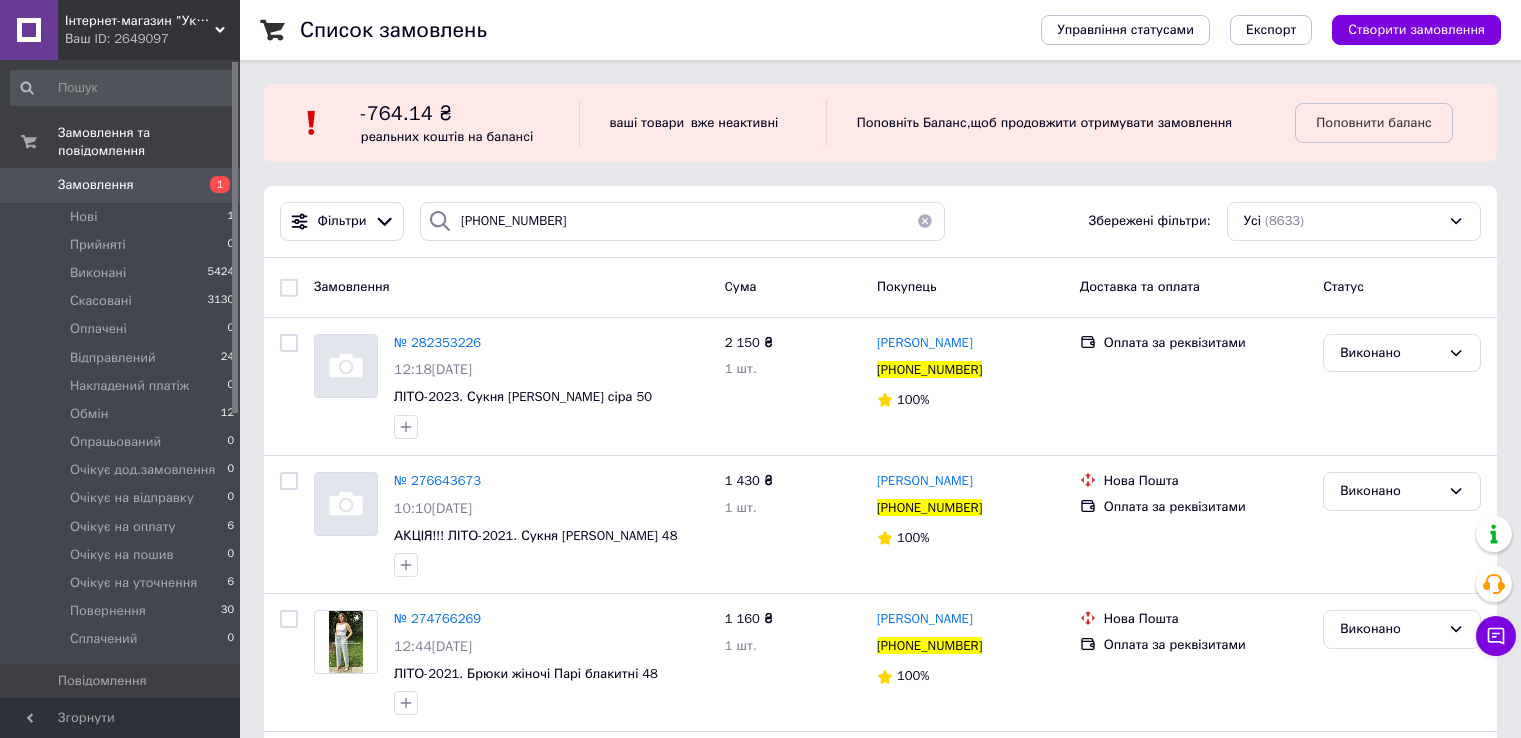 scroll, scrollTop: 0, scrollLeft: 0, axis: both 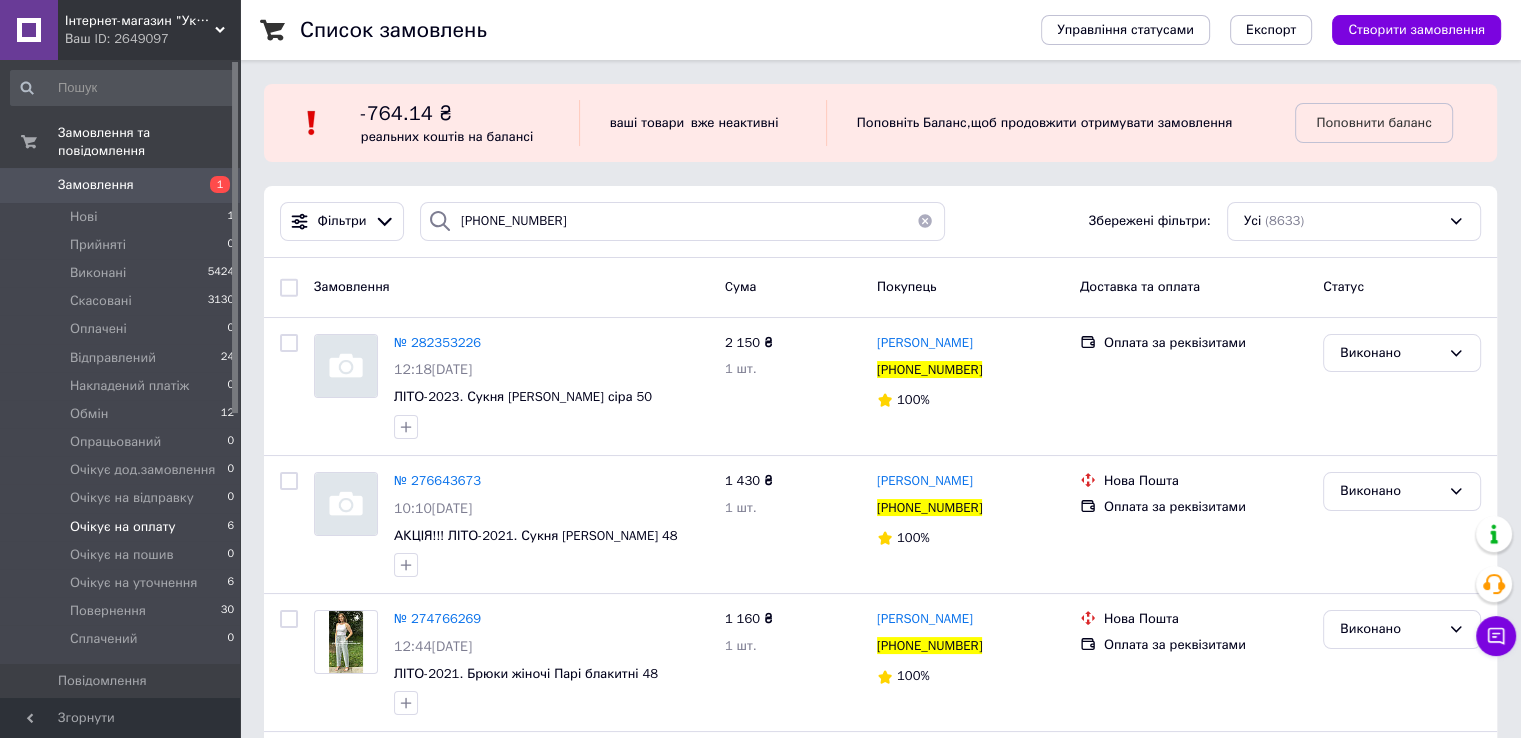 click on "Очікує на оплату" at bounding box center [123, 527] 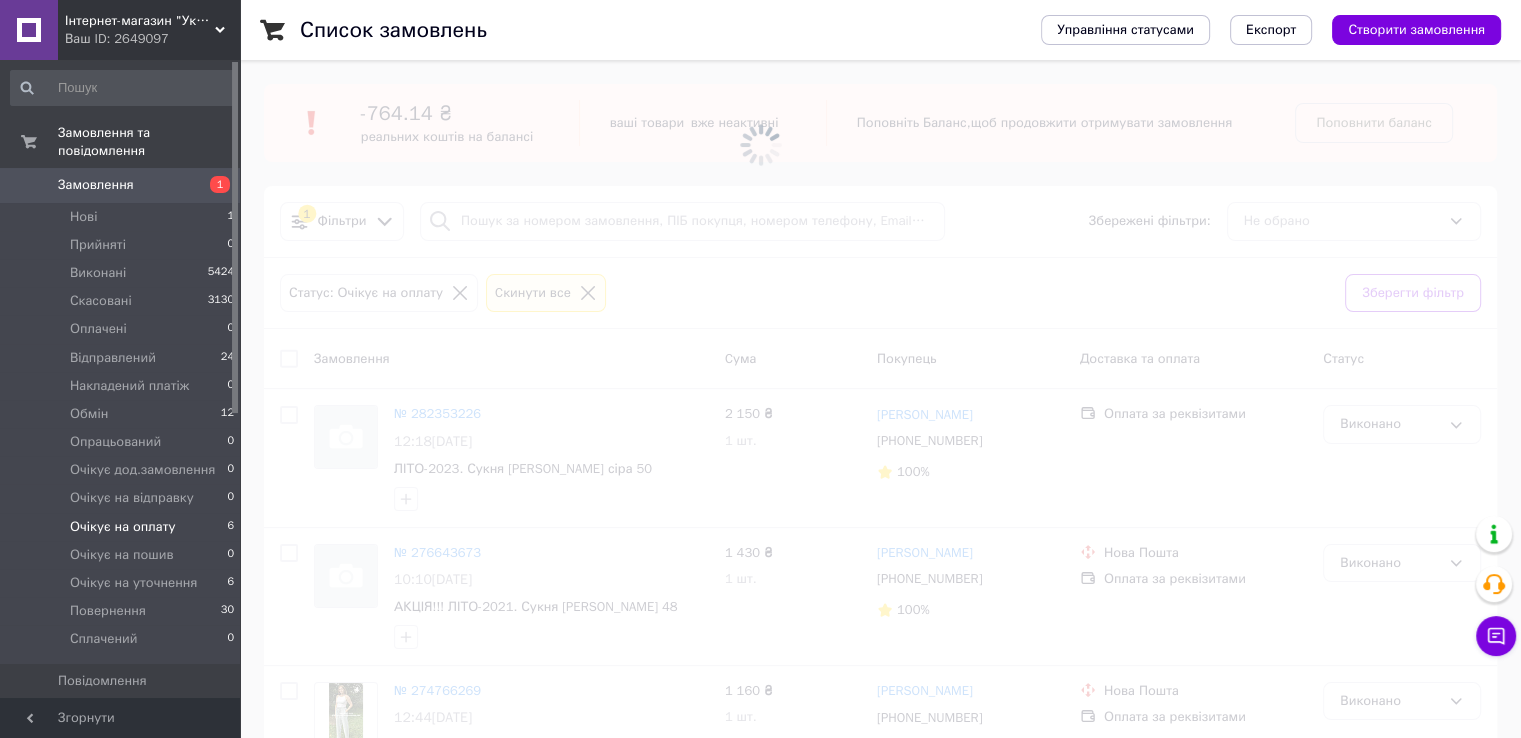 type 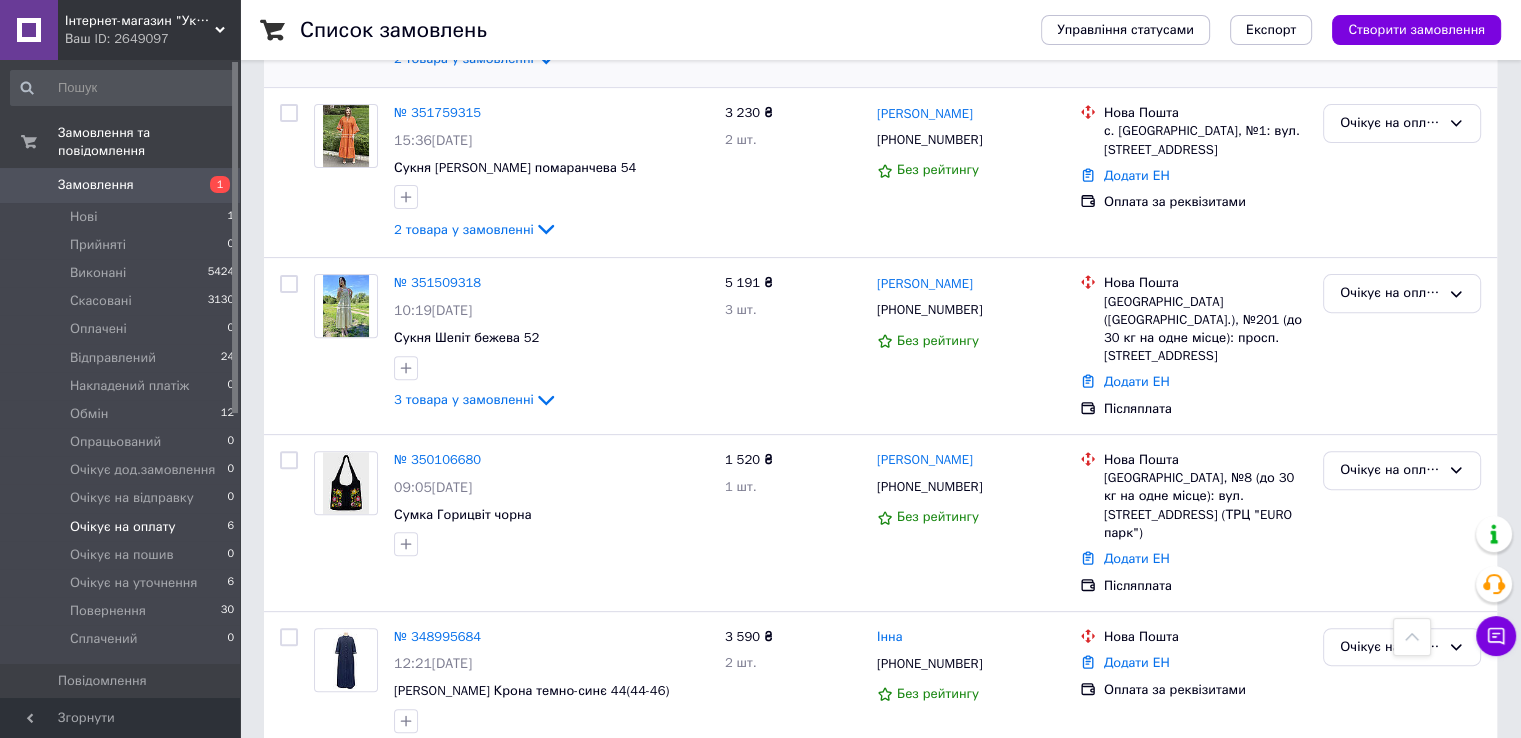 scroll, scrollTop: 670, scrollLeft: 0, axis: vertical 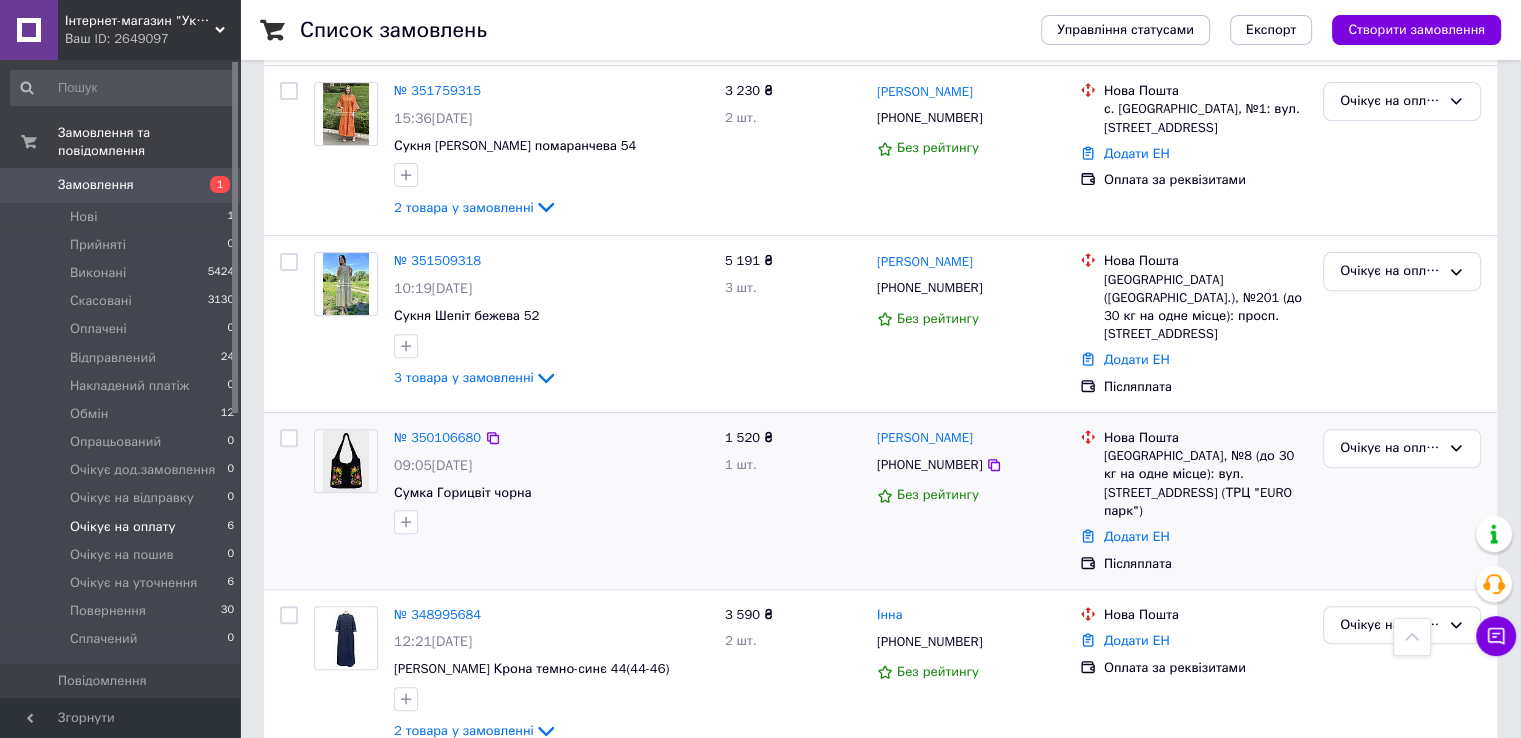 click at bounding box center [289, 438] 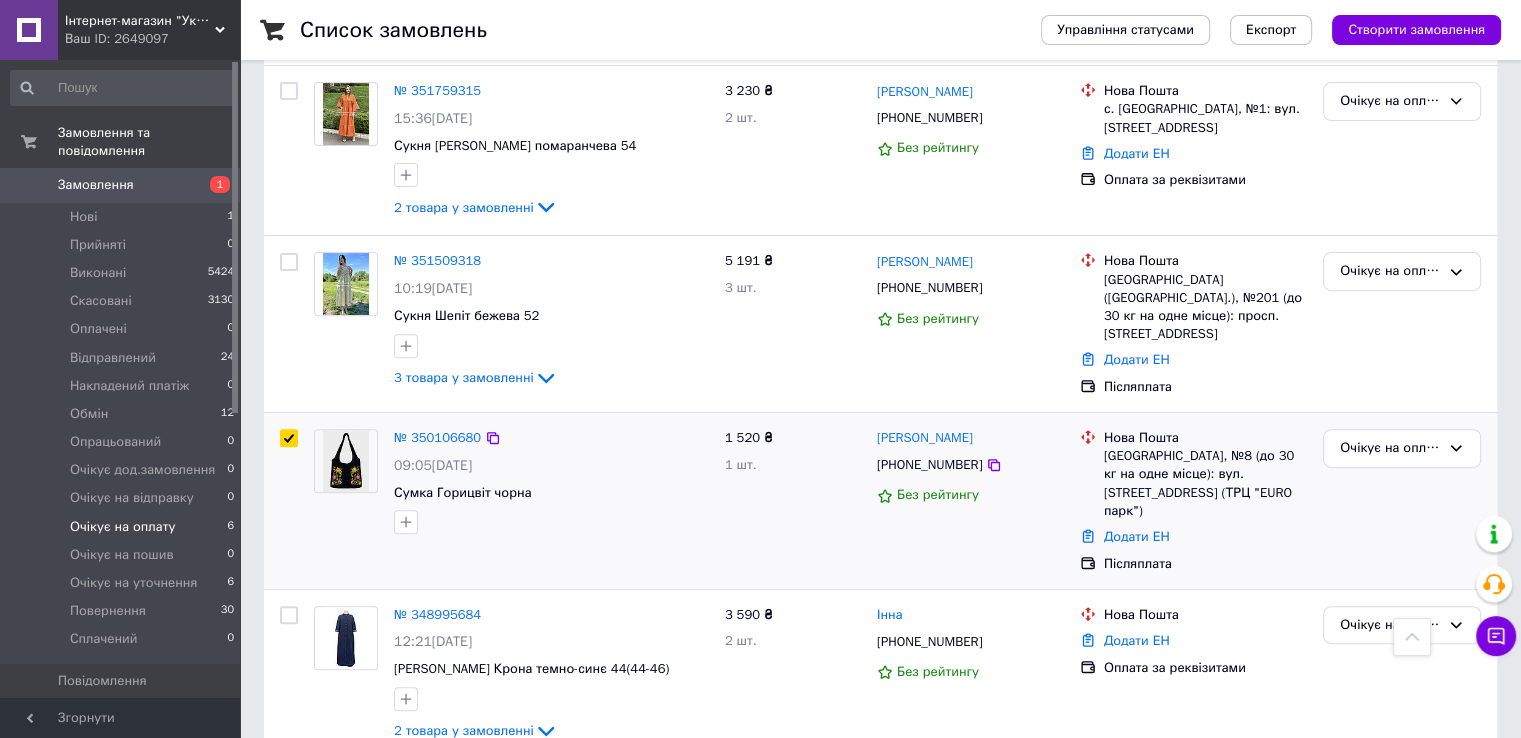checkbox on "true" 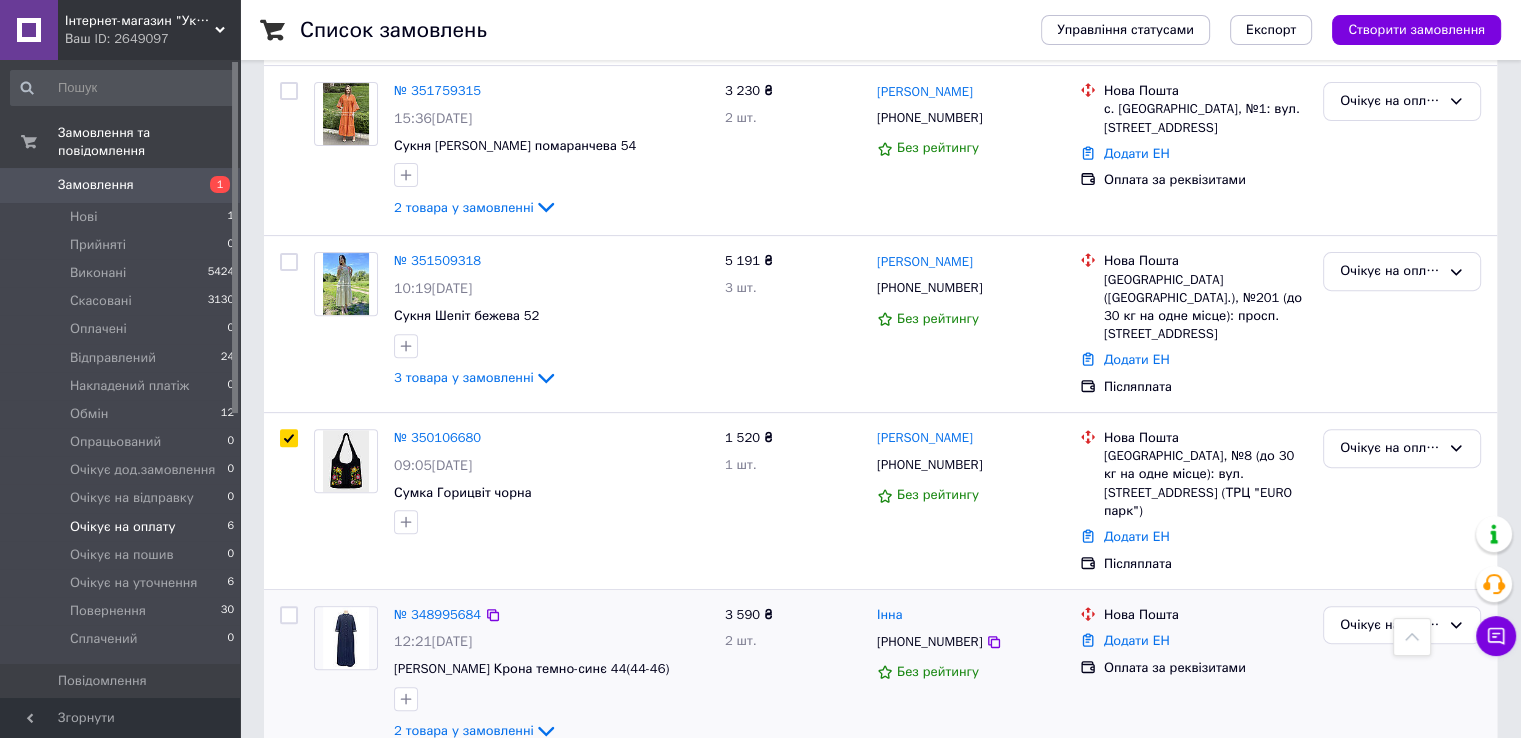 click at bounding box center [289, 615] 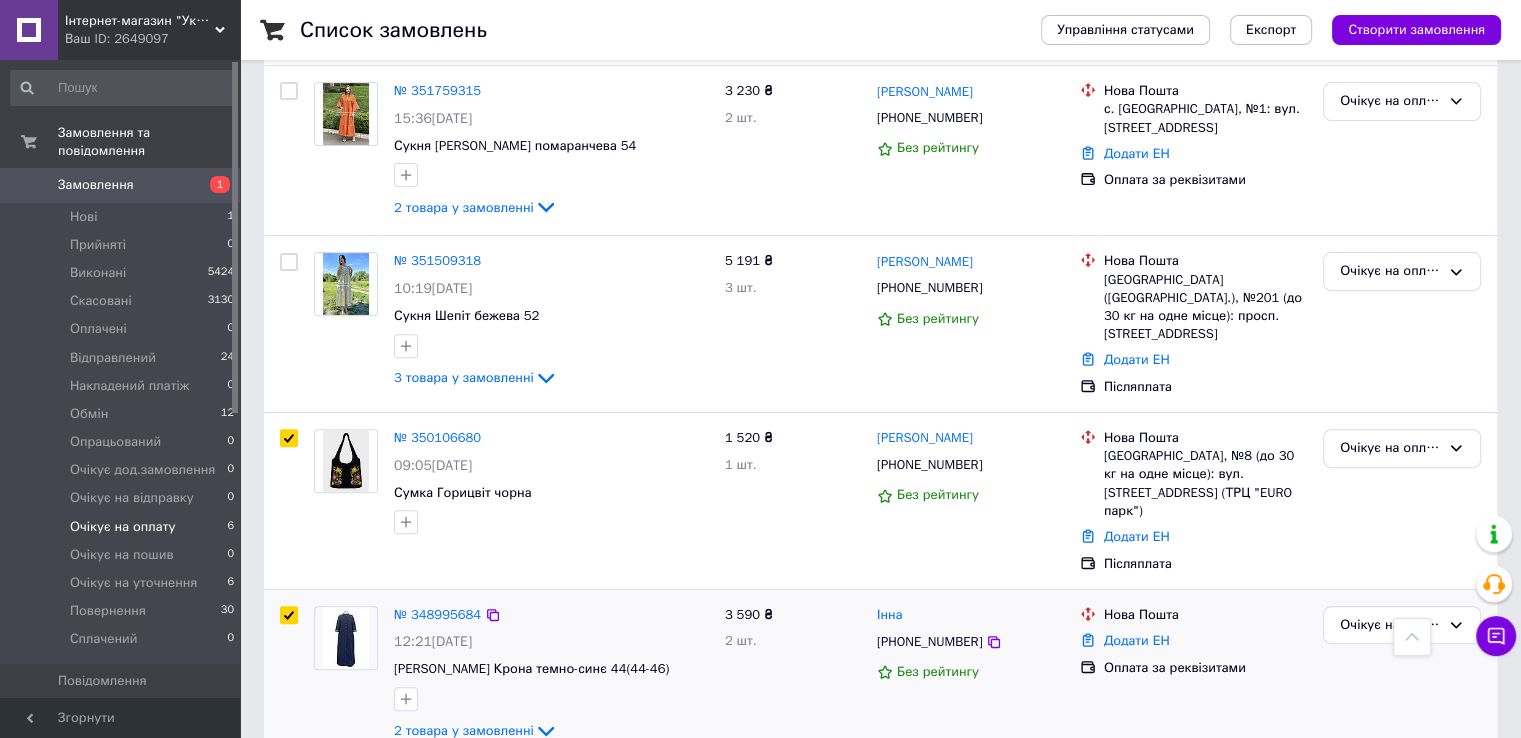 checkbox on "true" 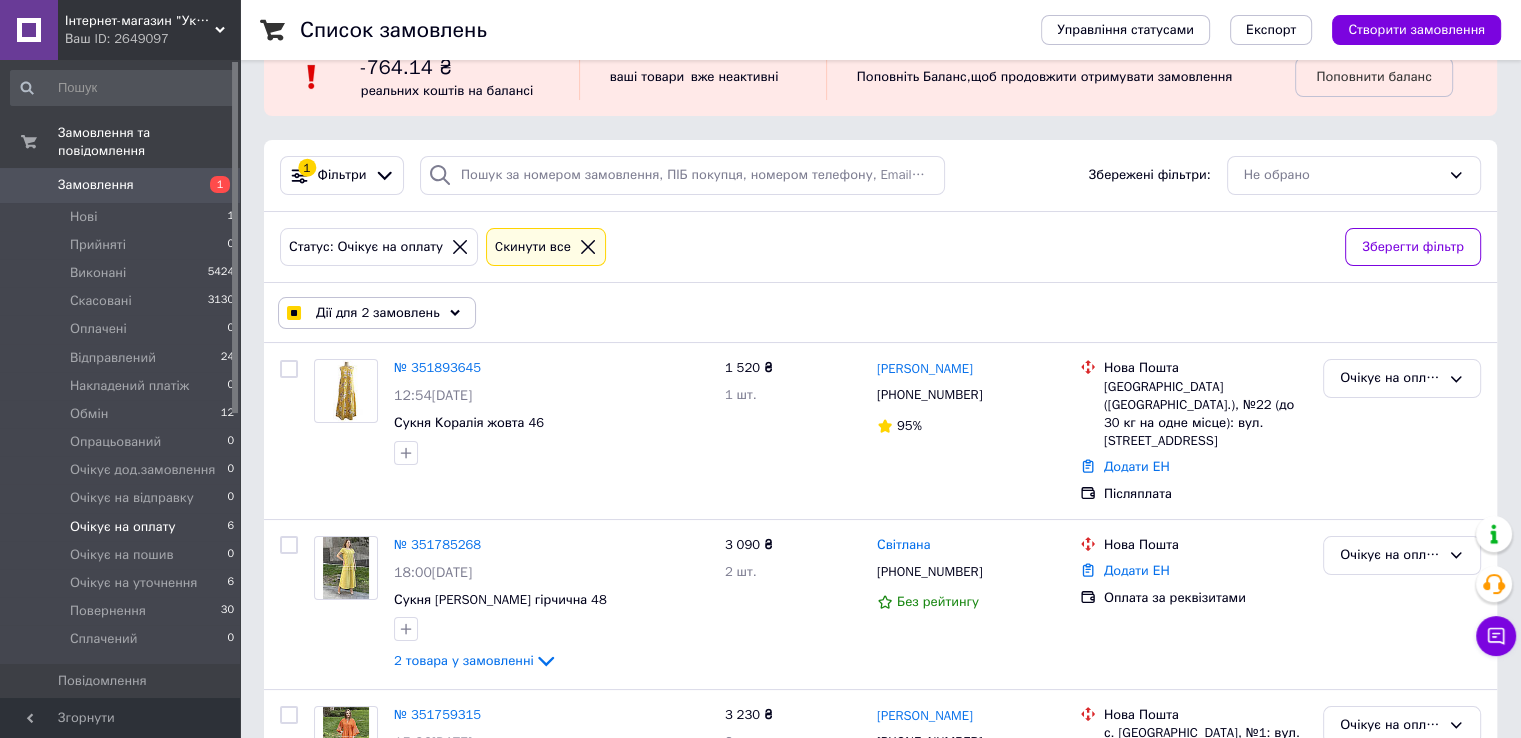 scroll, scrollTop: 0, scrollLeft: 0, axis: both 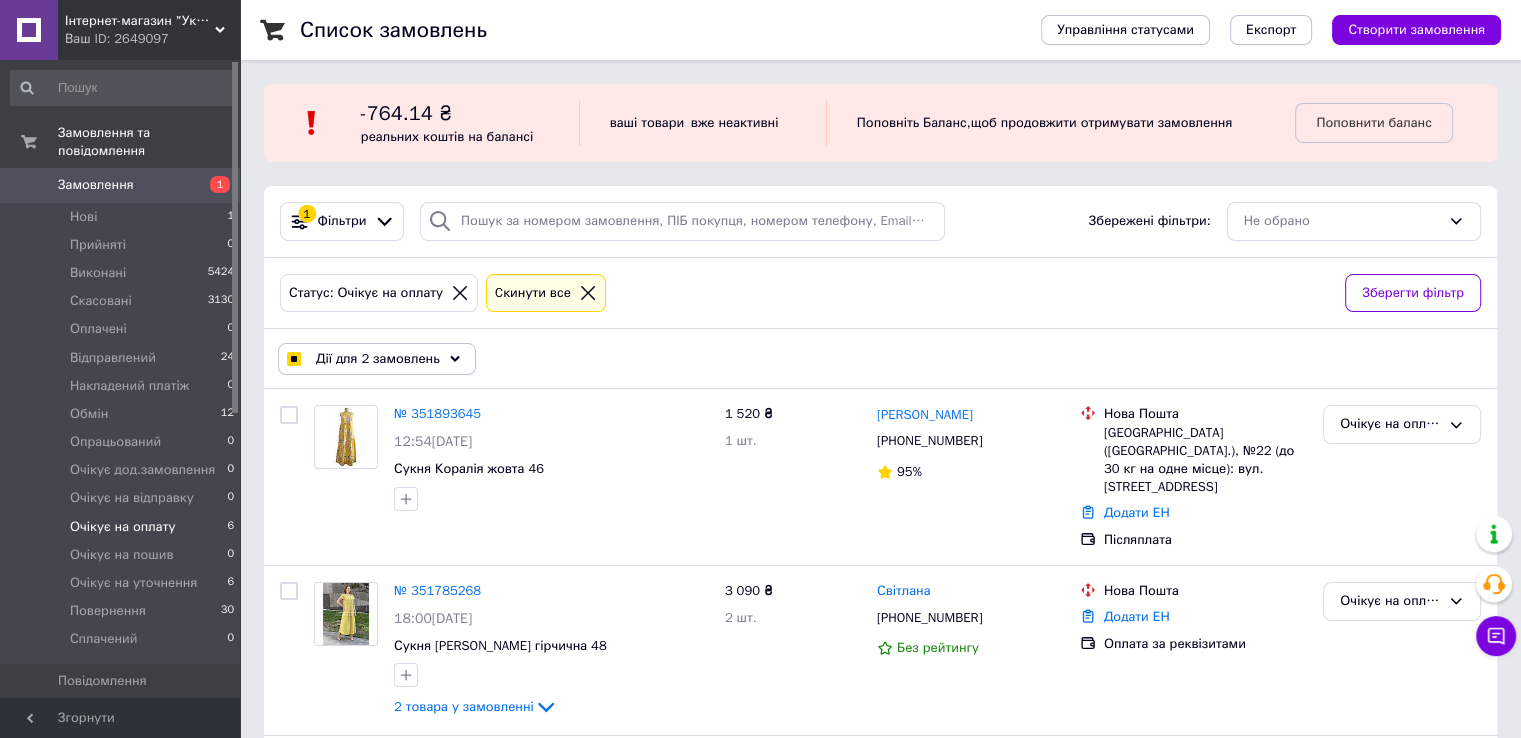 click on "Дії для 2 замовлень" at bounding box center (377, 359) 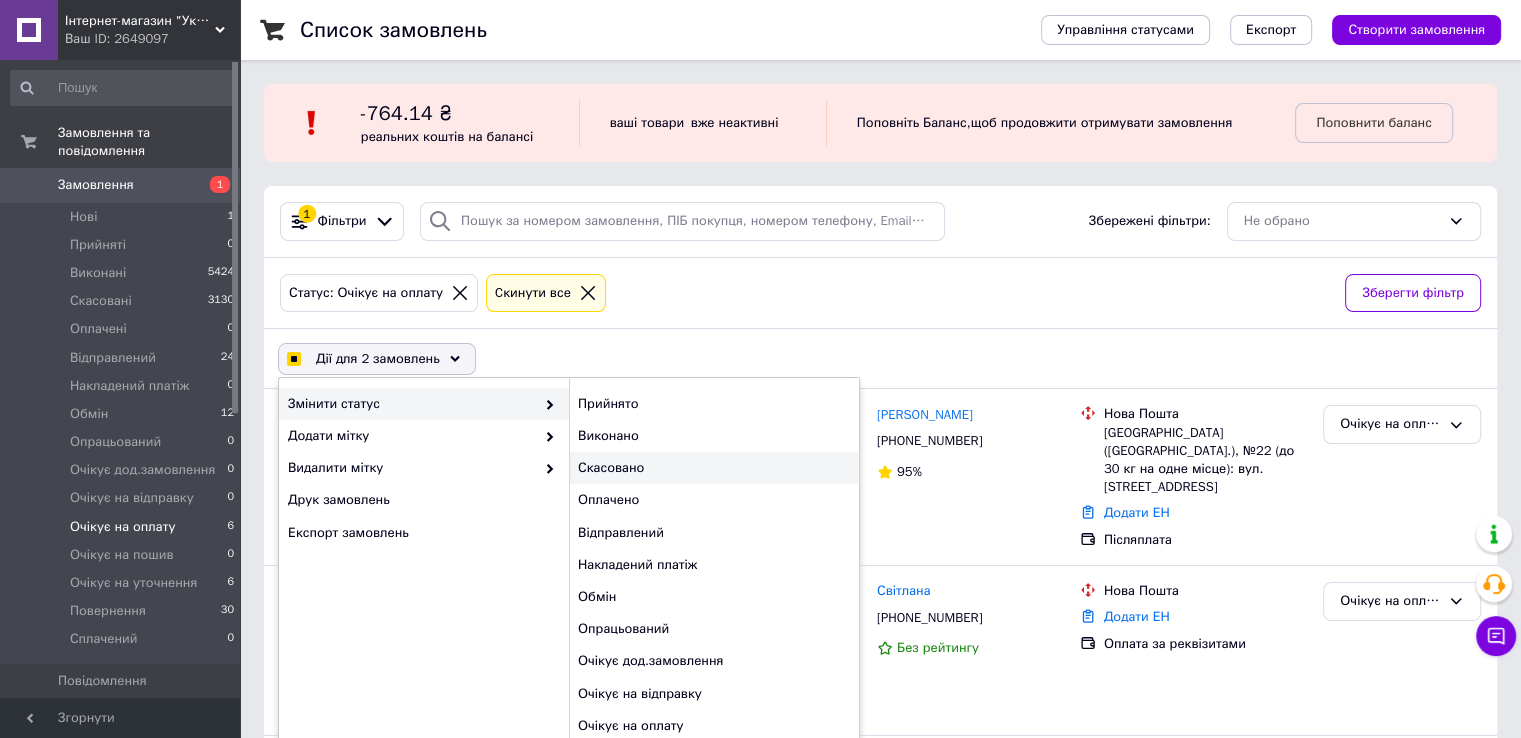 click on "Скасовано" at bounding box center [714, 468] 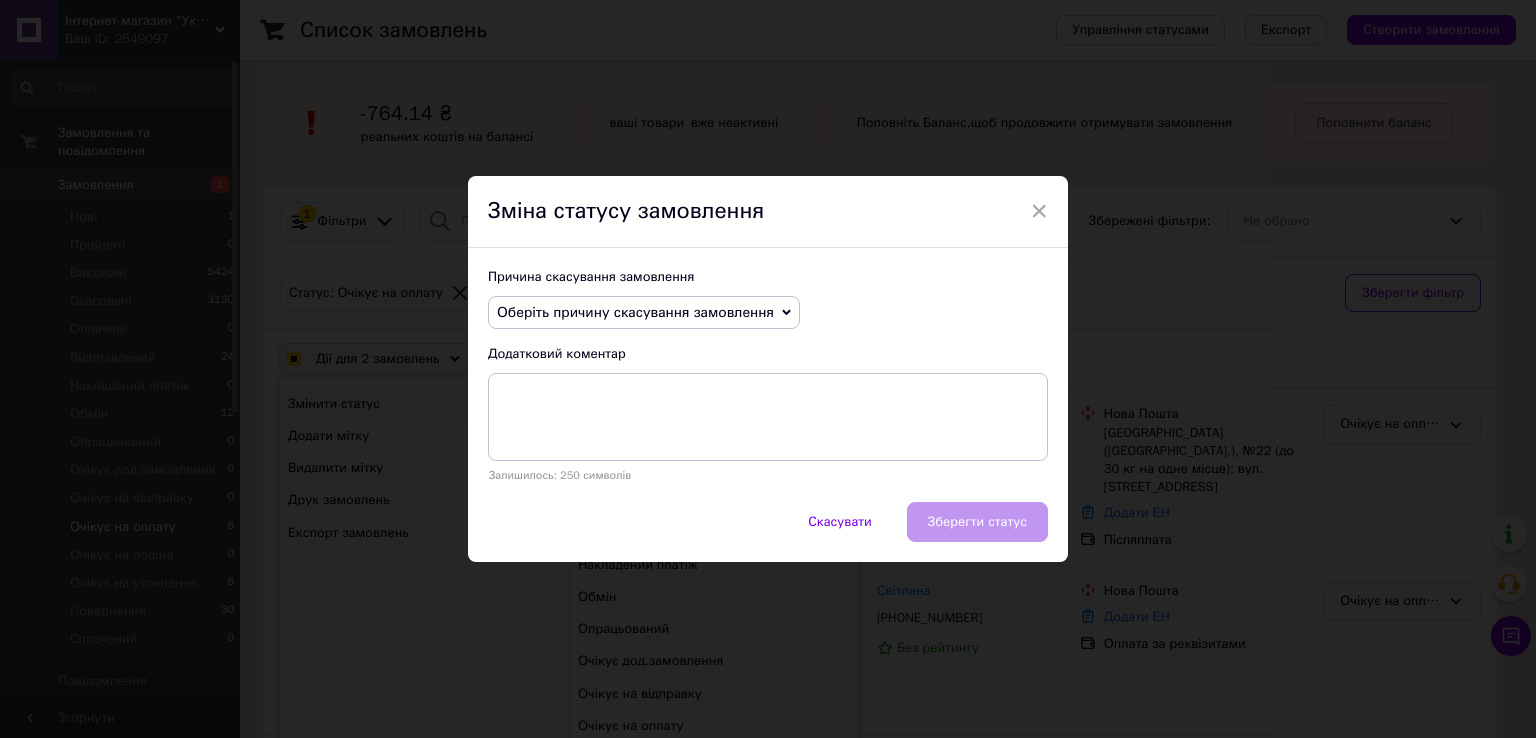 click 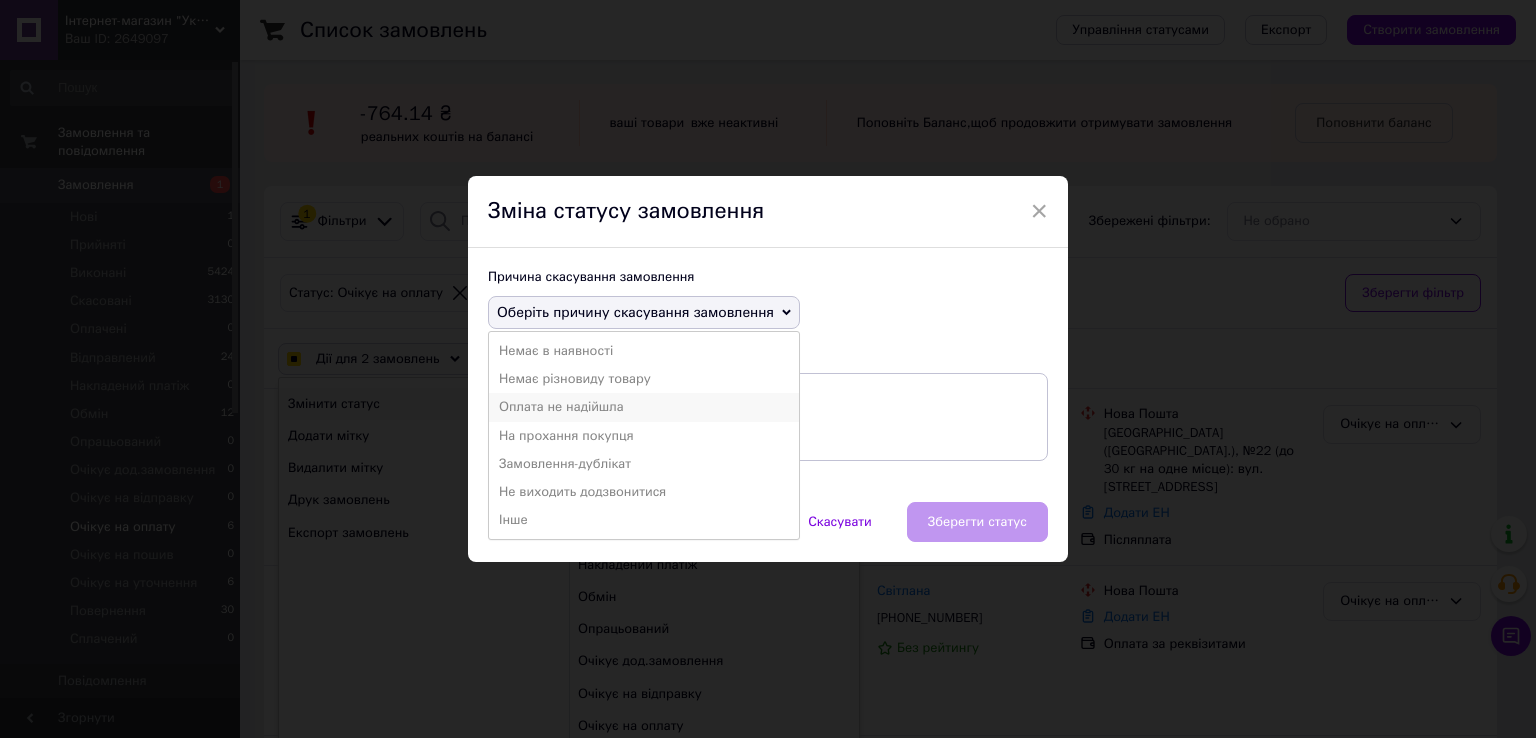 click on "Оплата не надійшла" at bounding box center [644, 407] 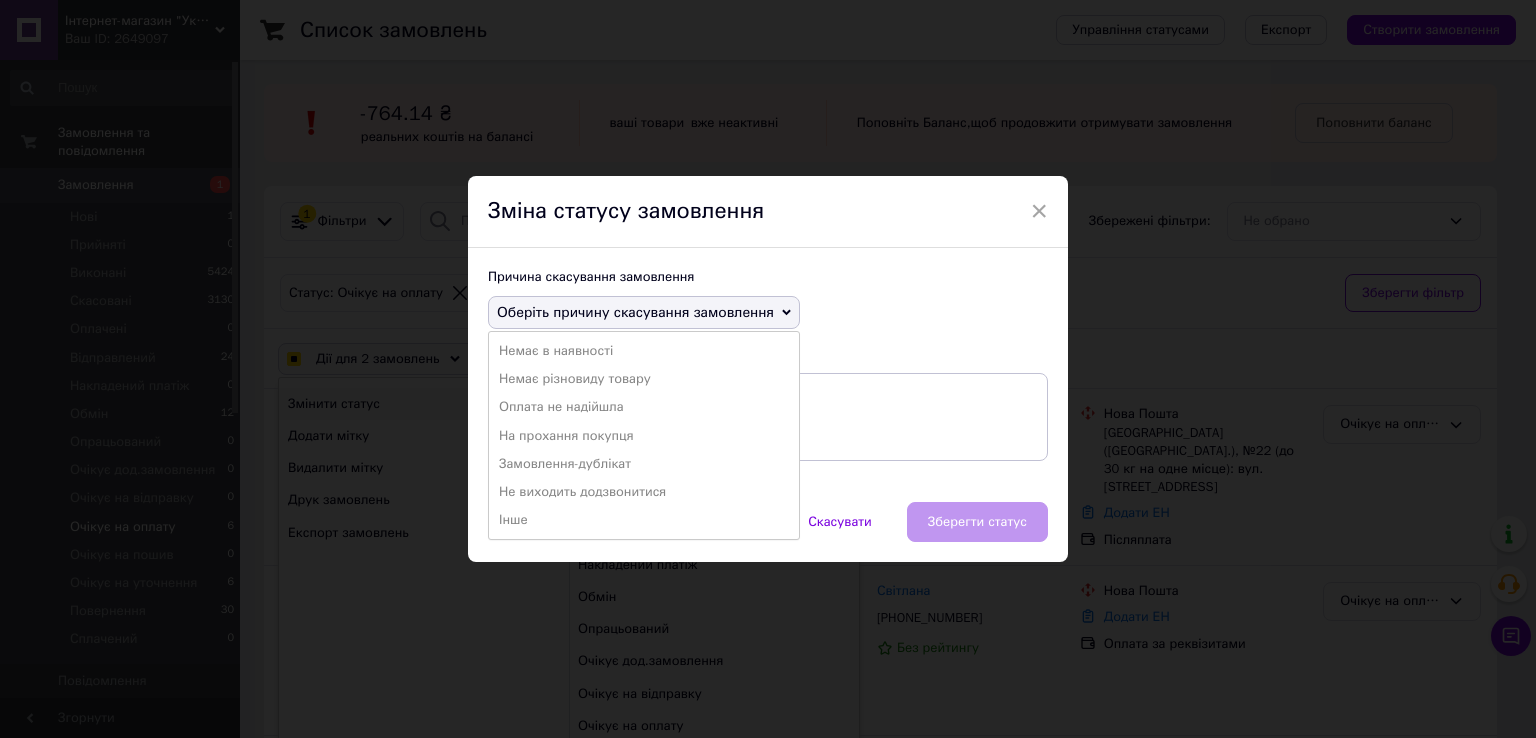 checkbox on "true" 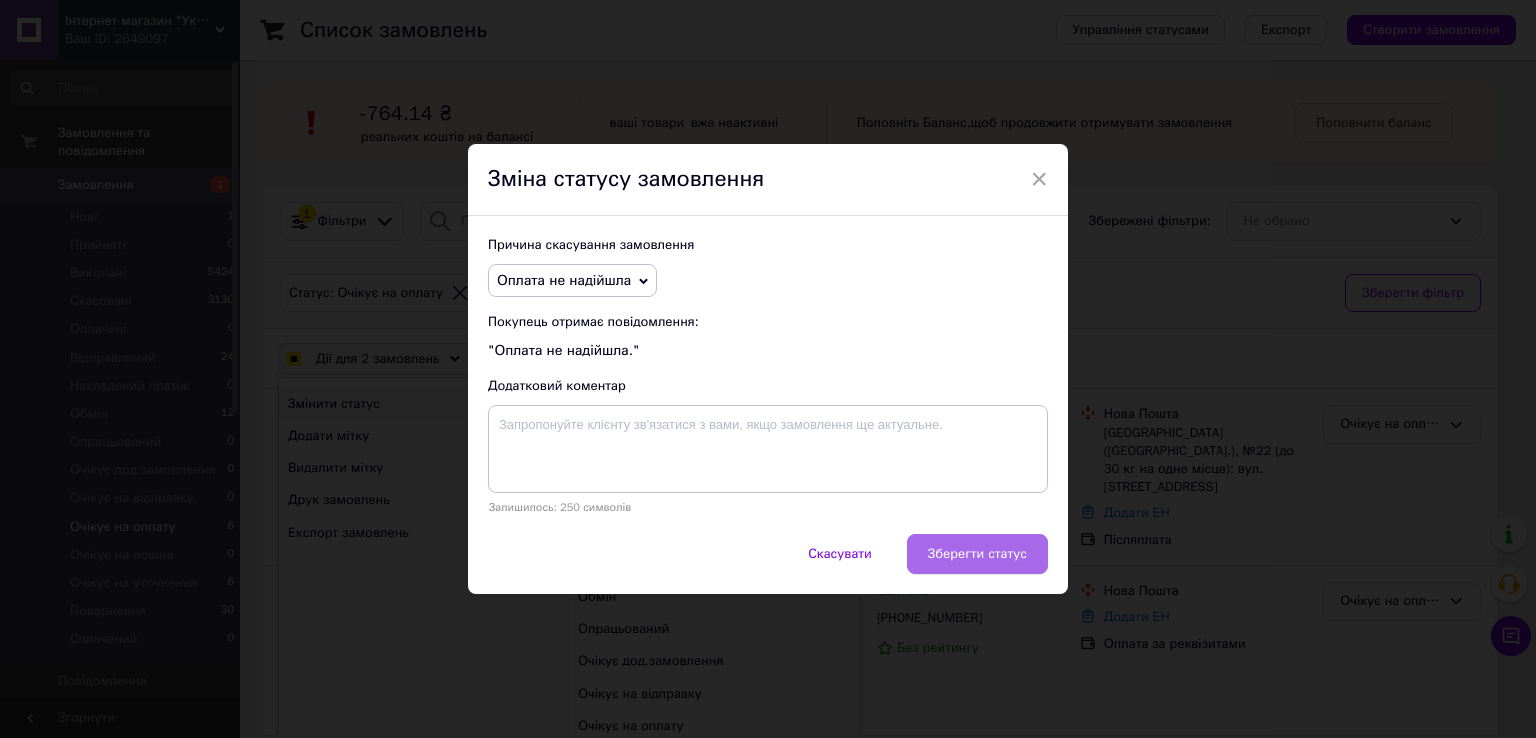 click on "Зберегти статус" at bounding box center (977, 554) 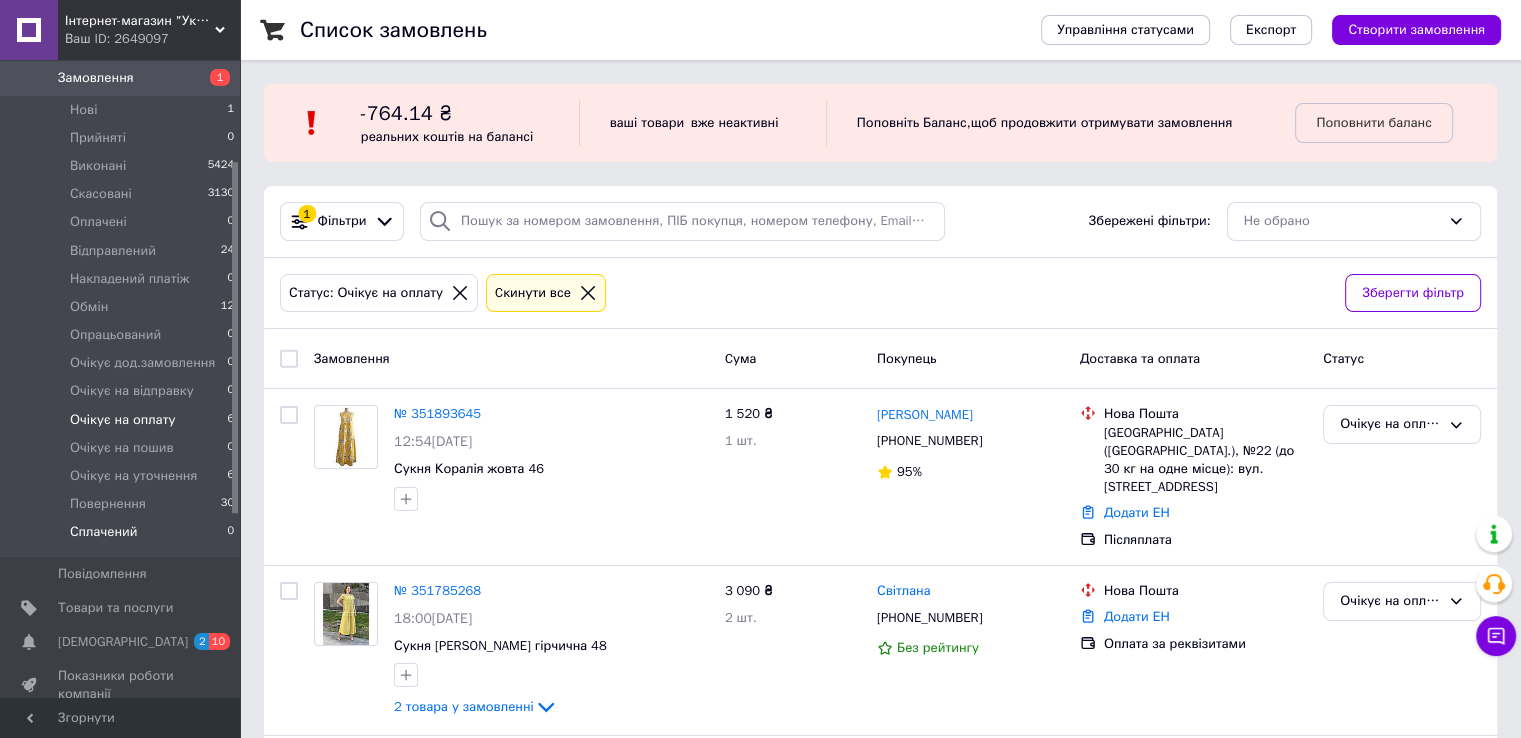 scroll, scrollTop: 200, scrollLeft: 0, axis: vertical 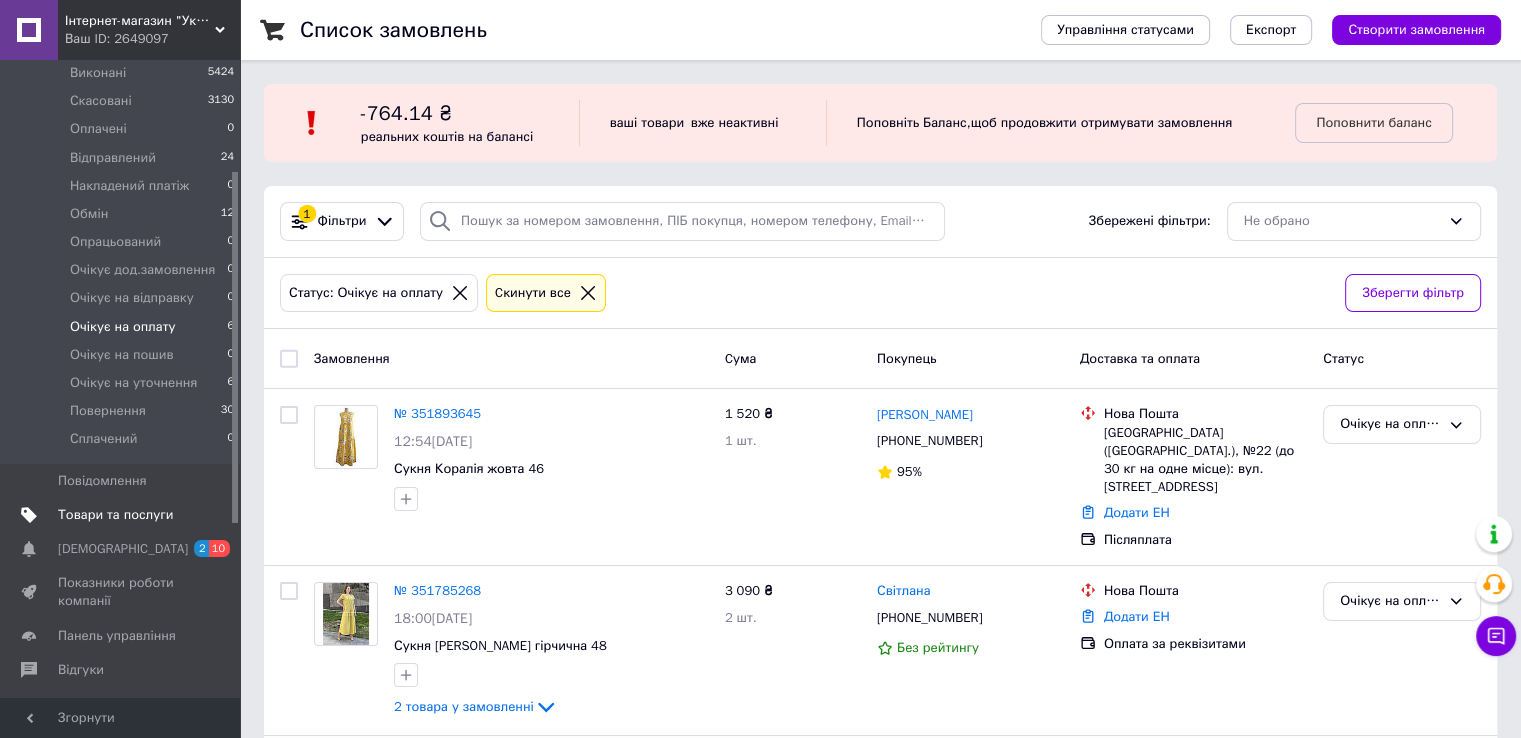 click on "Товари та послуги" at bounding box center [115, 515] 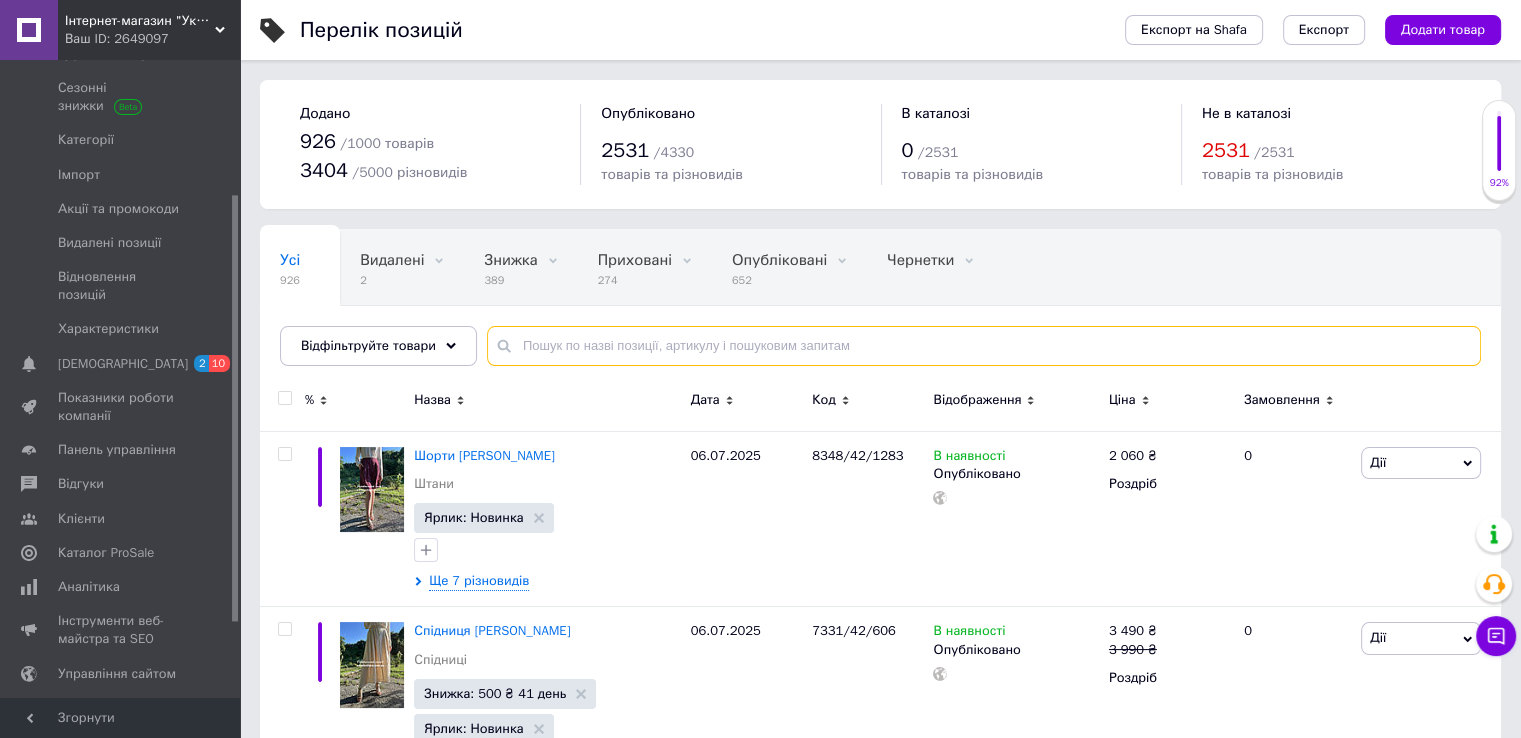 click at bounding box center (984, 346) 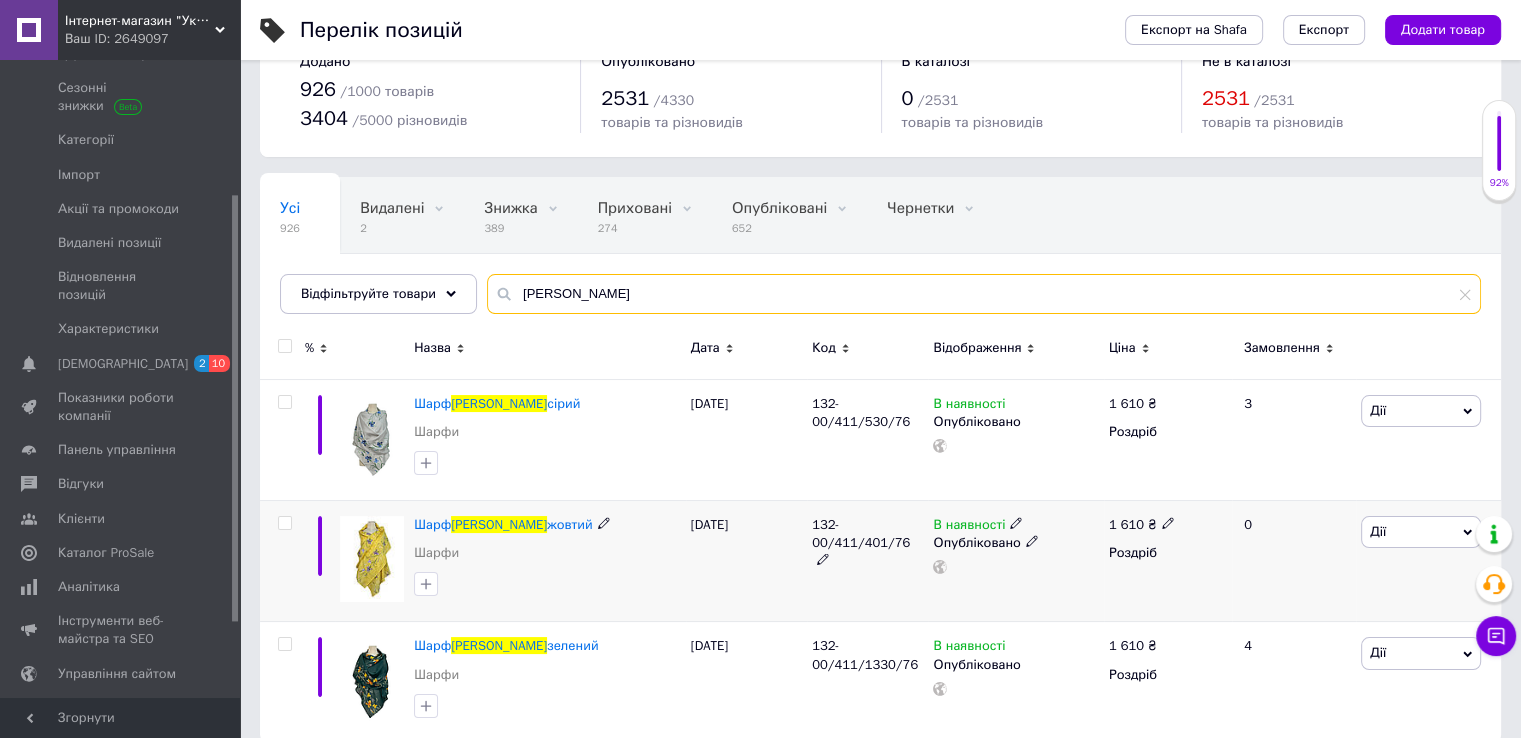 scroll, scrollTop: 76, scrollLeft: 0, axis: vertical 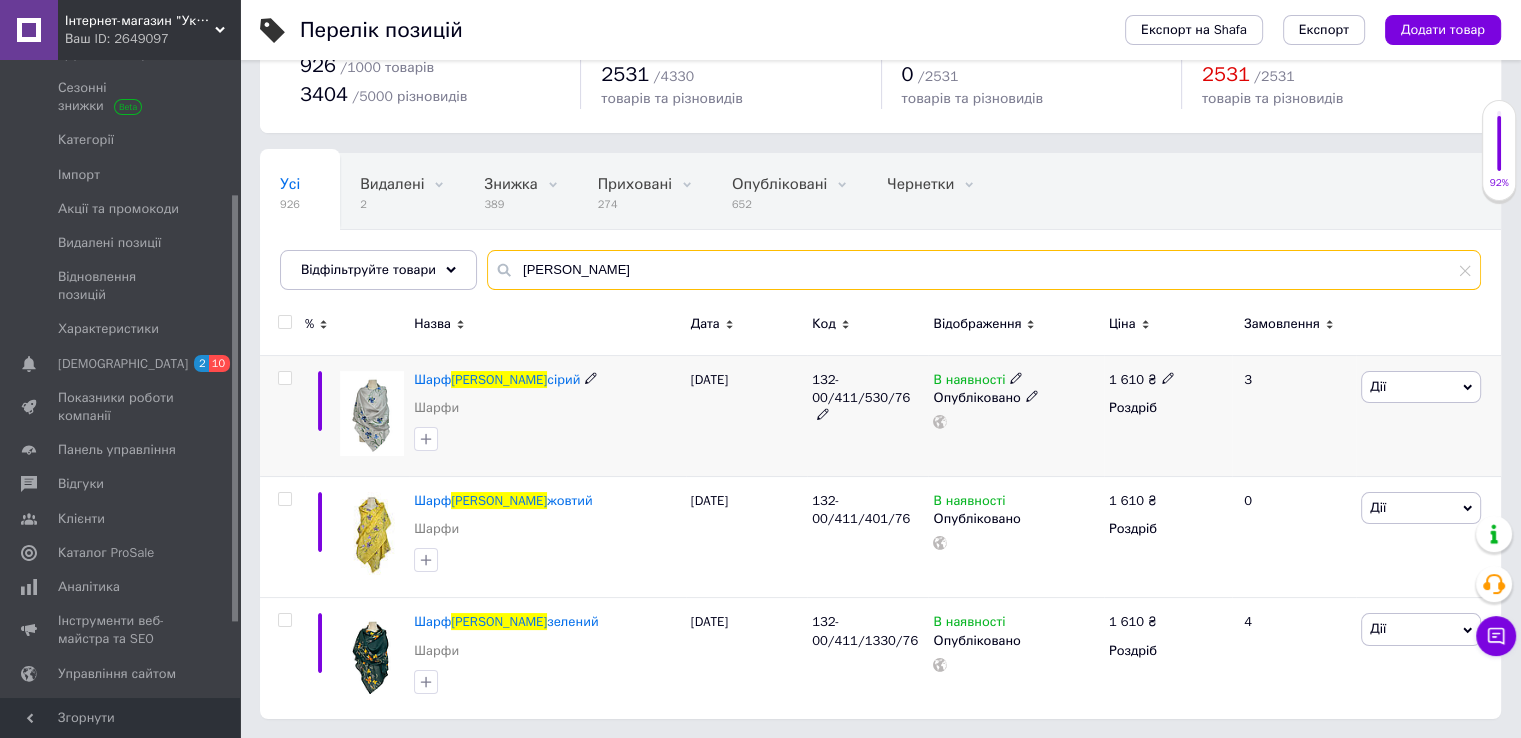 type on "[PERSON_NAME]" 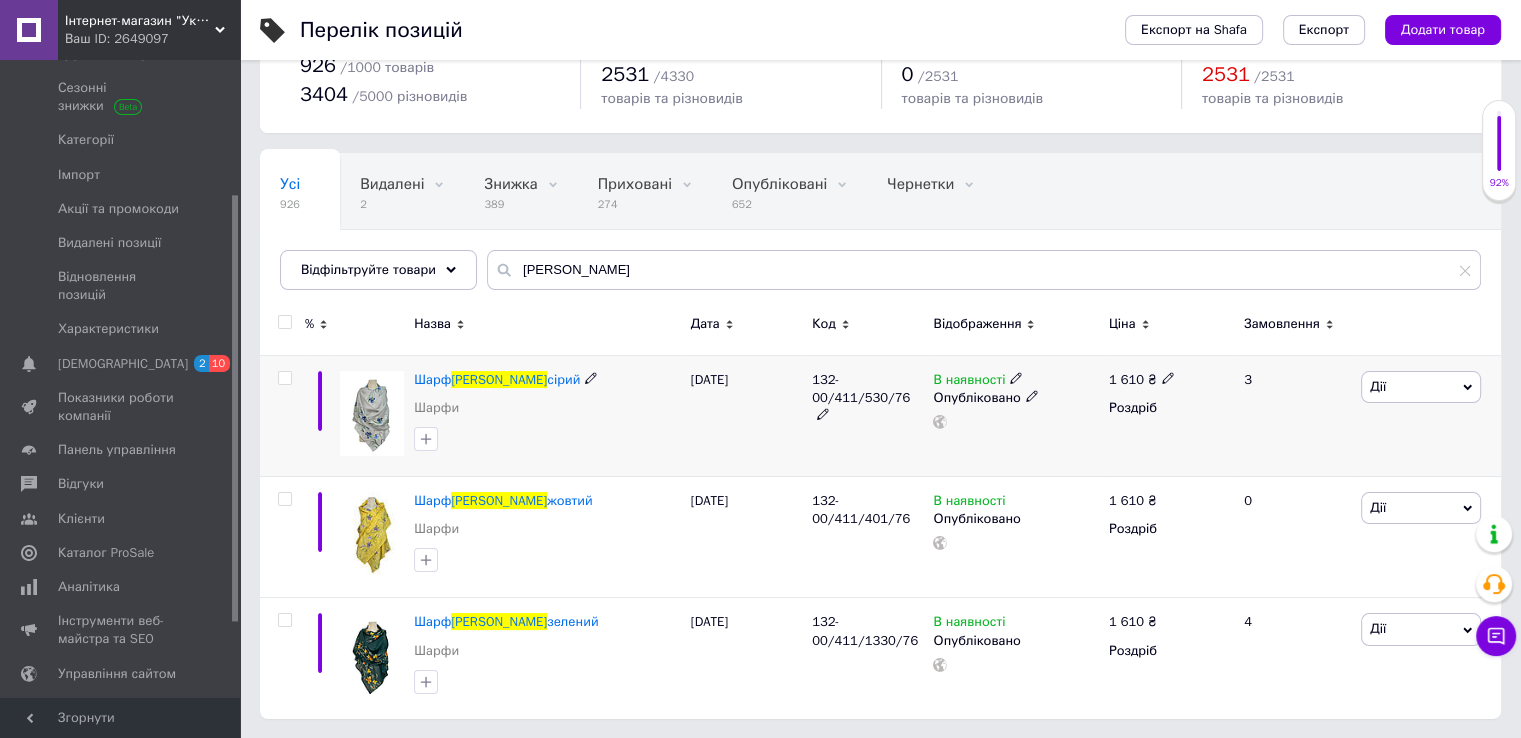 click 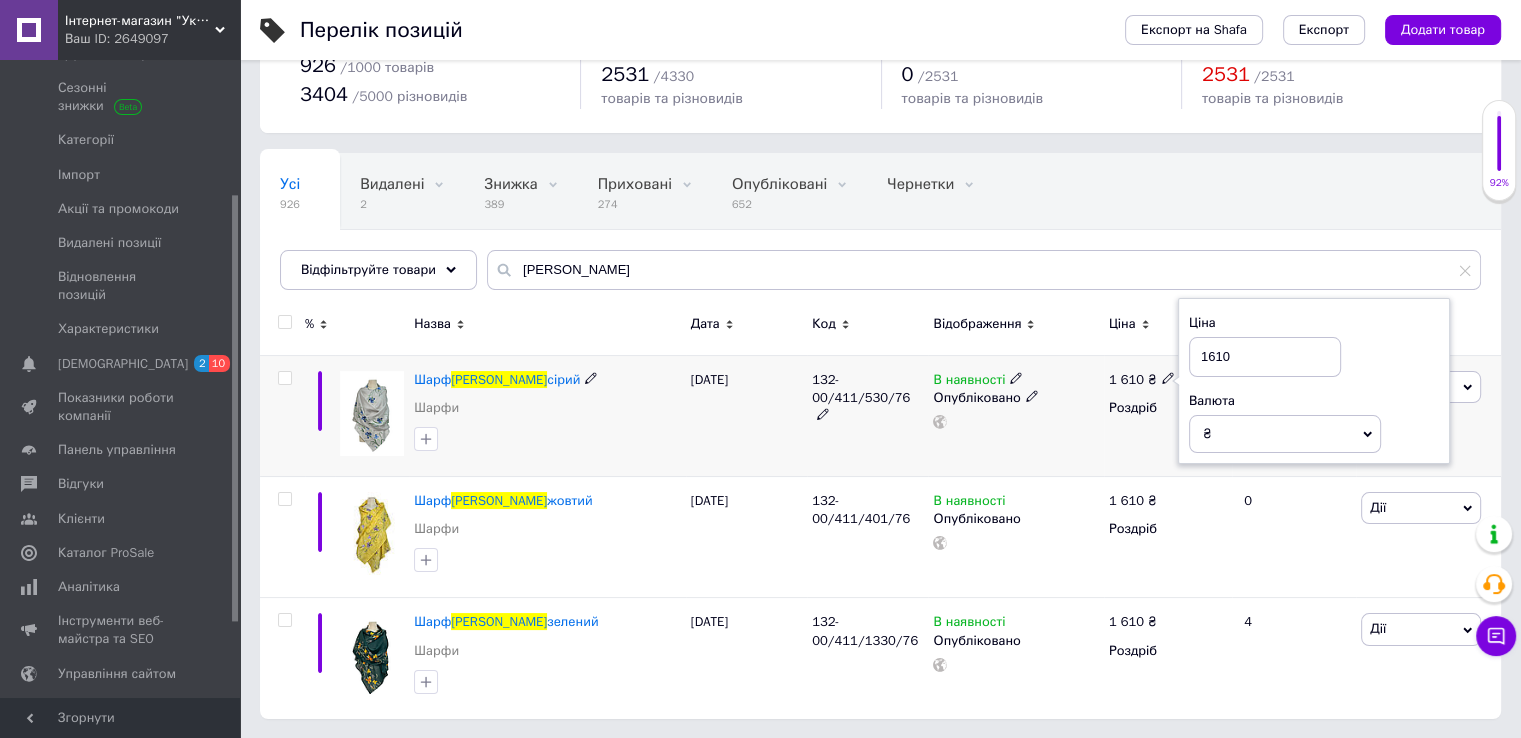 drag, startPoint x: 1209, startPoint y: 355, endPoint x: 1221, endPoint y: 355, distance: 12 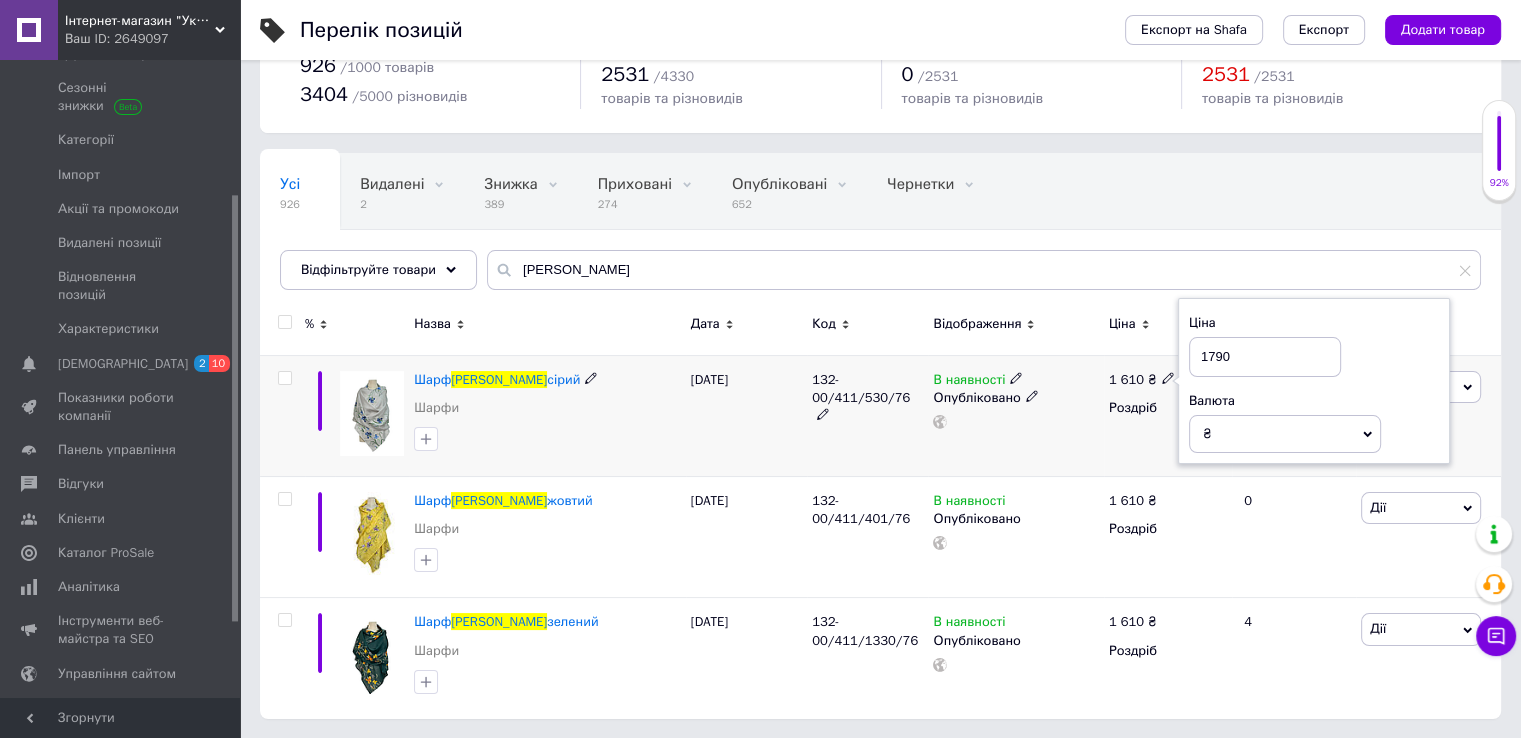 drag, startPoint x: 1240, startPoint y: 355, endPoint x: 1191, endPoint y: 364, distance: 49.819675 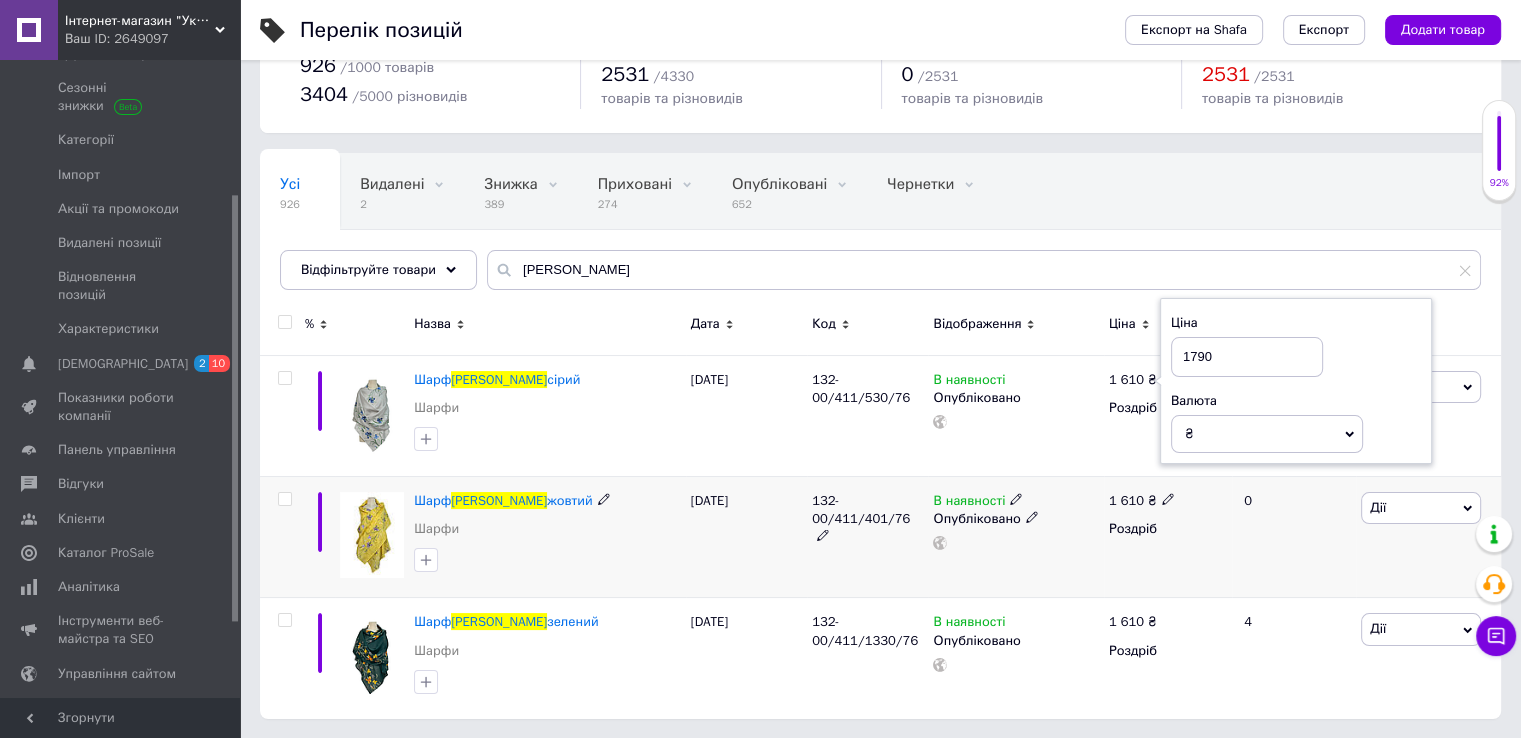 type on "1790" 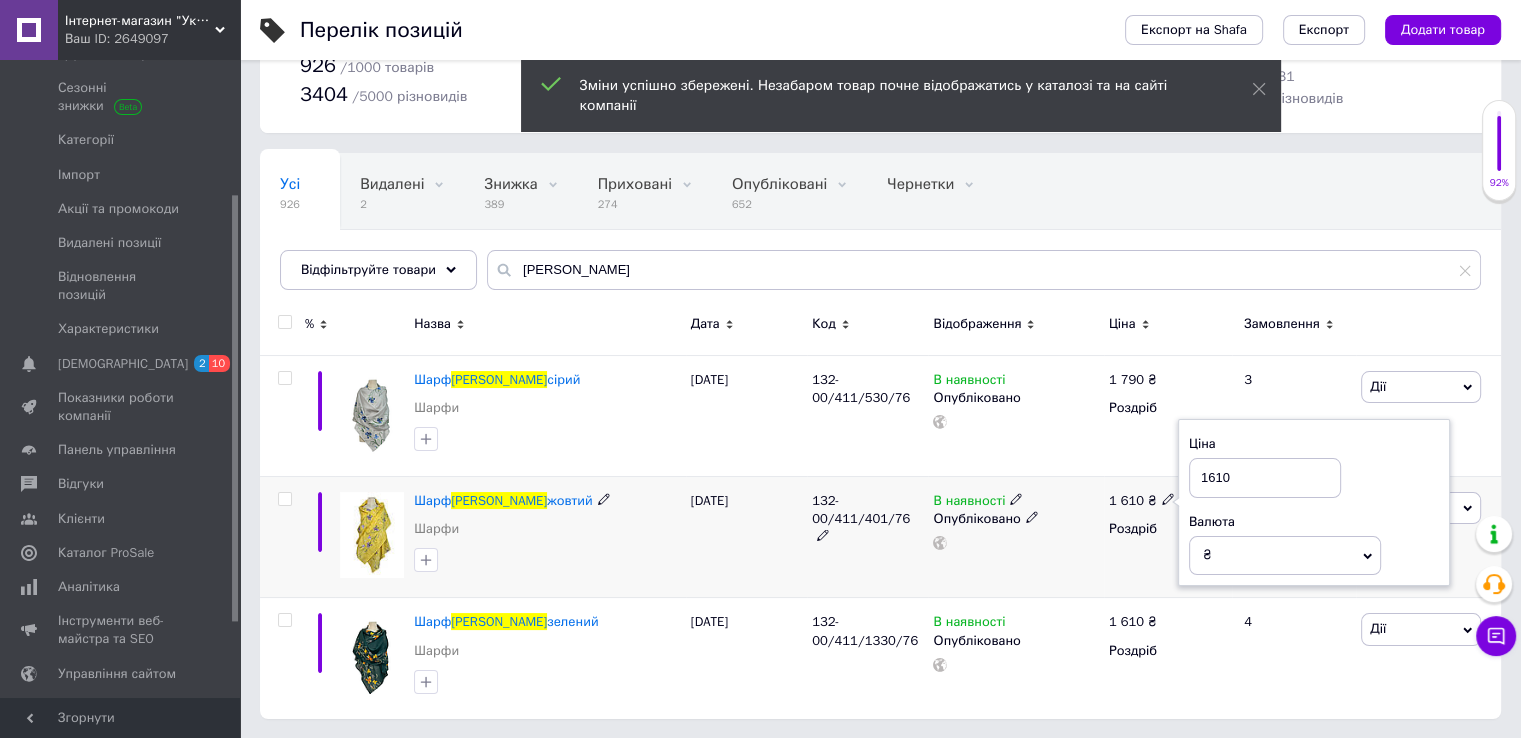 drag, startPoint x: 1240, startPoint y: 473, endPoint x: 1186, endPoint y: 477, distance: 54.147945 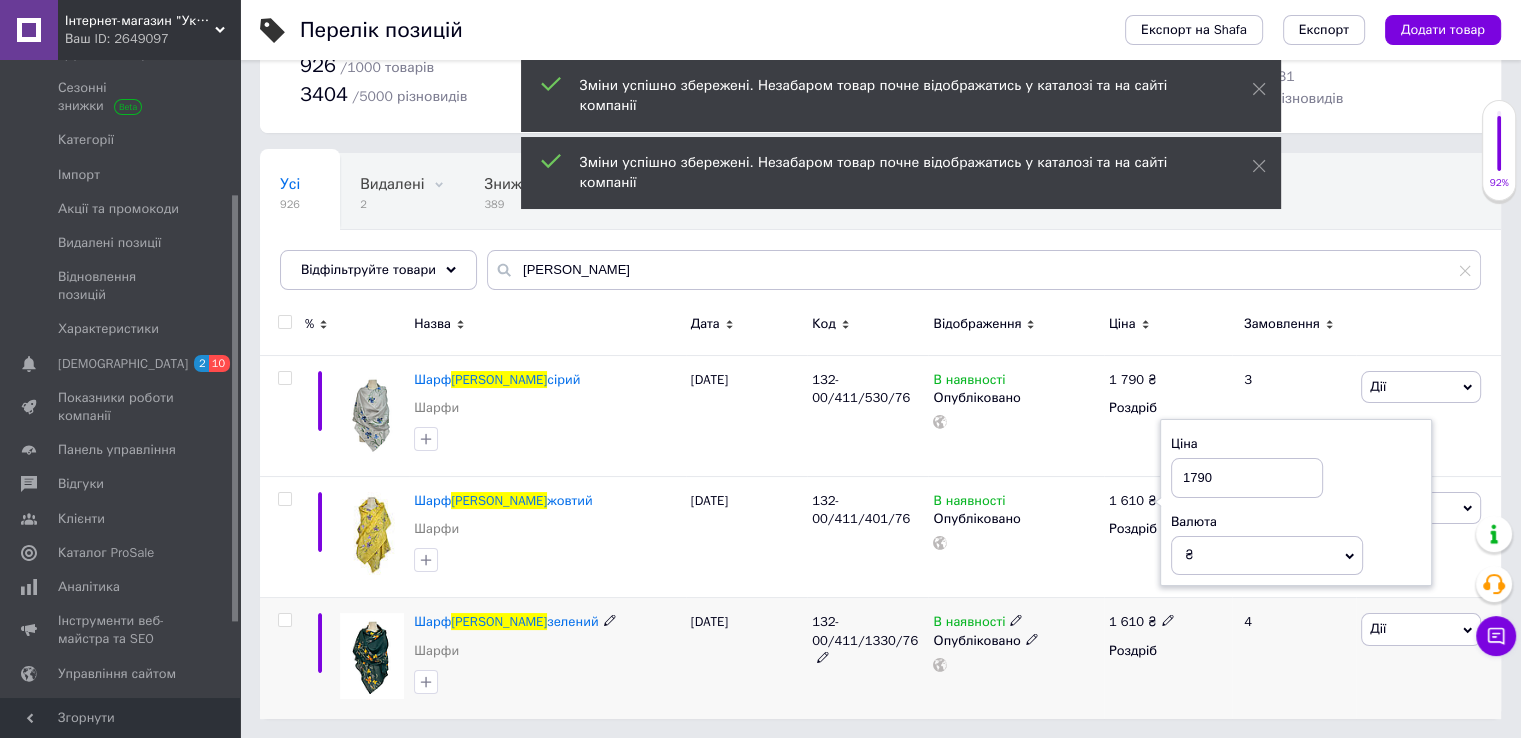 type on "1790" 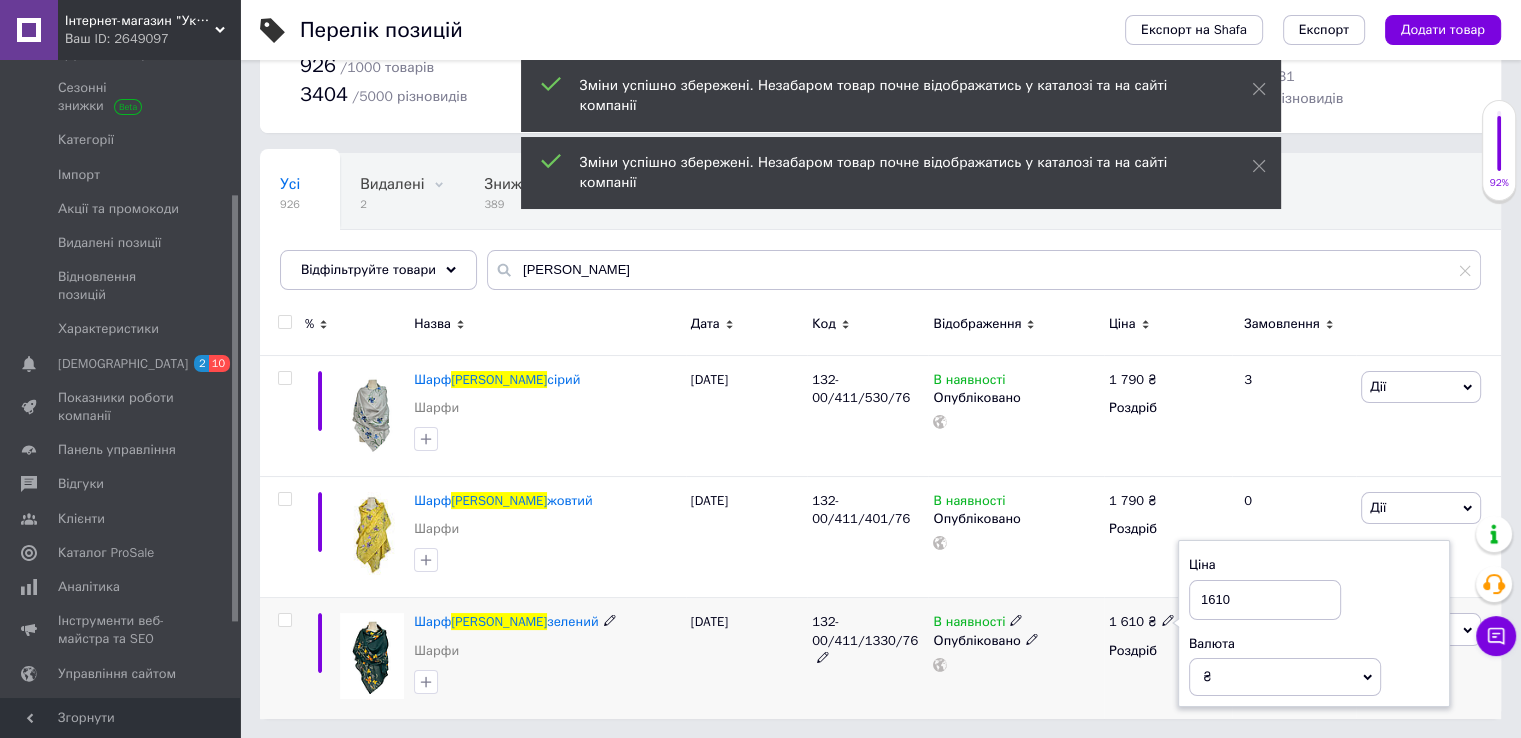 drag, startPoint x: 1238, startPoint y: 593, endPoint x: 1192, endPoint y: 597, distance: 46.173584 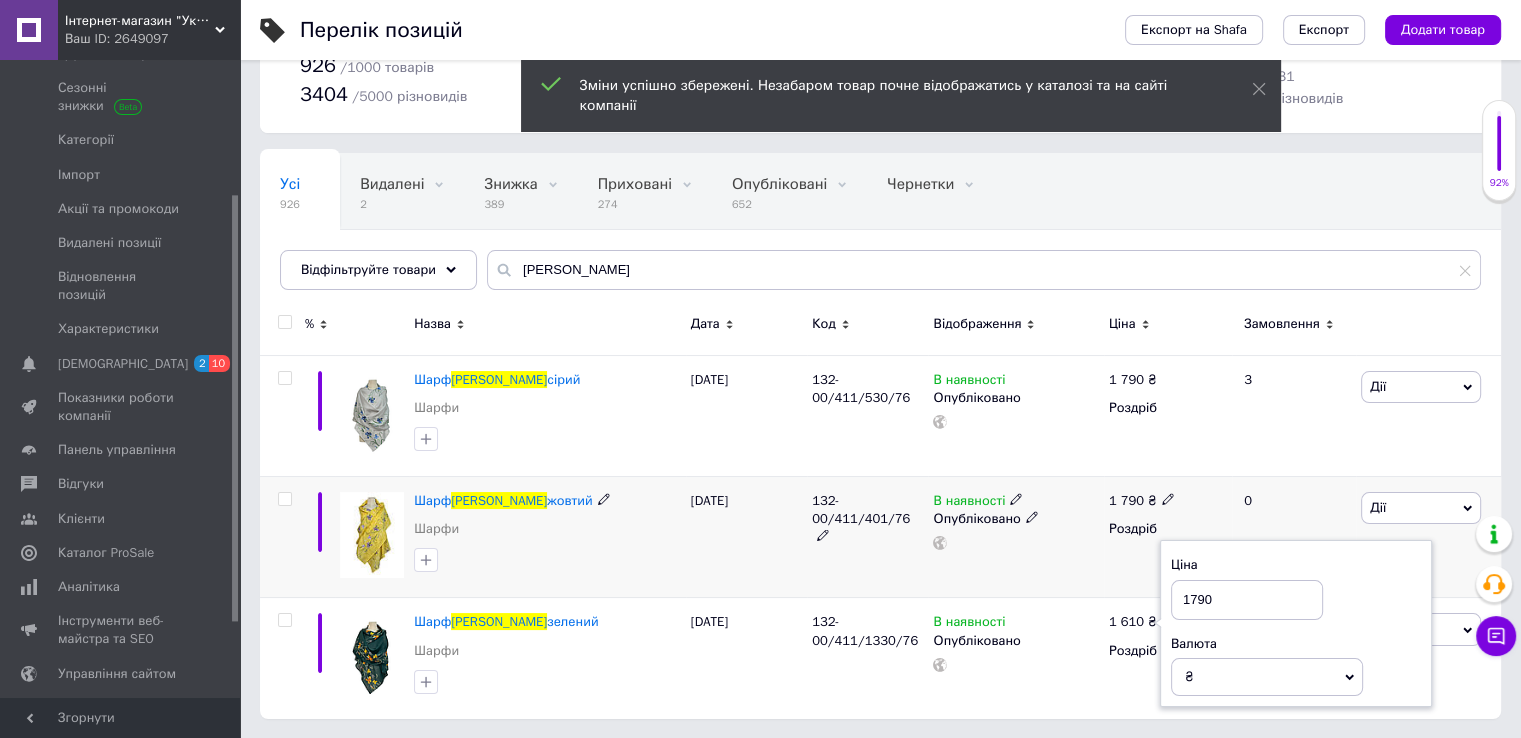 type on "1790" 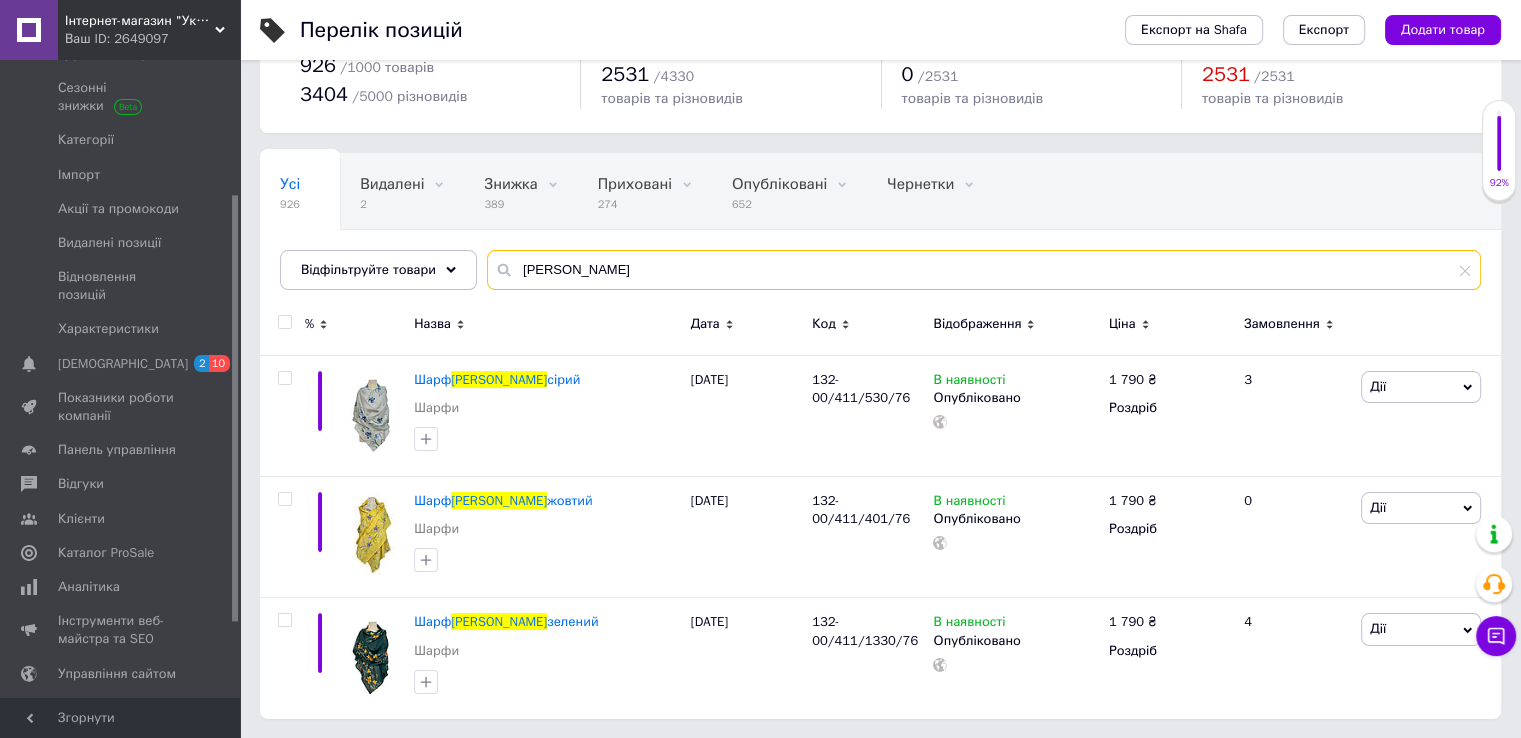 drag, startPoint x: 546, startPoint y: 272, endPoint x: 473, endPoint y: 269, distance: 73.061615 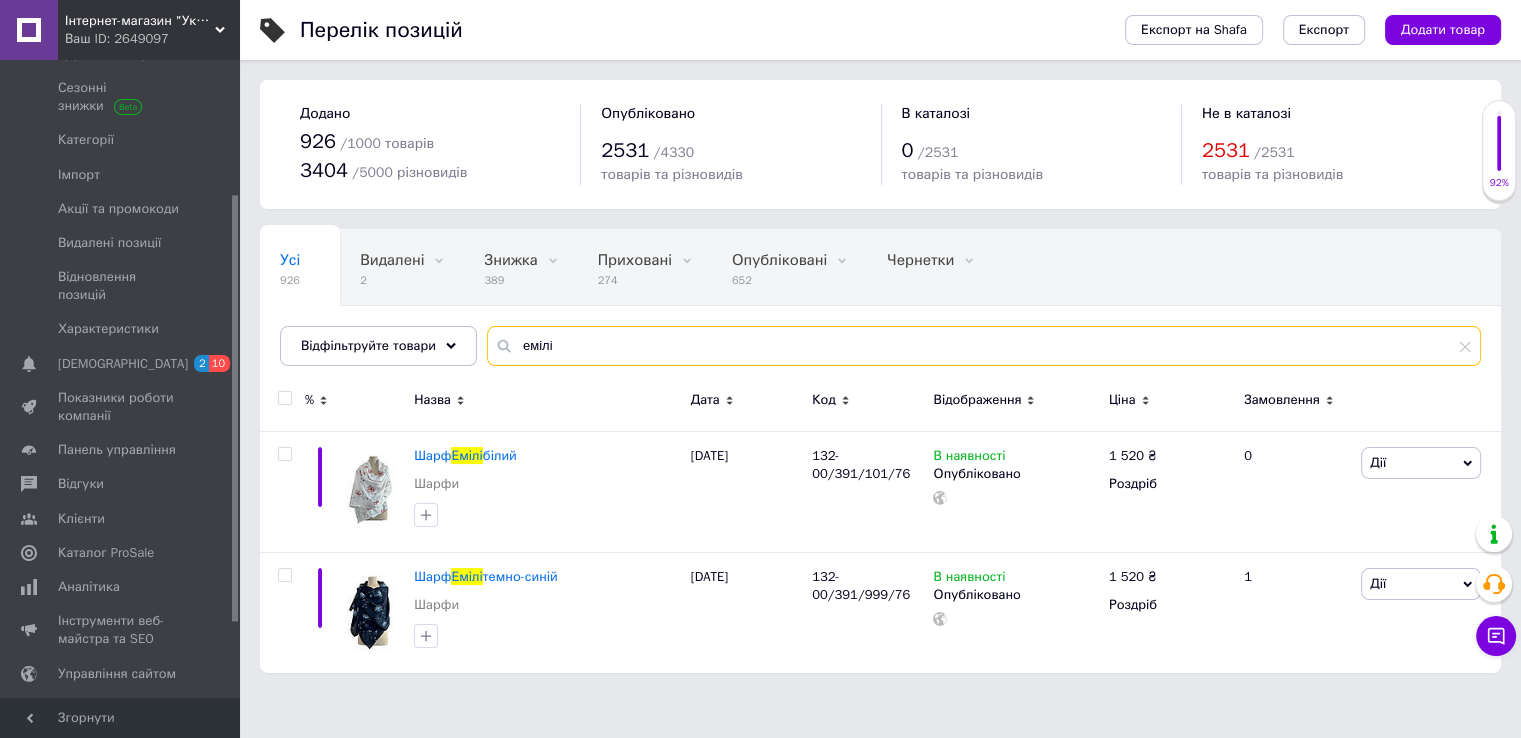 scroll, scrollTop: 0, scrollLeft: 0, axis: both 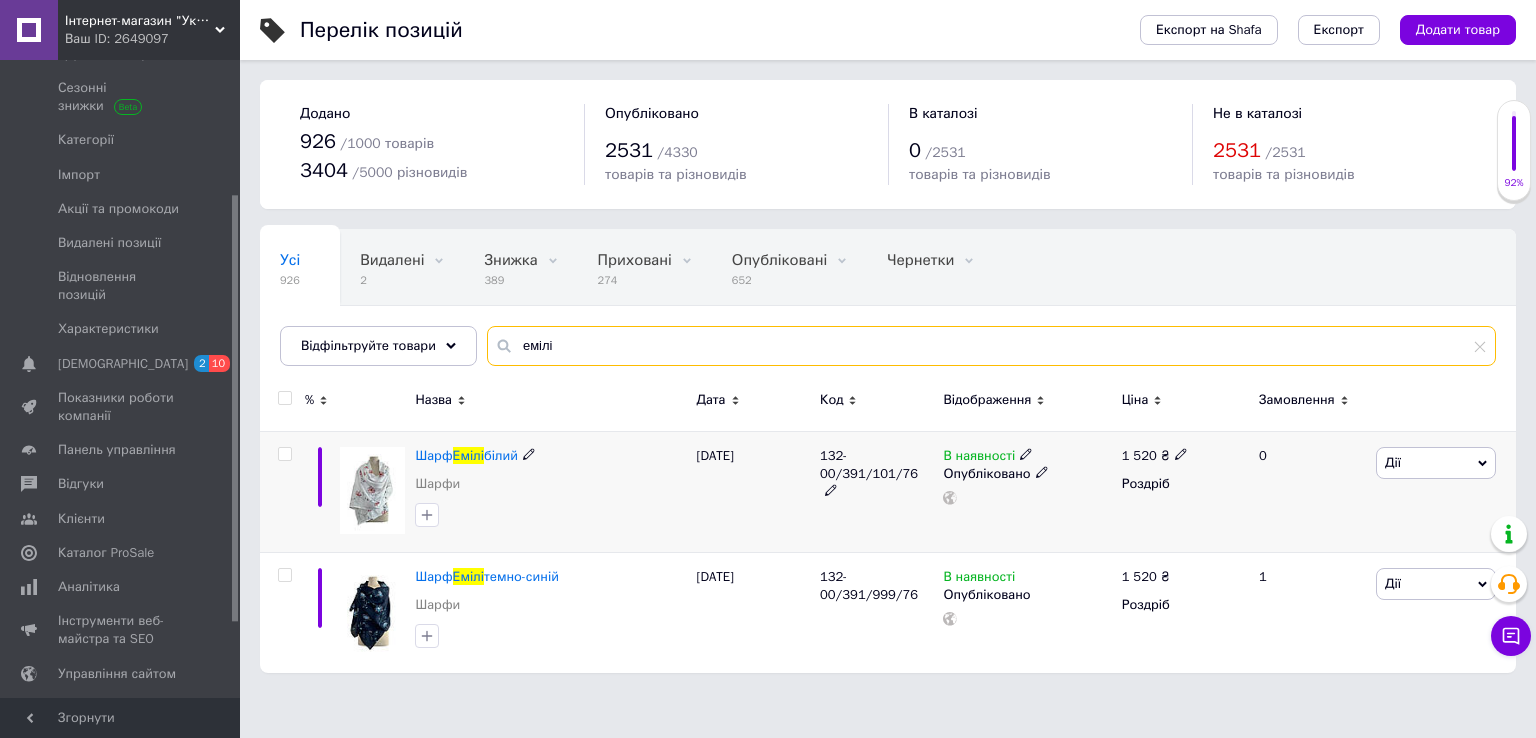 type on "емілі" 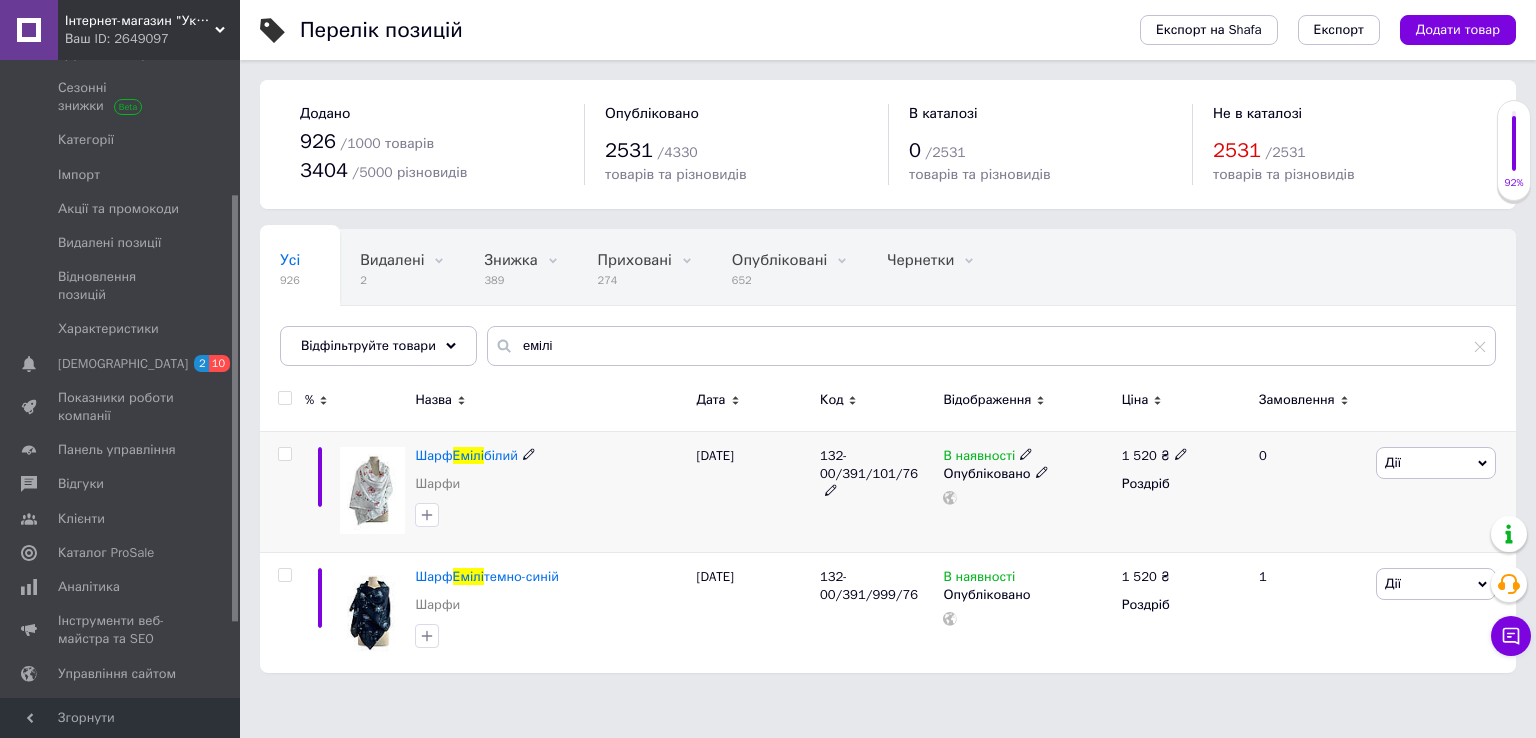 click on "1 520   ₴" at bounding box center [1155, 456] 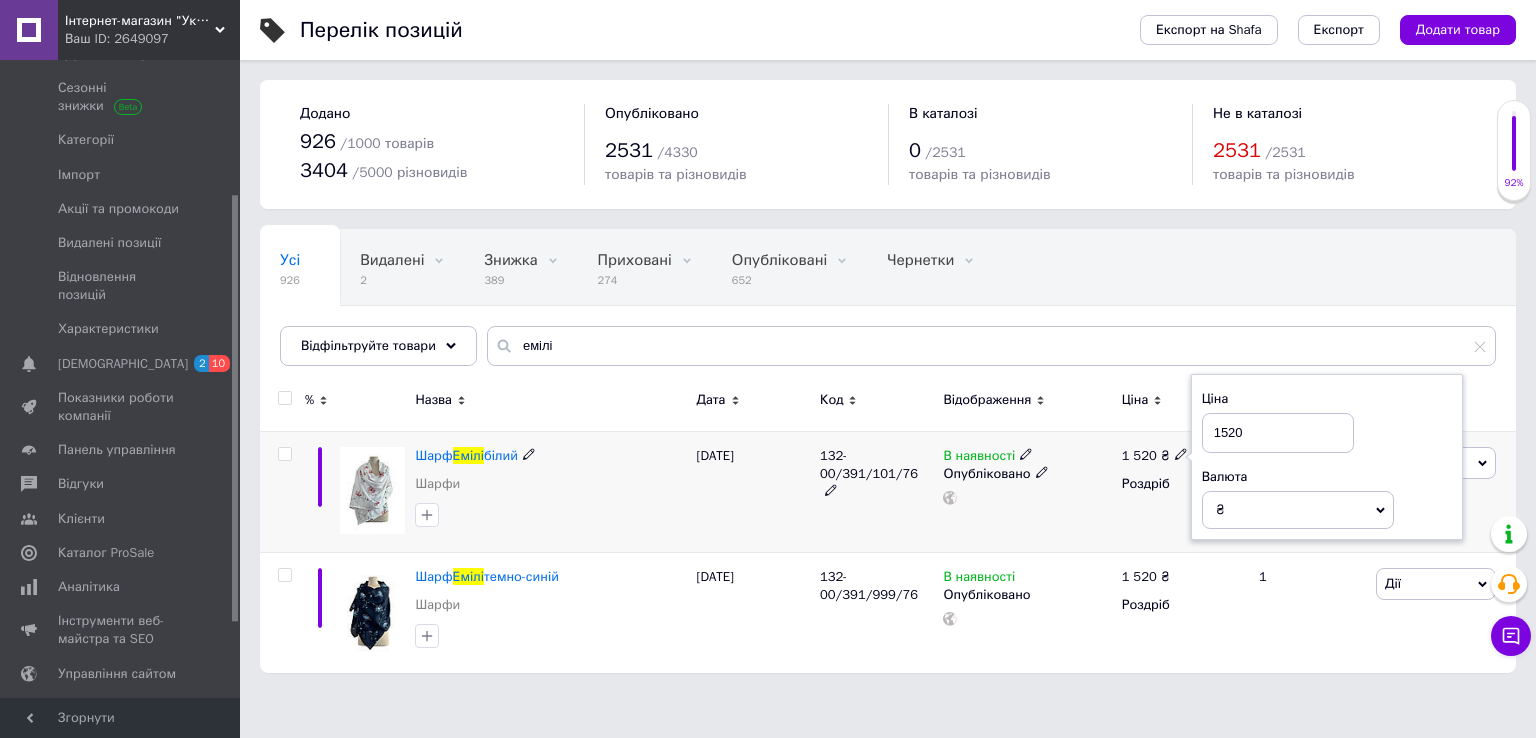 drag, startPoint x: 1254, startPoint y: 436, endPoint x: 1210, endPoint y: 430, distance: 44.407207 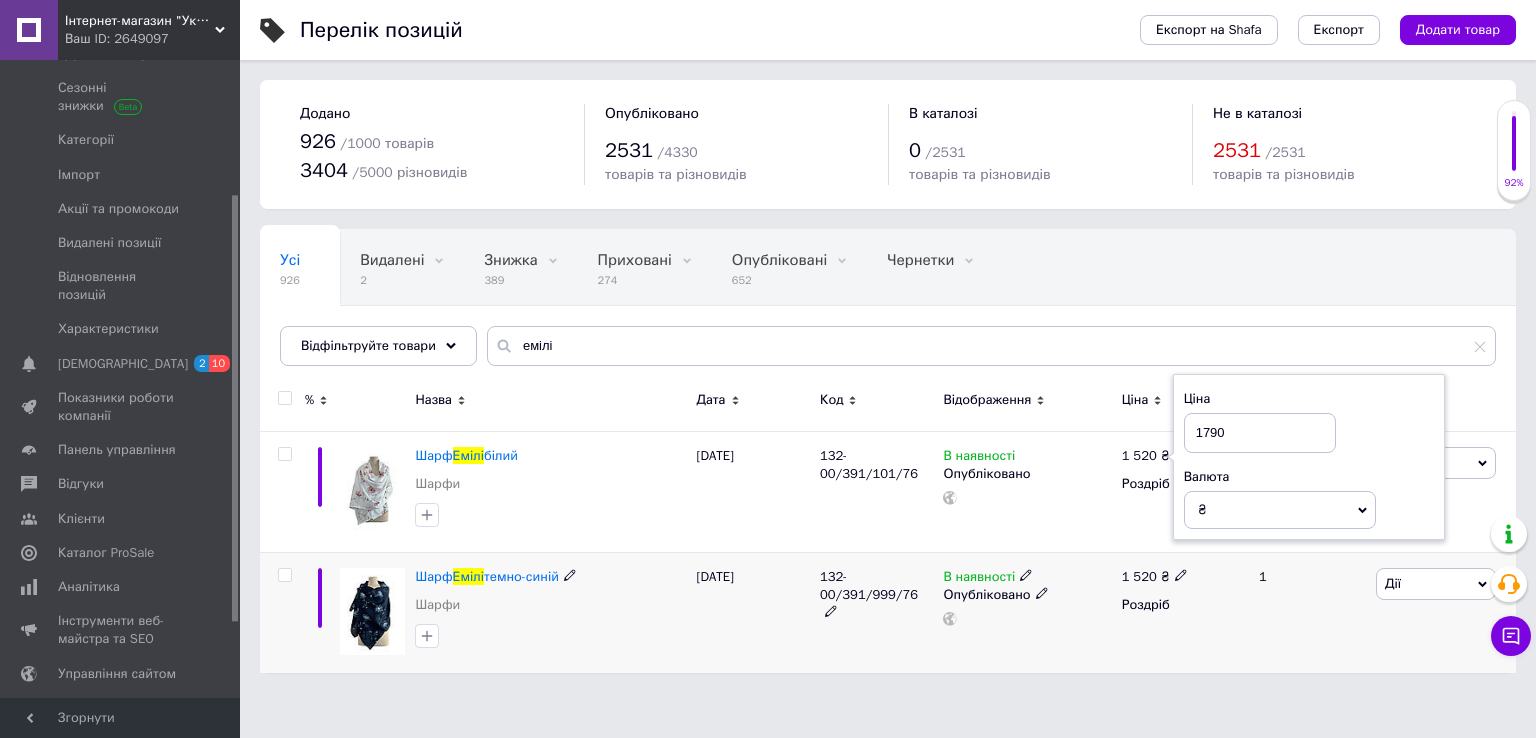 type on "1790" 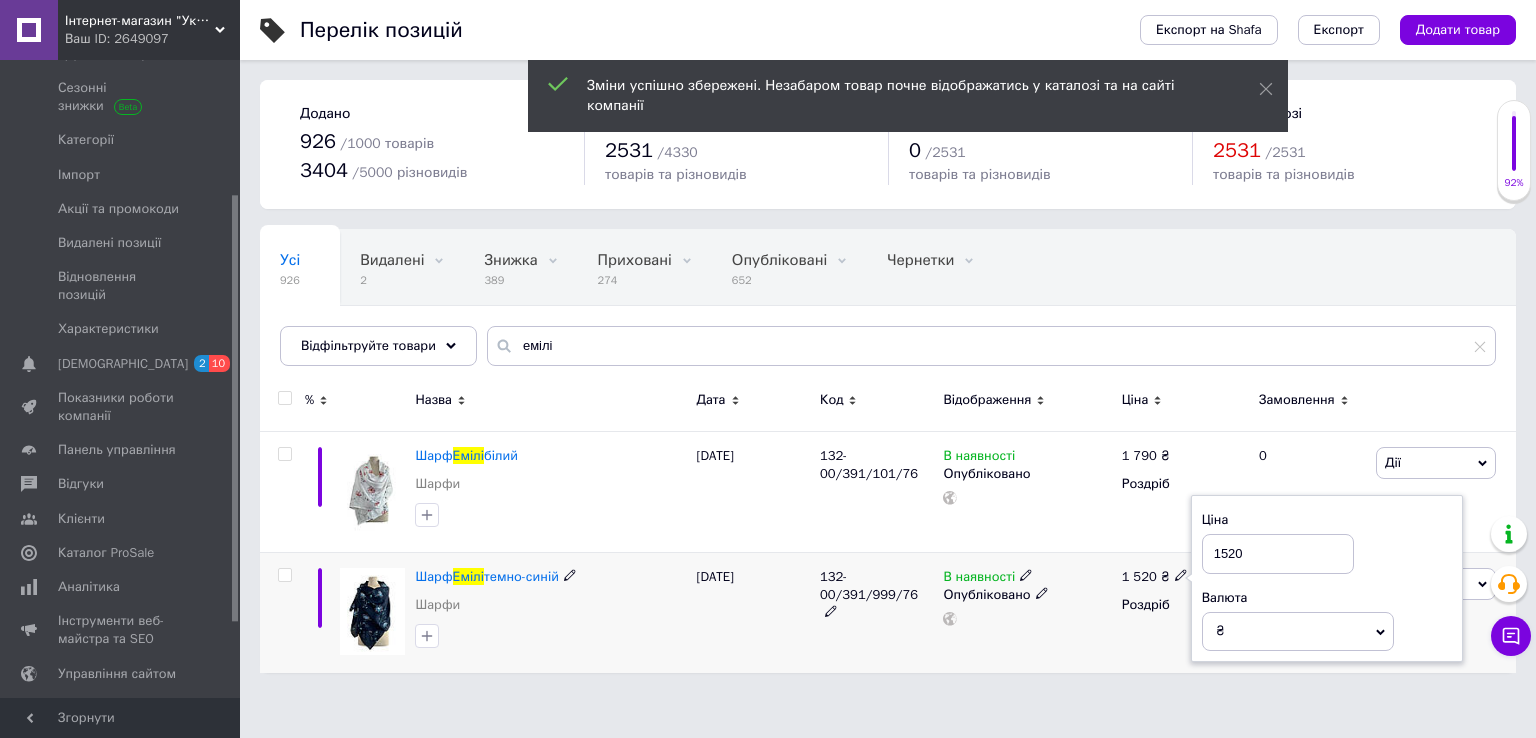 drag, startPoint x: 1250, startPoint y: 554, endPoint x: 1199, endPoint y: 551, distance: 51.088158 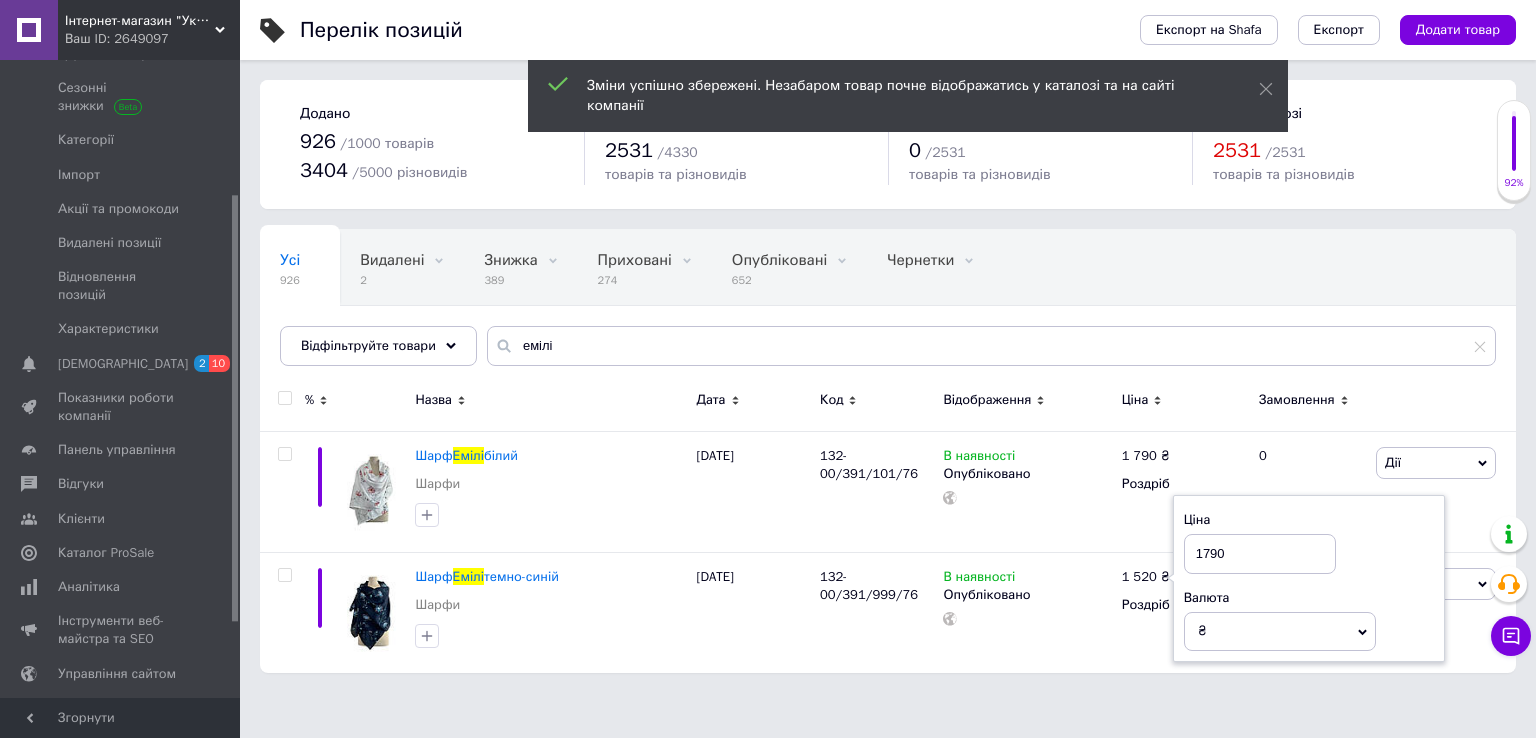 type on "1790" 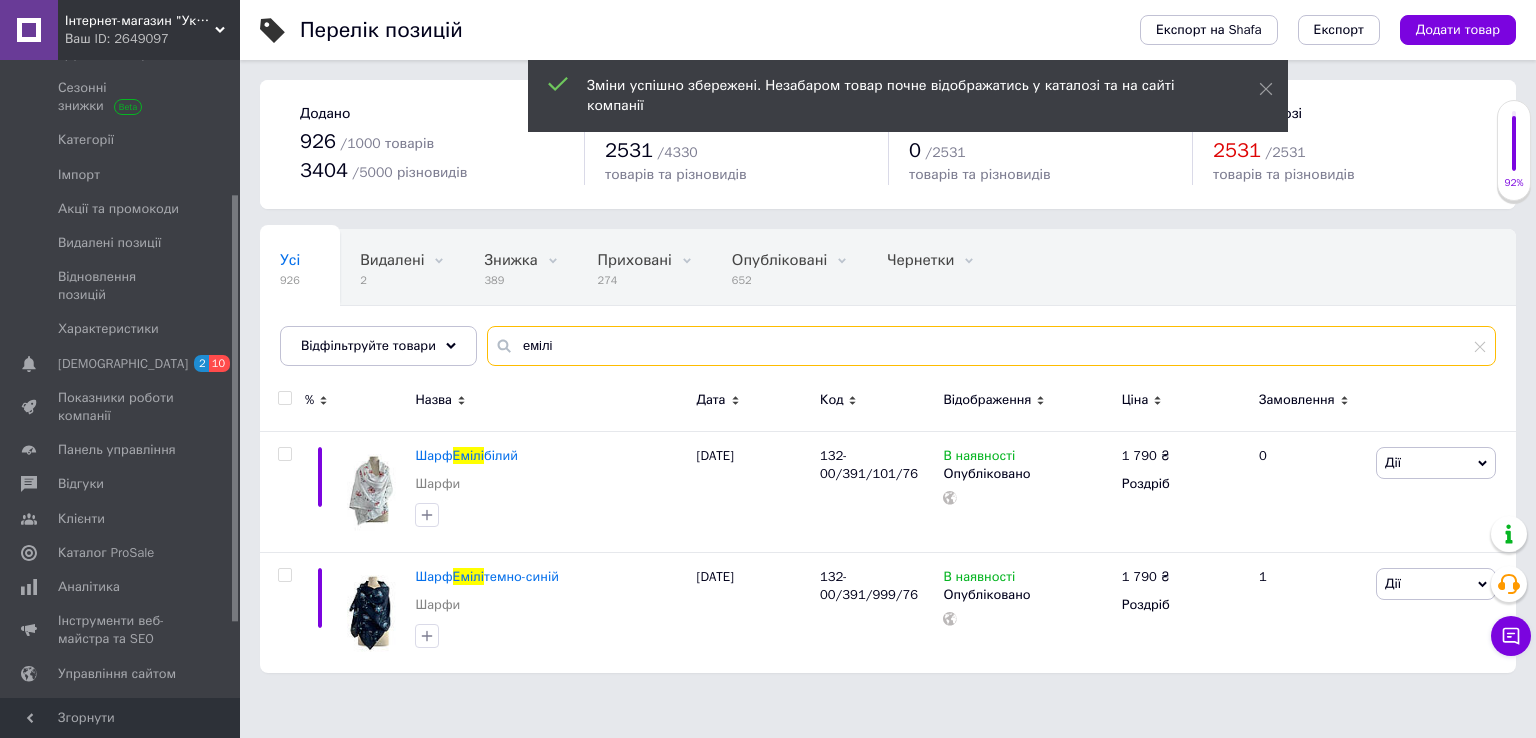 drag, startPoint x: 563, startPoint y: 341, endPoint x: 501, endPoint y: 353, distance: 63.15061 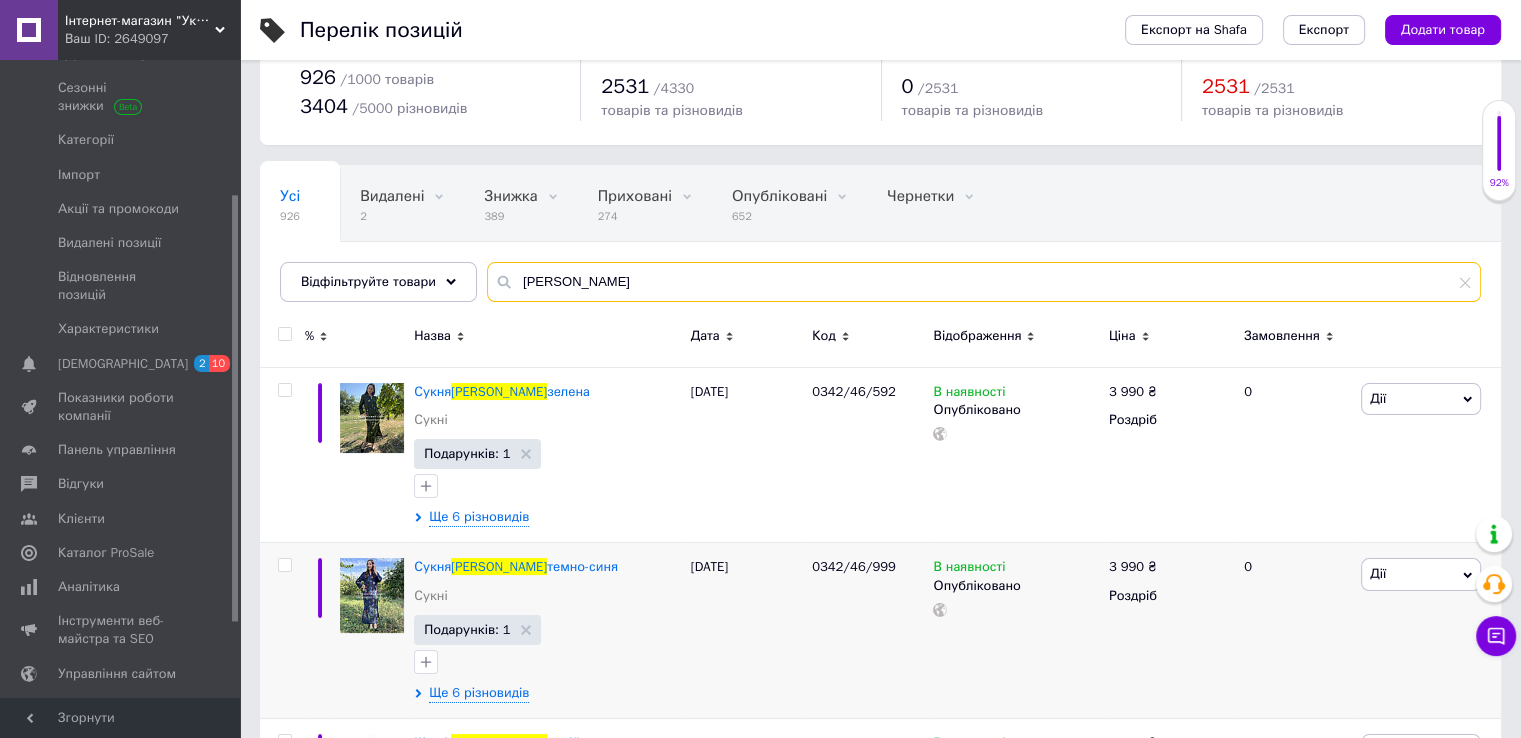 scroll, scrollTop: 400, scrollLeft: 0, axis: vertical 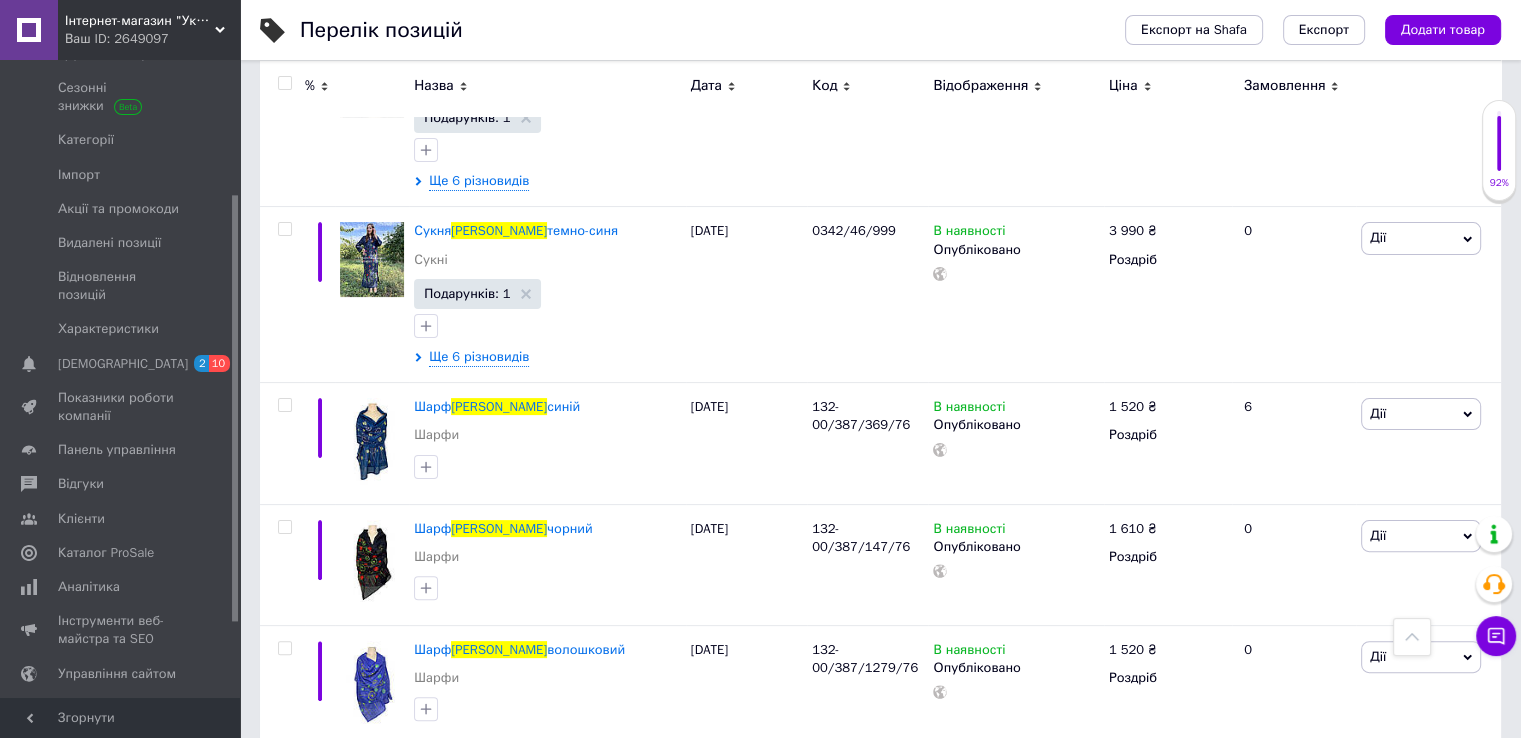 type on "[PERSON_NAME]" 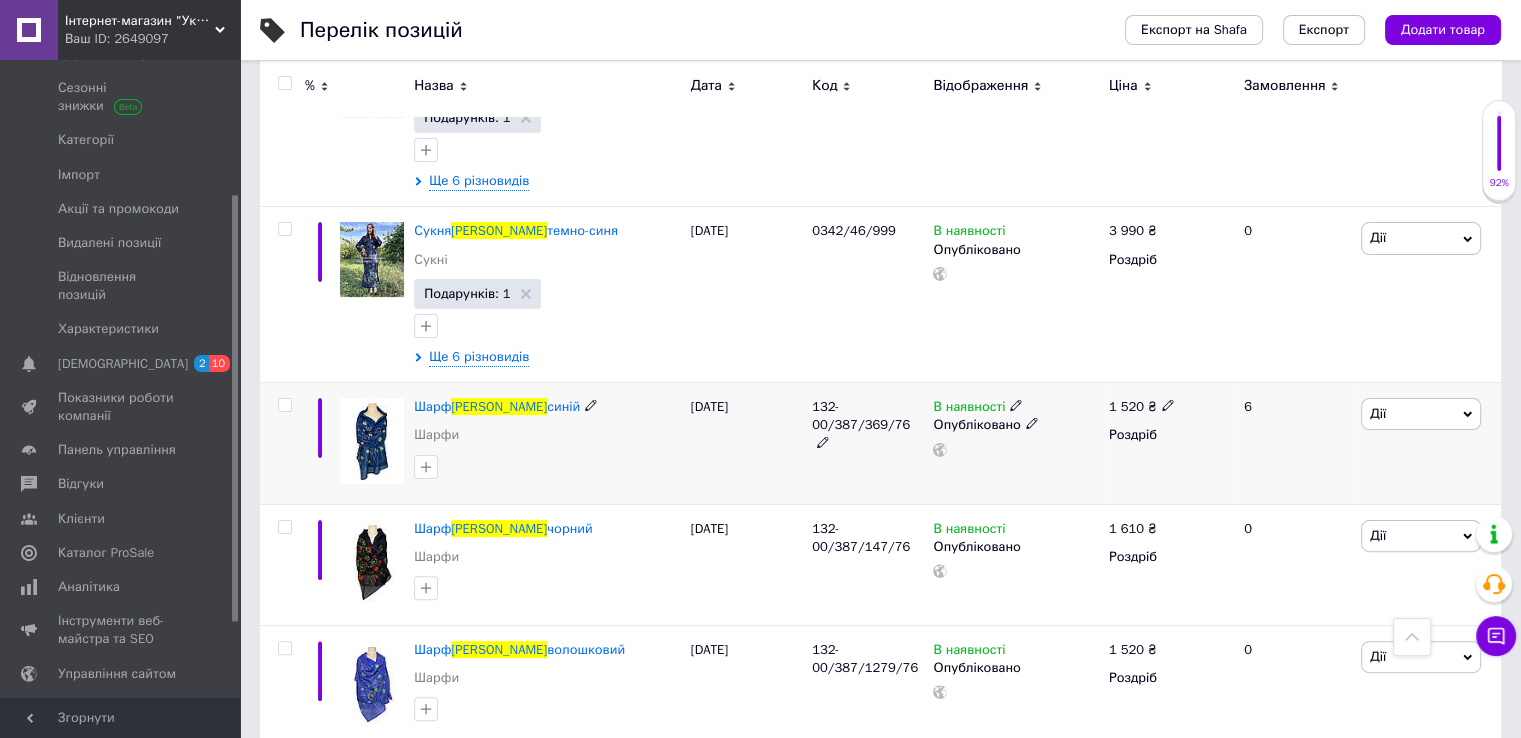 click 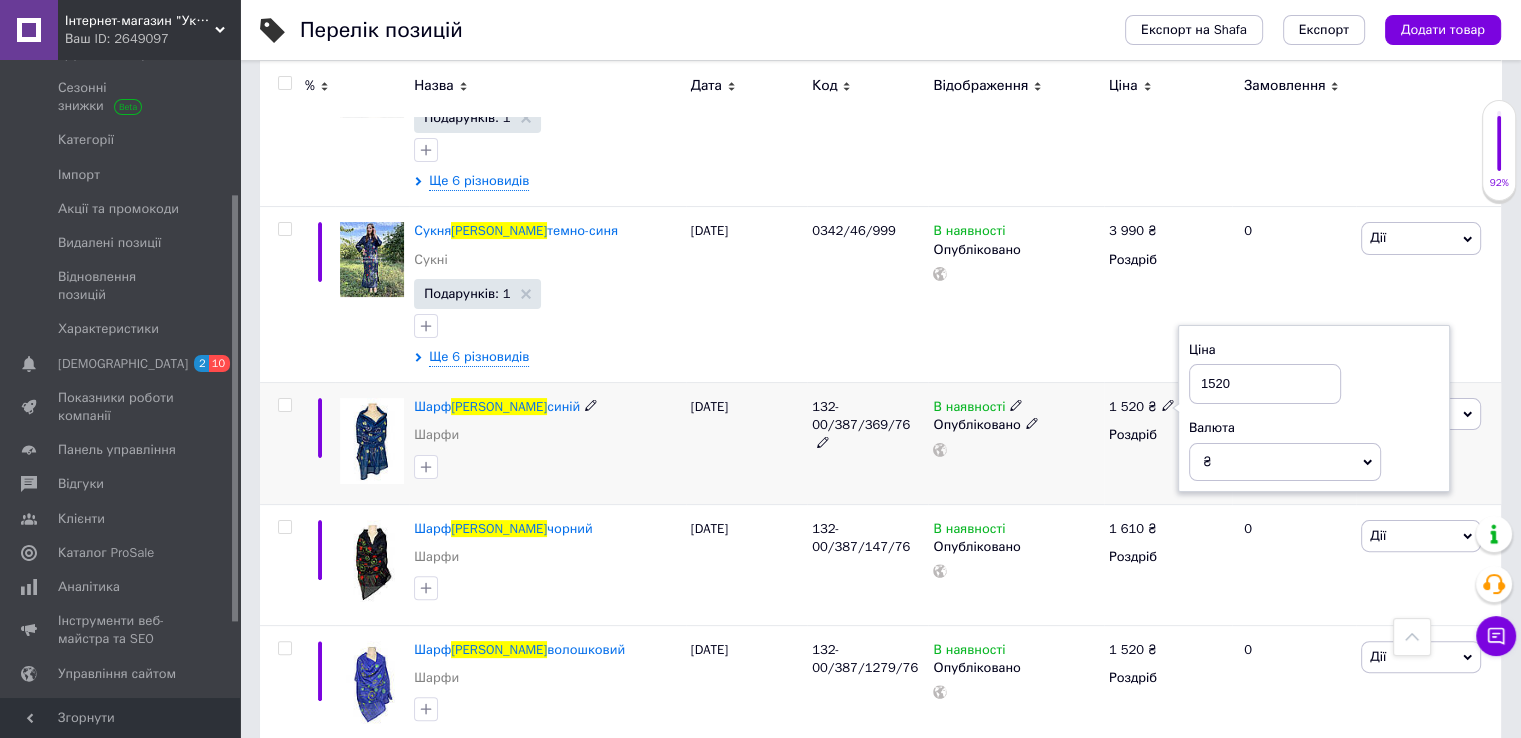 drag, startPoint x: 1244, startPoint y: 377, endPoint x: 1197, endPoint y: 385, distance: 47.67599 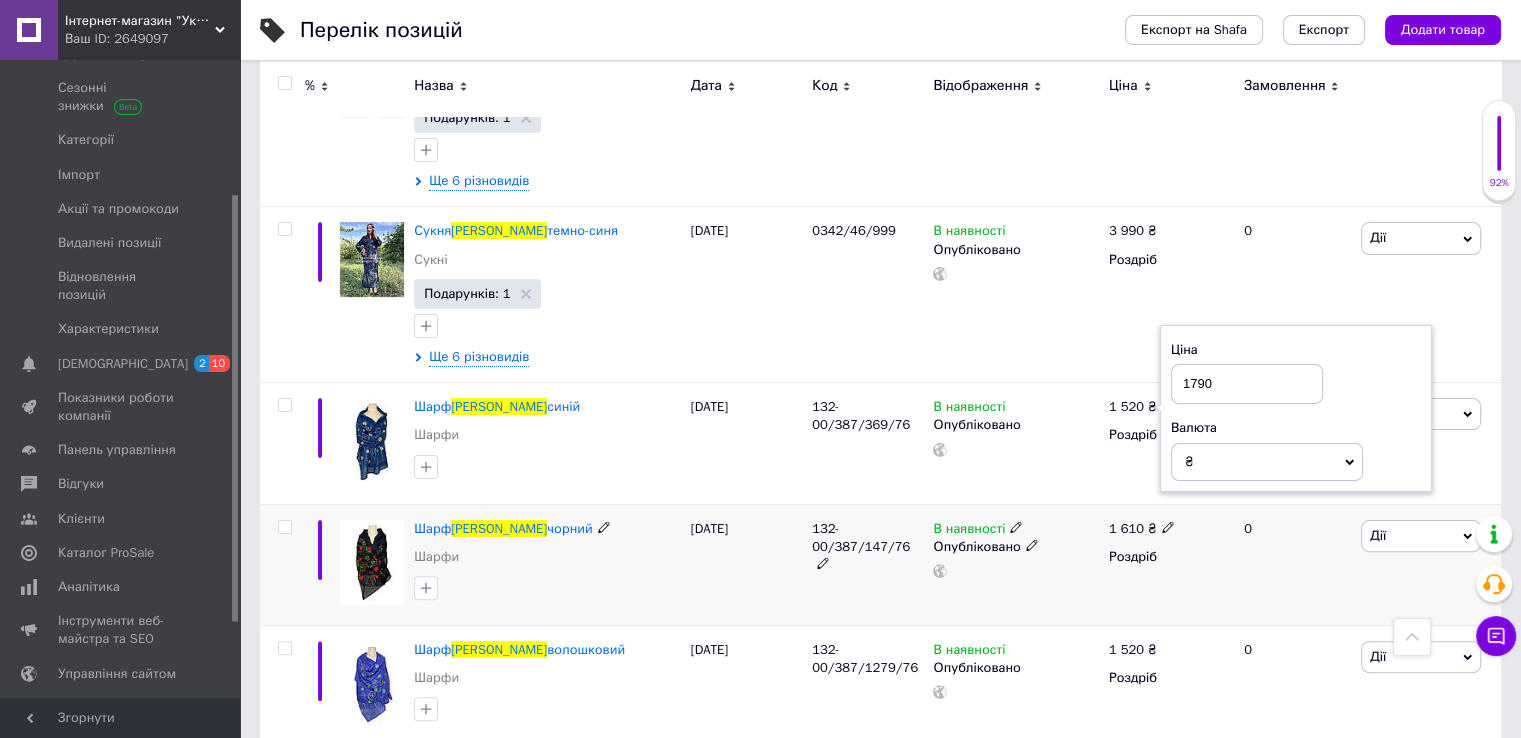 type on "1790" 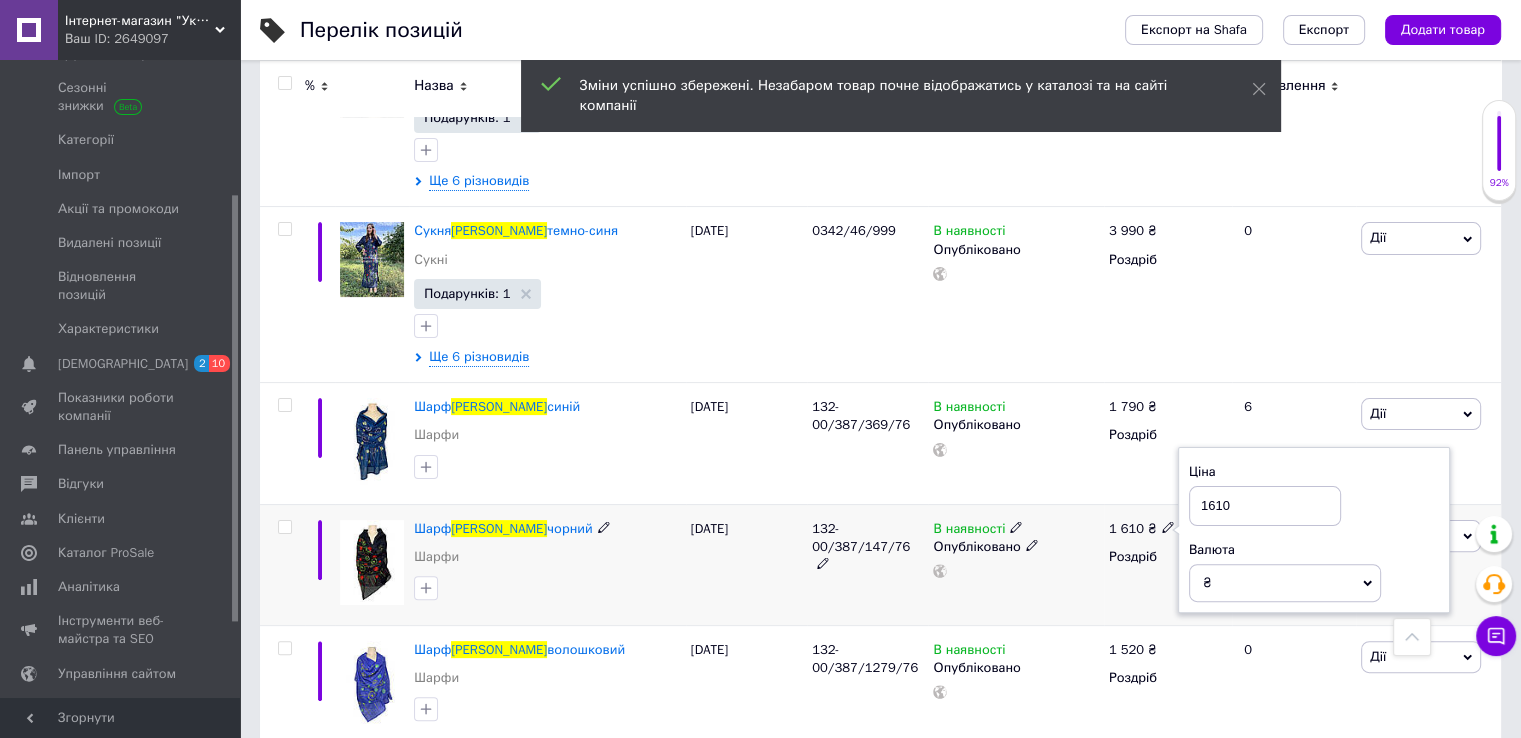 drag, startPoint x: 1236, startPoint y: 505, endPoint x: 1195, endPoint y: 505, distance: 41 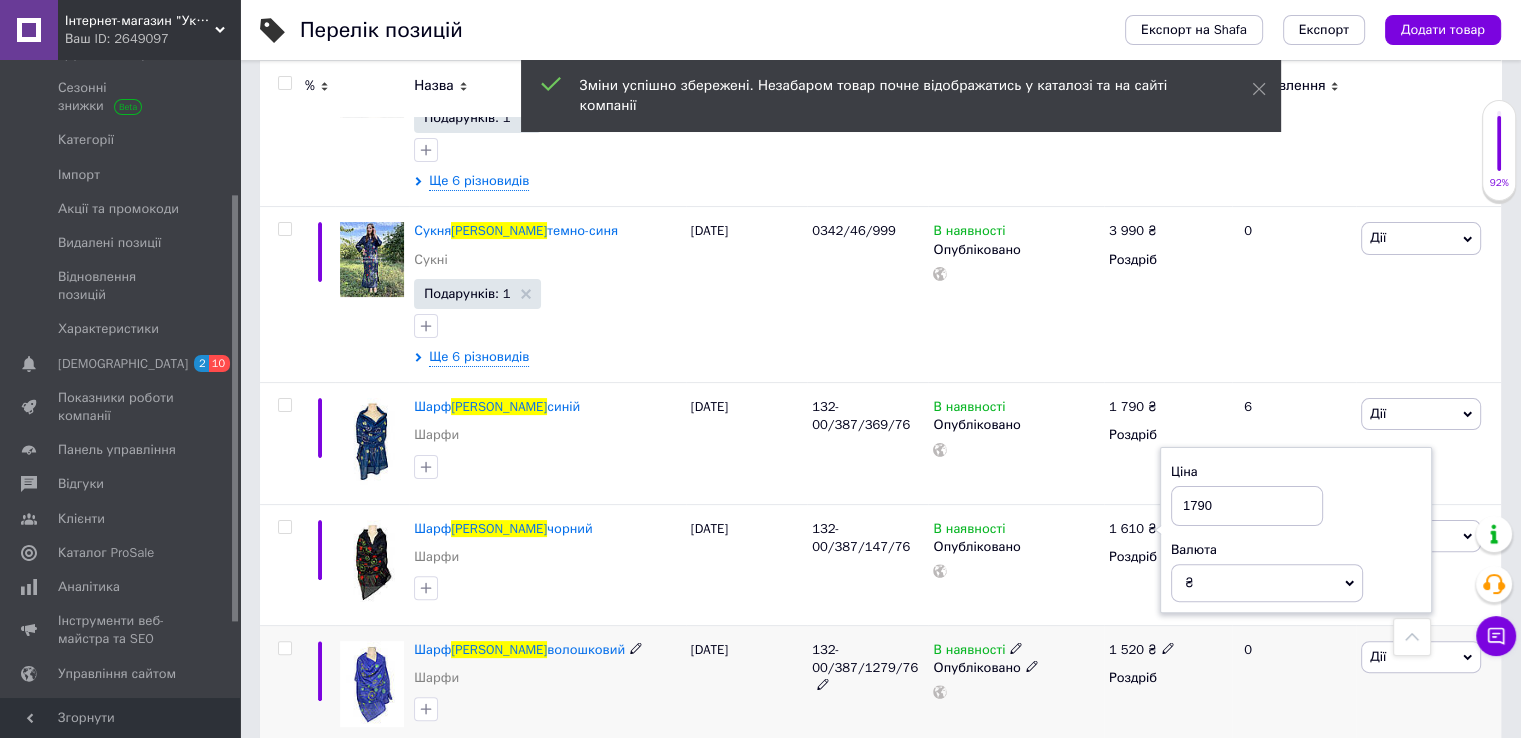 type on "1790" 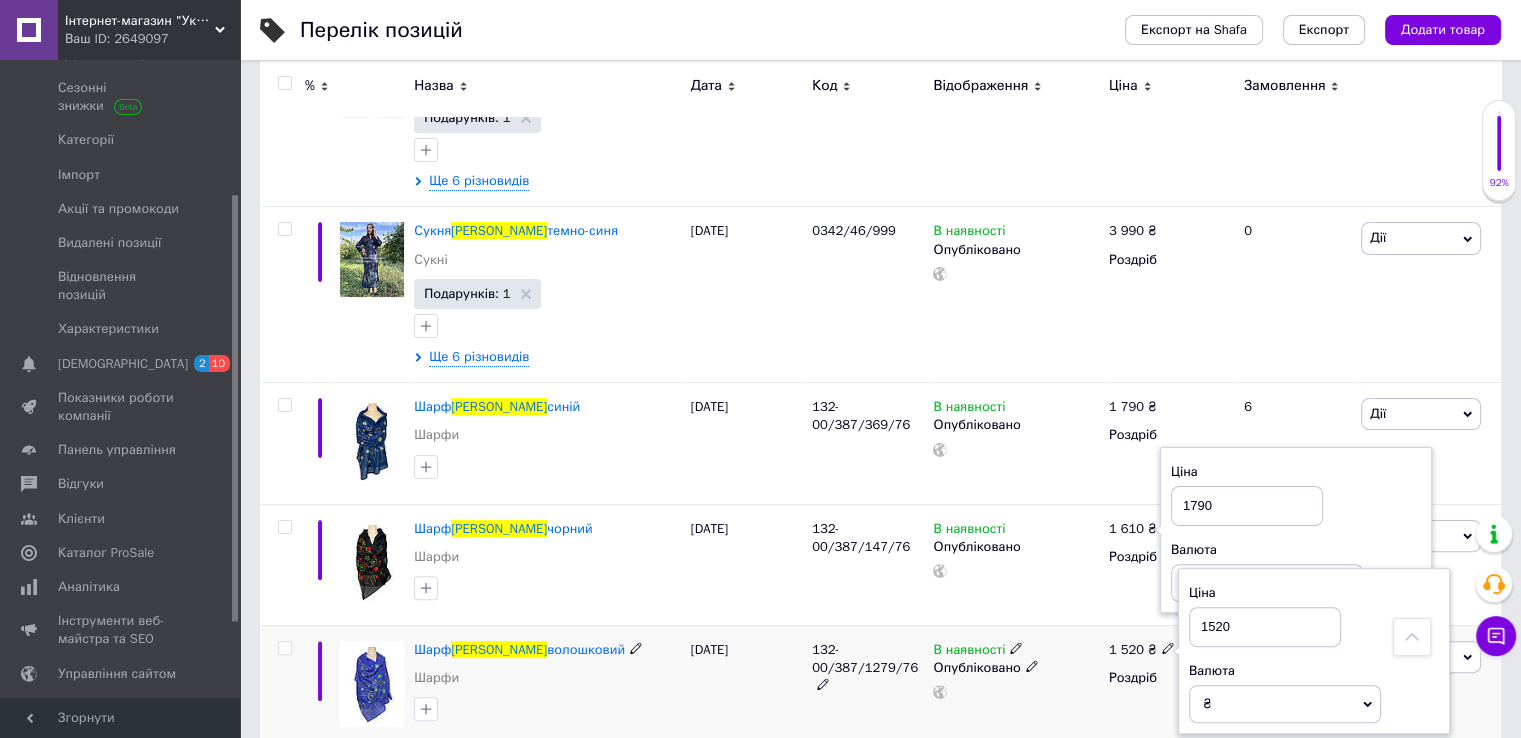 drag, startPoint x: 1239, startPoint y: 627, endPoint x: 1189, endPoint y: 628, distance: 50.01 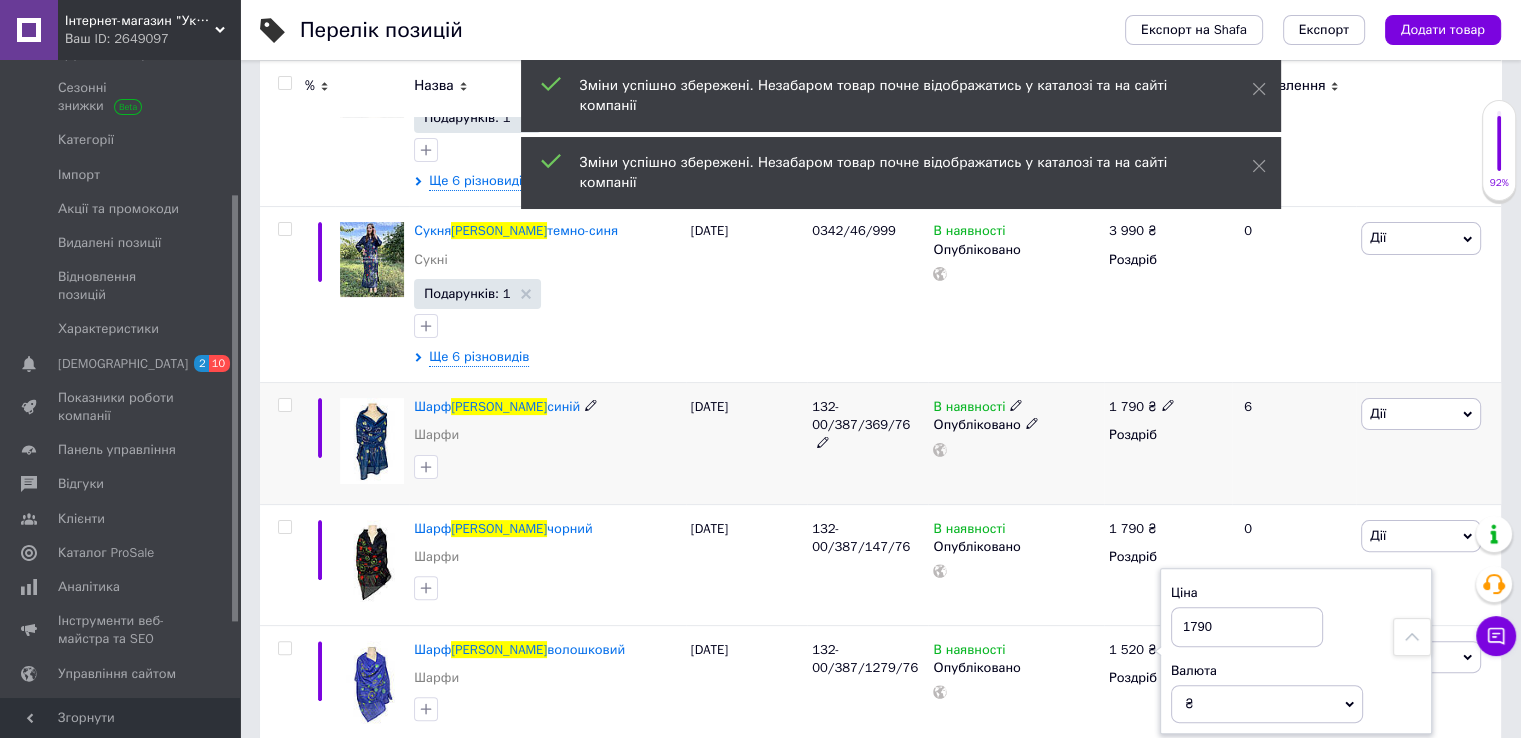 type on "1790" 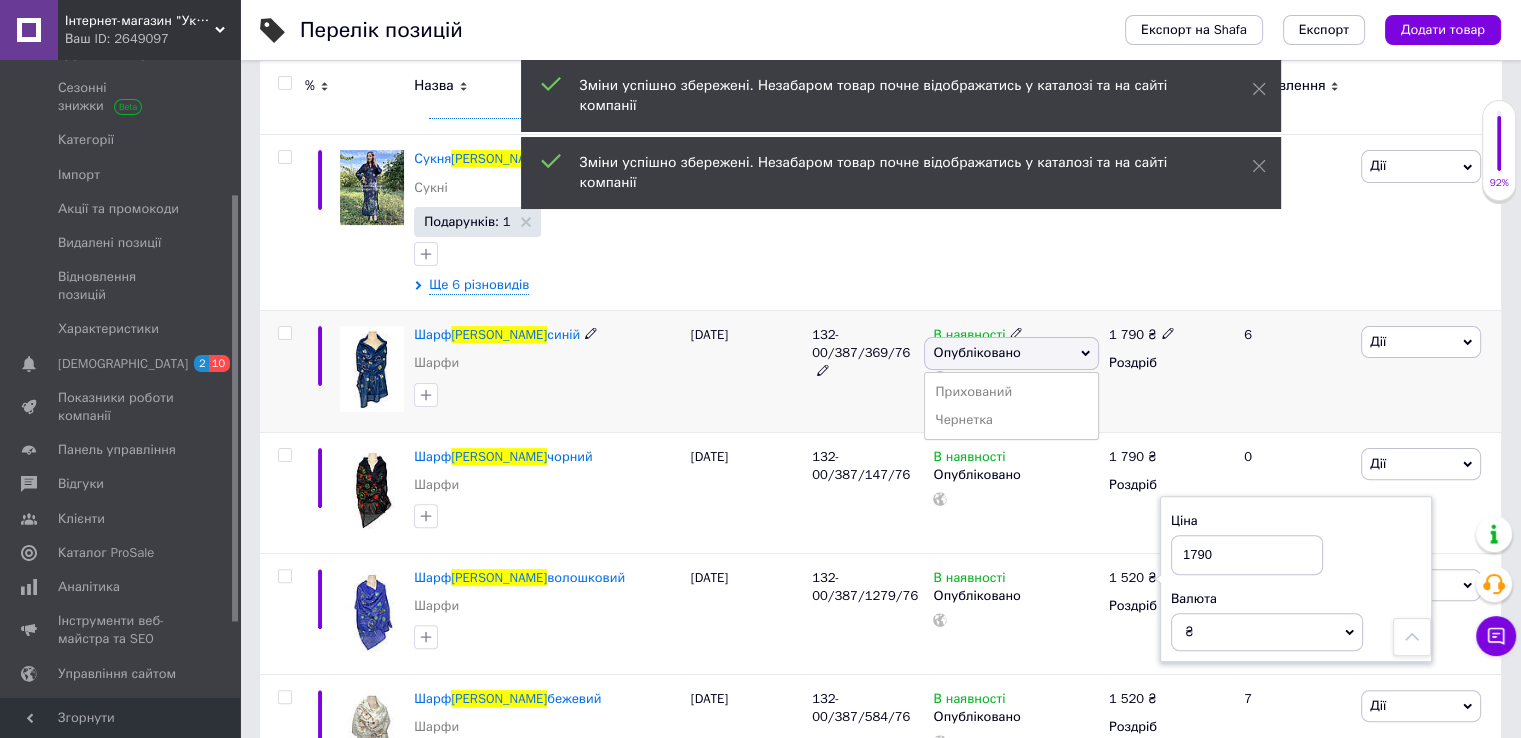 scroll, scrollTop: 548, scrollLeft: 0, axis: vertical 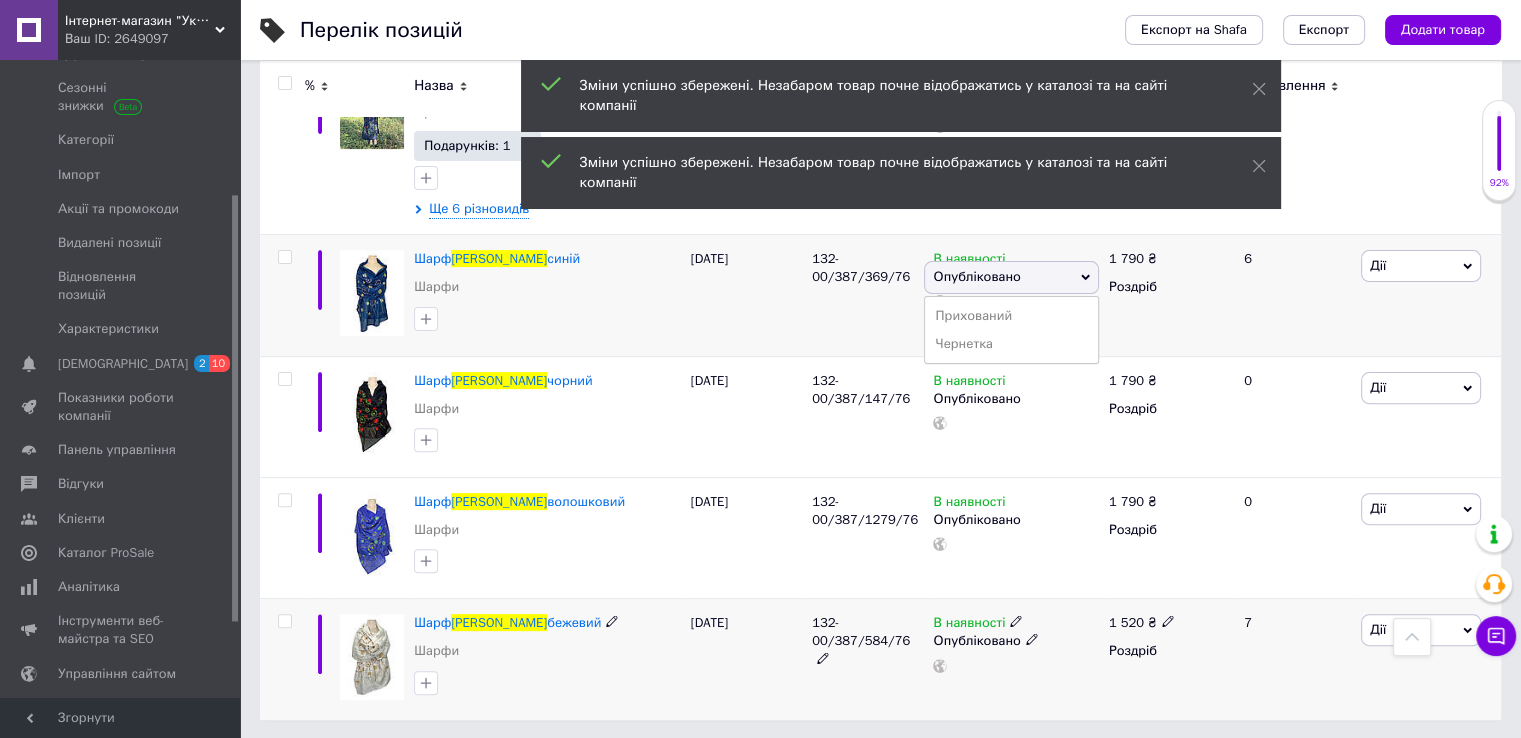 click 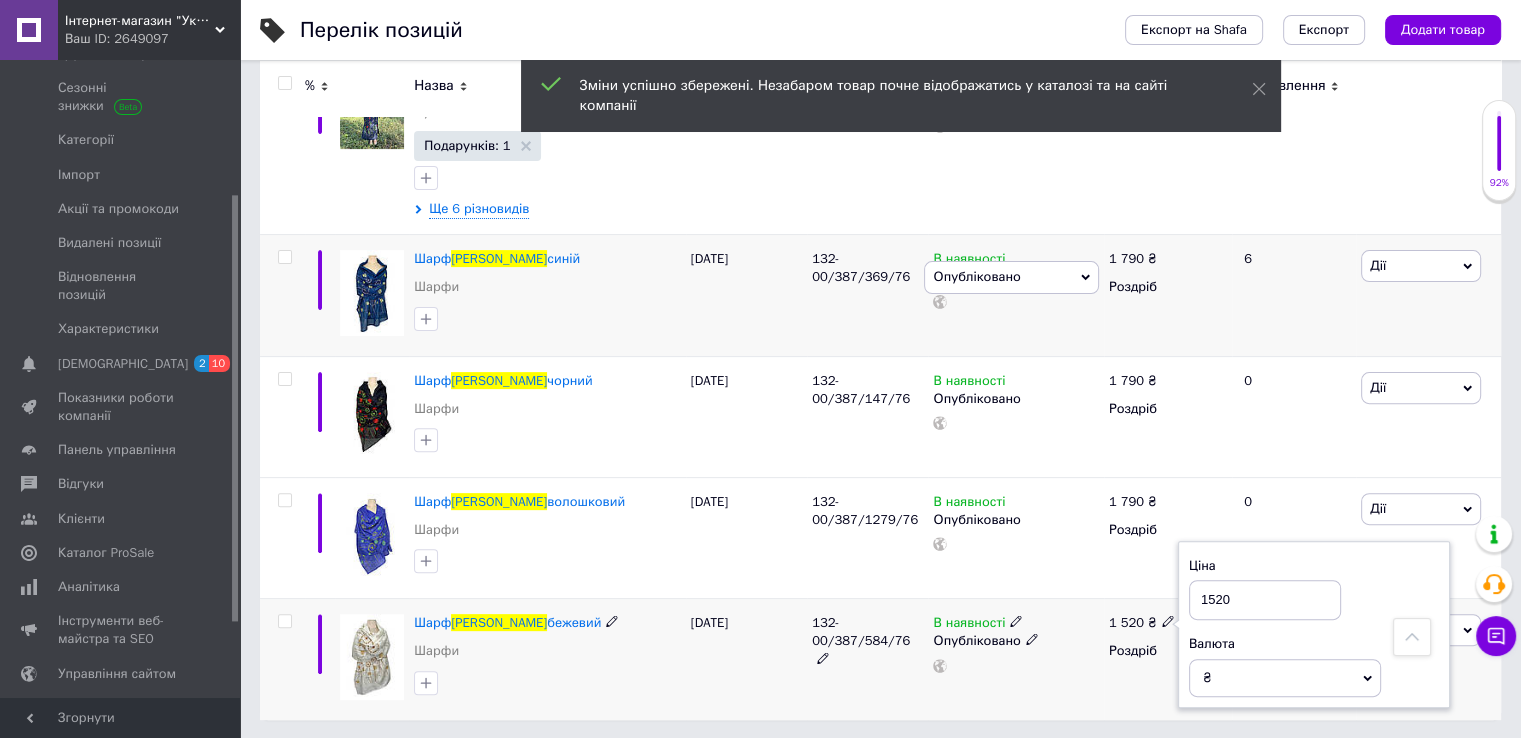 drag, startPoint x: 1241, startPoint y: 597, endPoint x: 1176, endPoint y: 598, distance: 65.00769 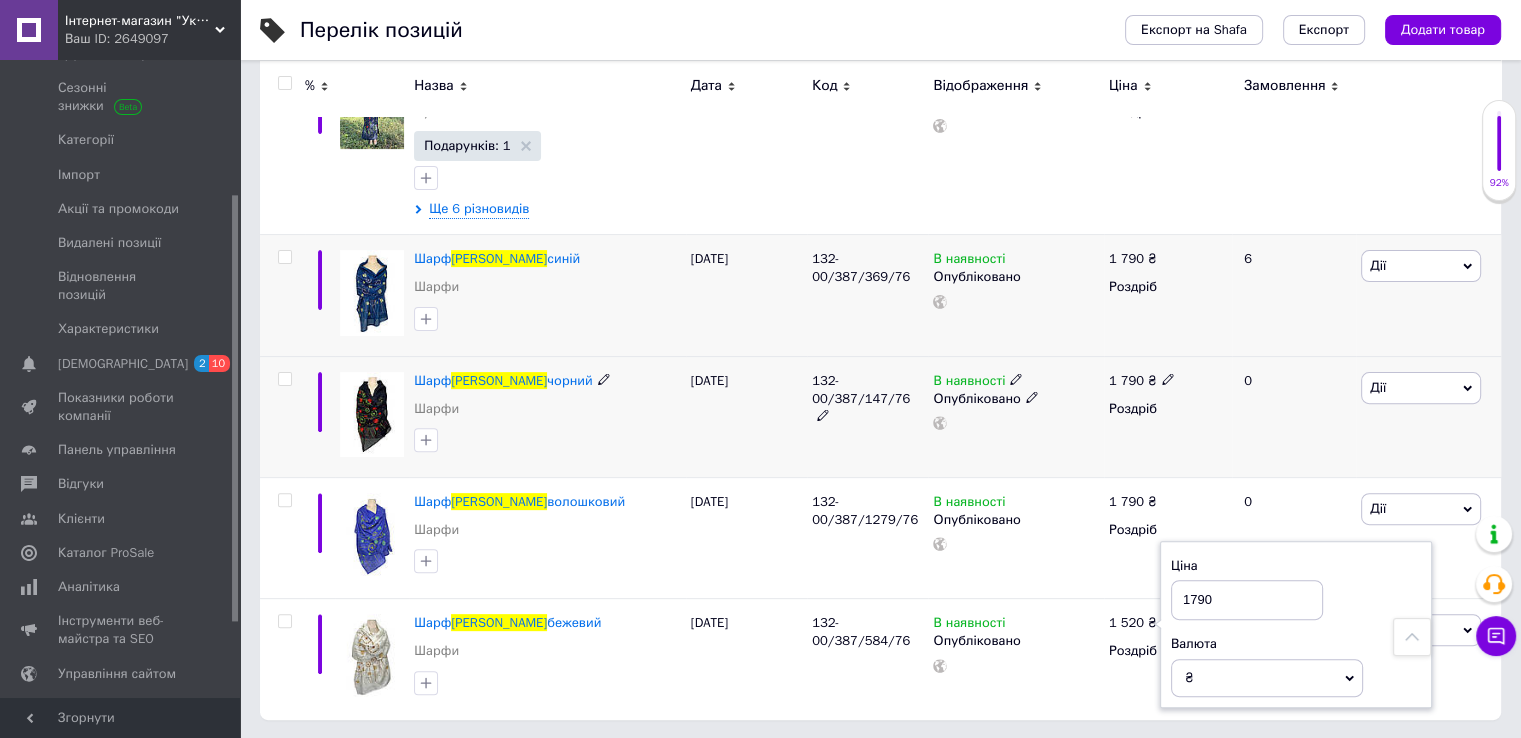 type on "1790" 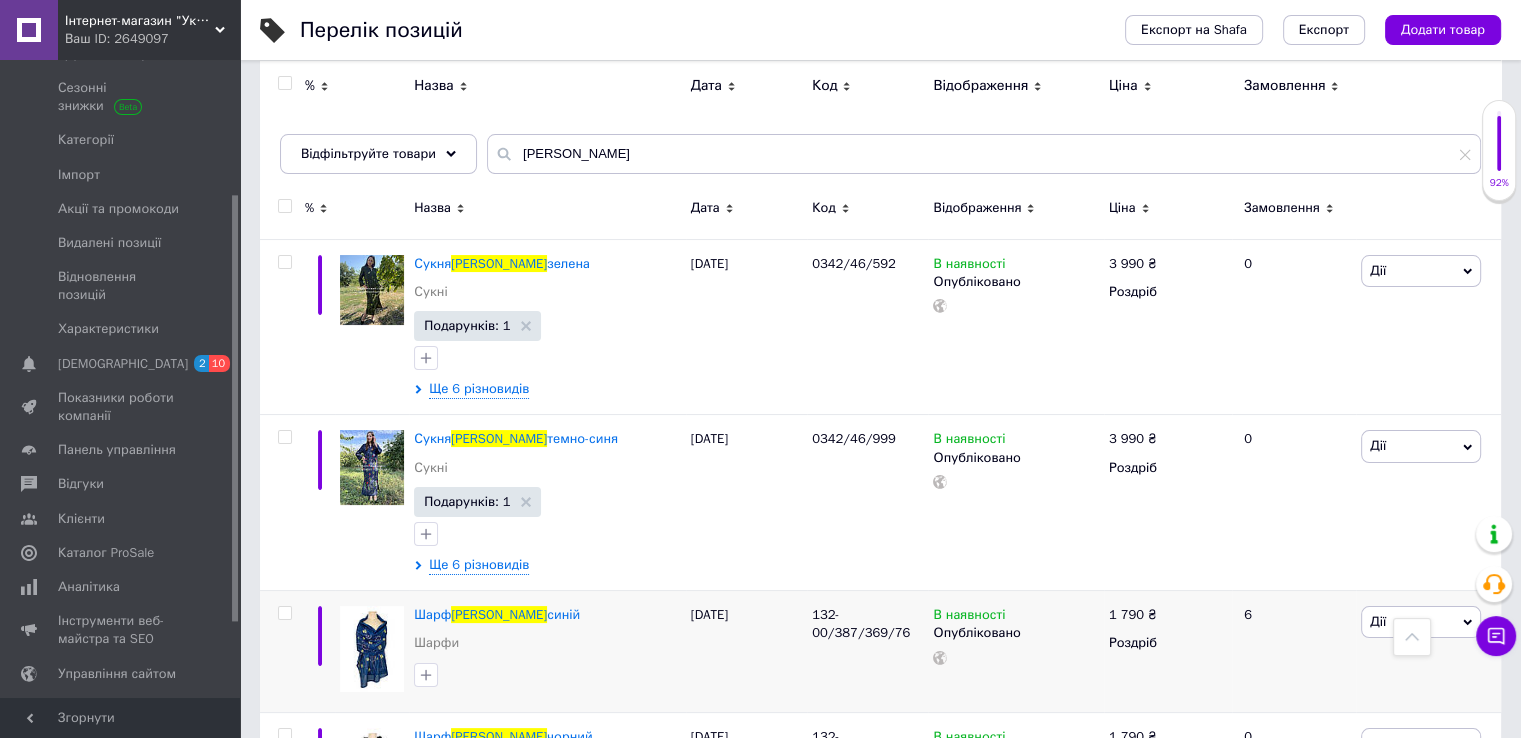 scroll, scrollTop: 0, scrollLeft: 0, axis: both 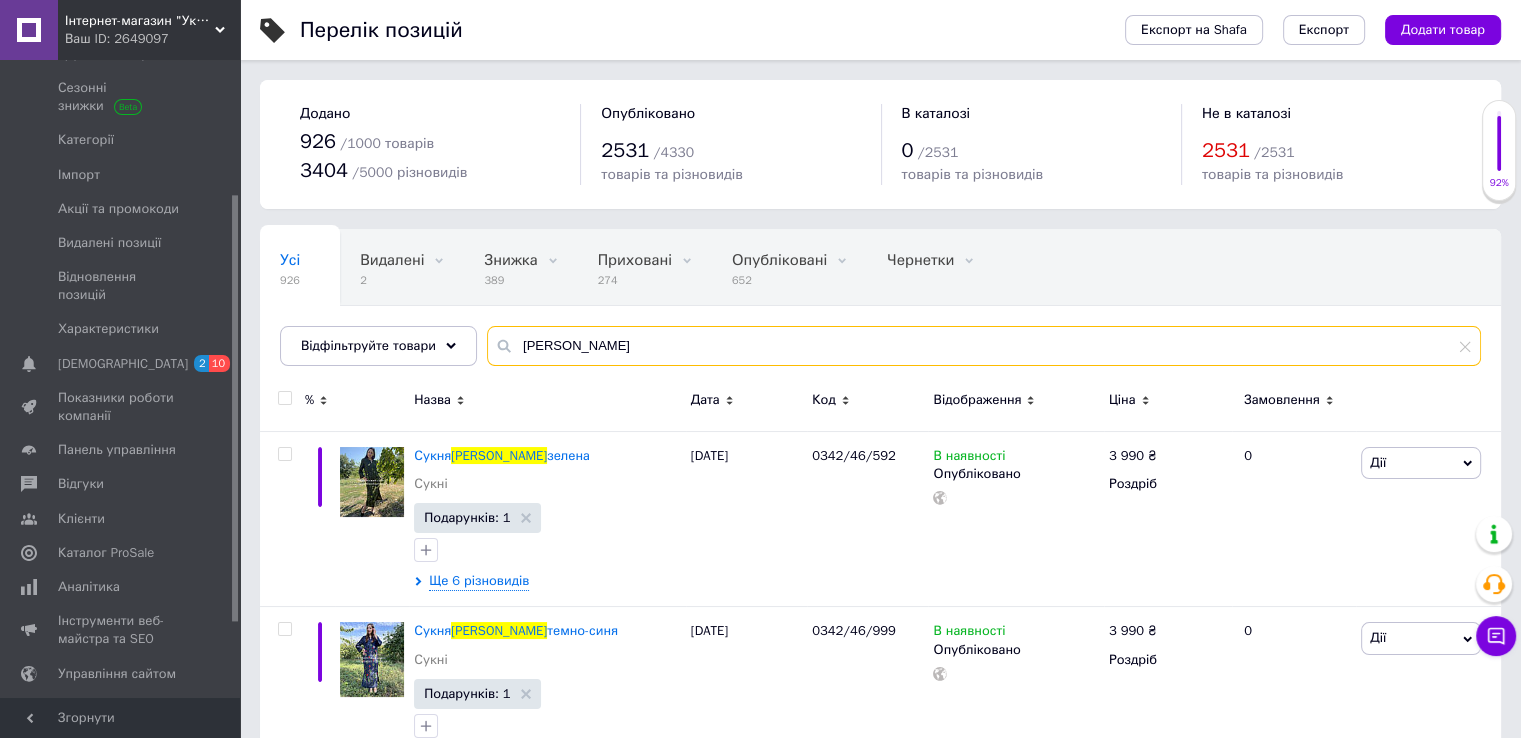 drag, startPoint x: 577, startPoint y: 347, endPoint x: 477, endPoint y: 364, distance: 101.43471 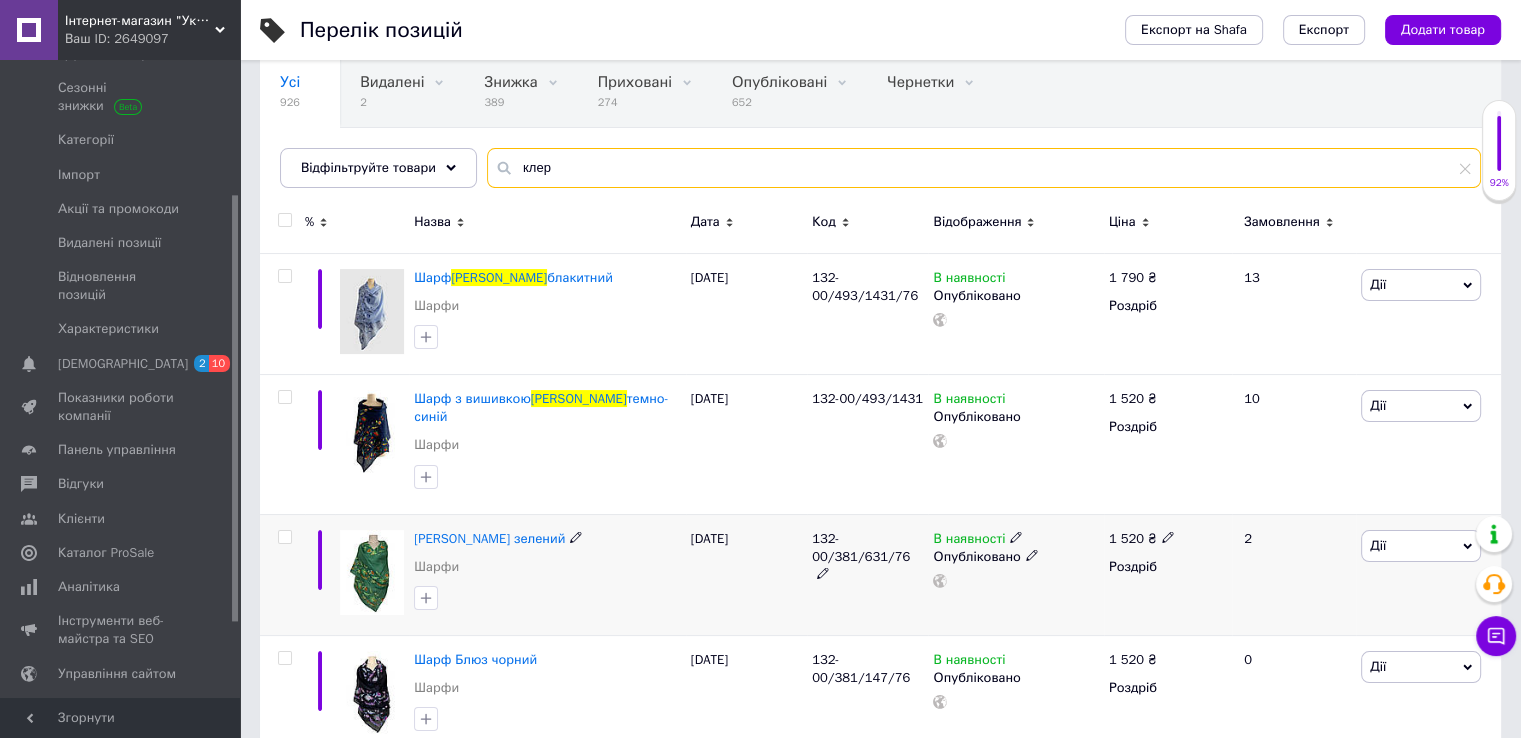 scroll, scrollTop: 300, scrollLeft: 0, axis: vertical 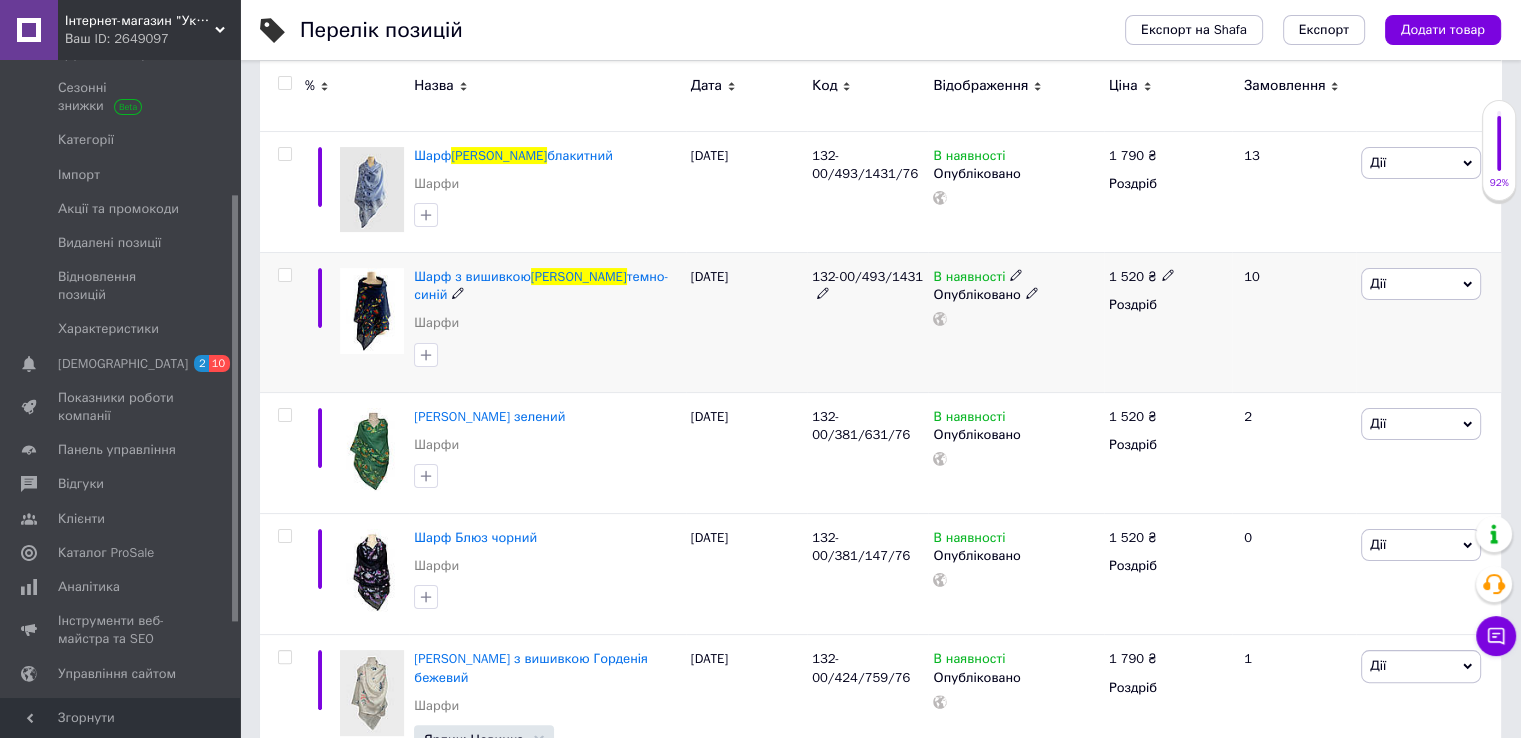 type on "клер" 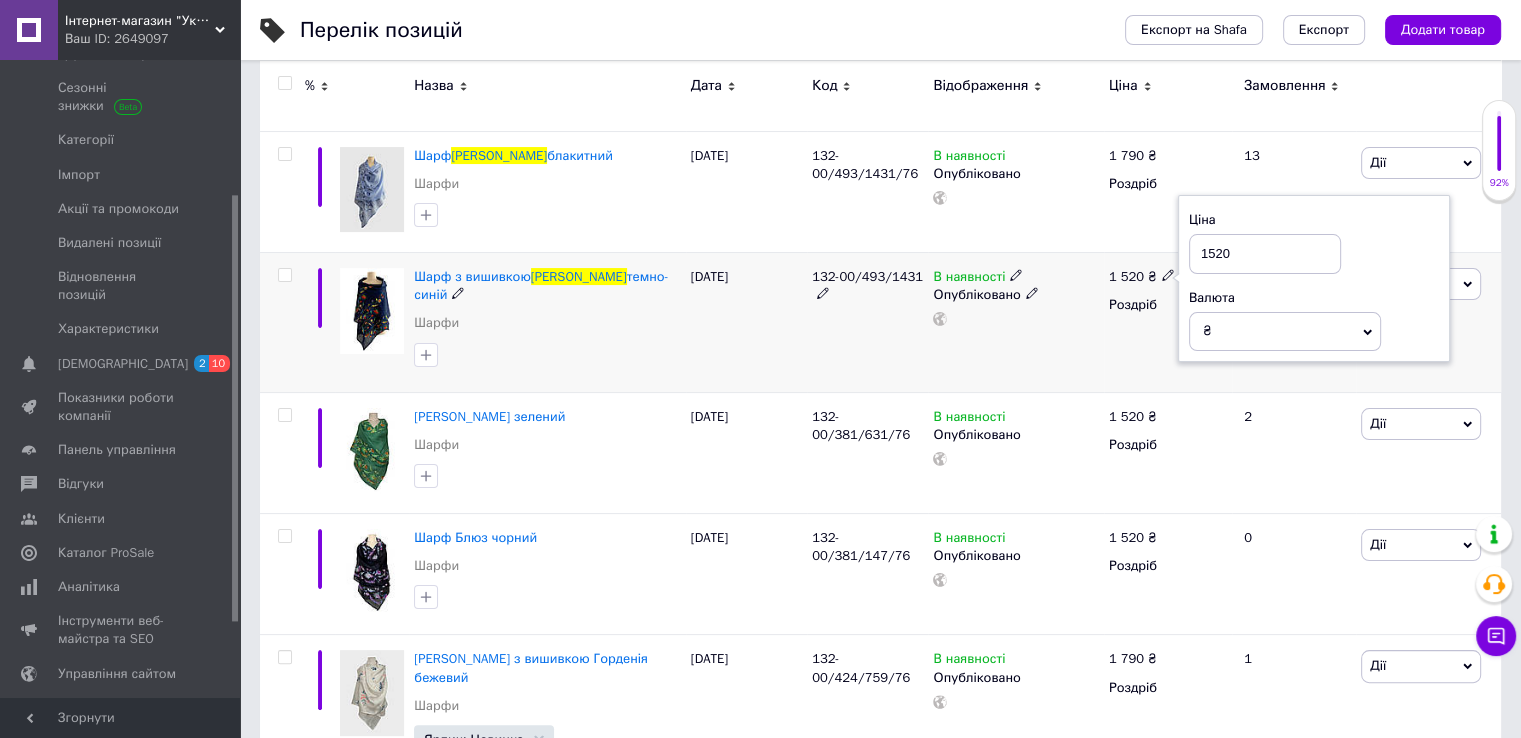 drag, startPoint x: 1232, startPoint y: 249, endPoint x: 1191, endPoint y: 250, distance: 41.01219 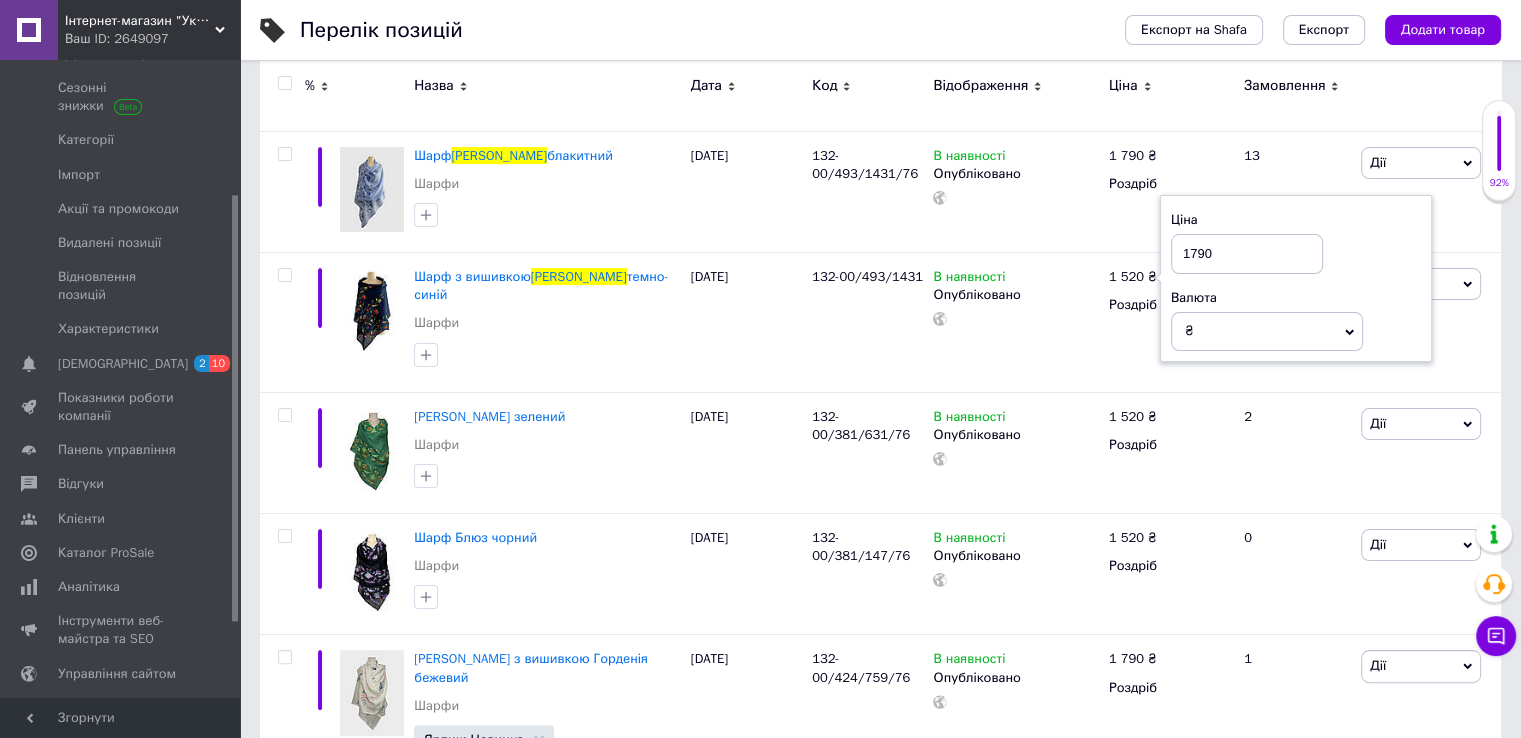 type on "1790" 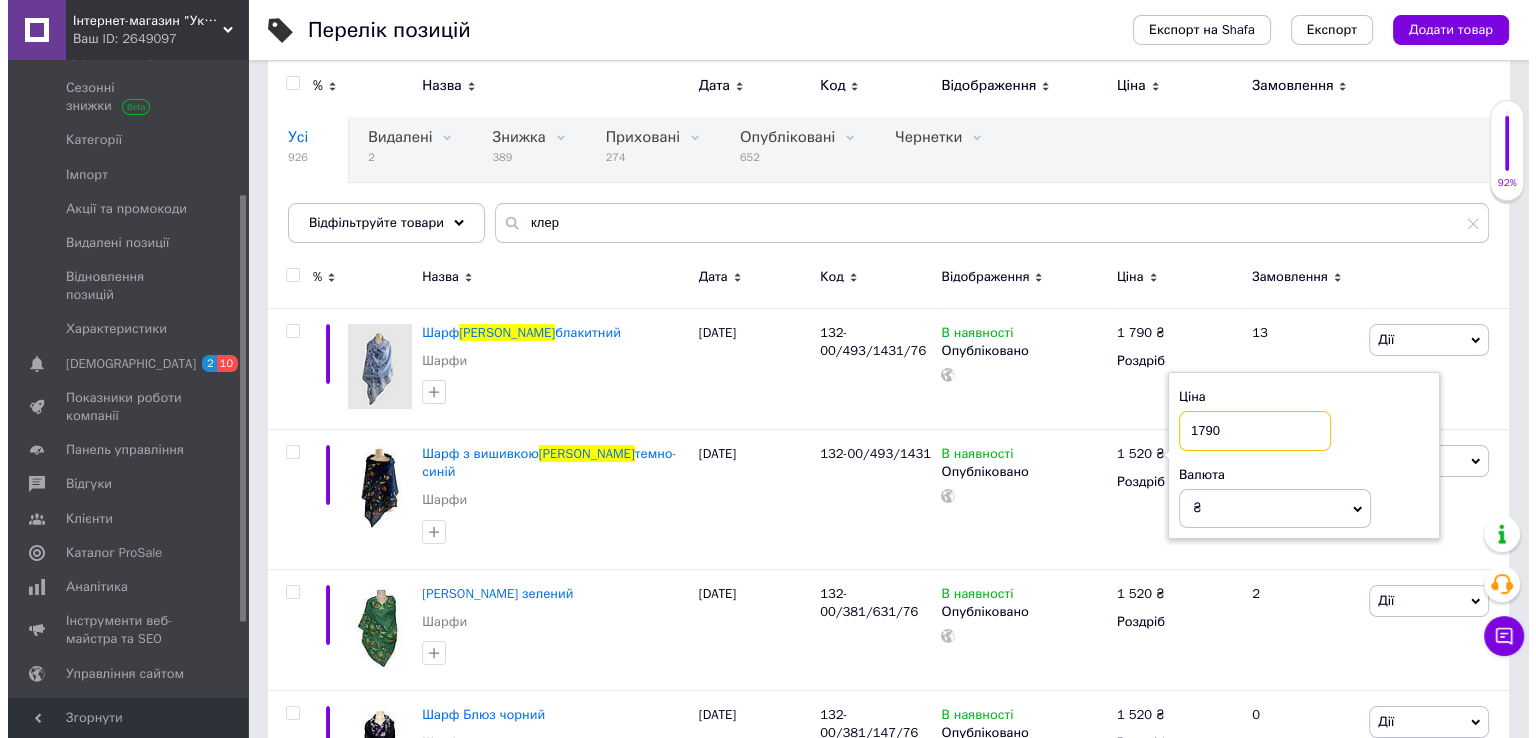 scroll, scrollTop: 0, scrollLeft: 0, axis: both 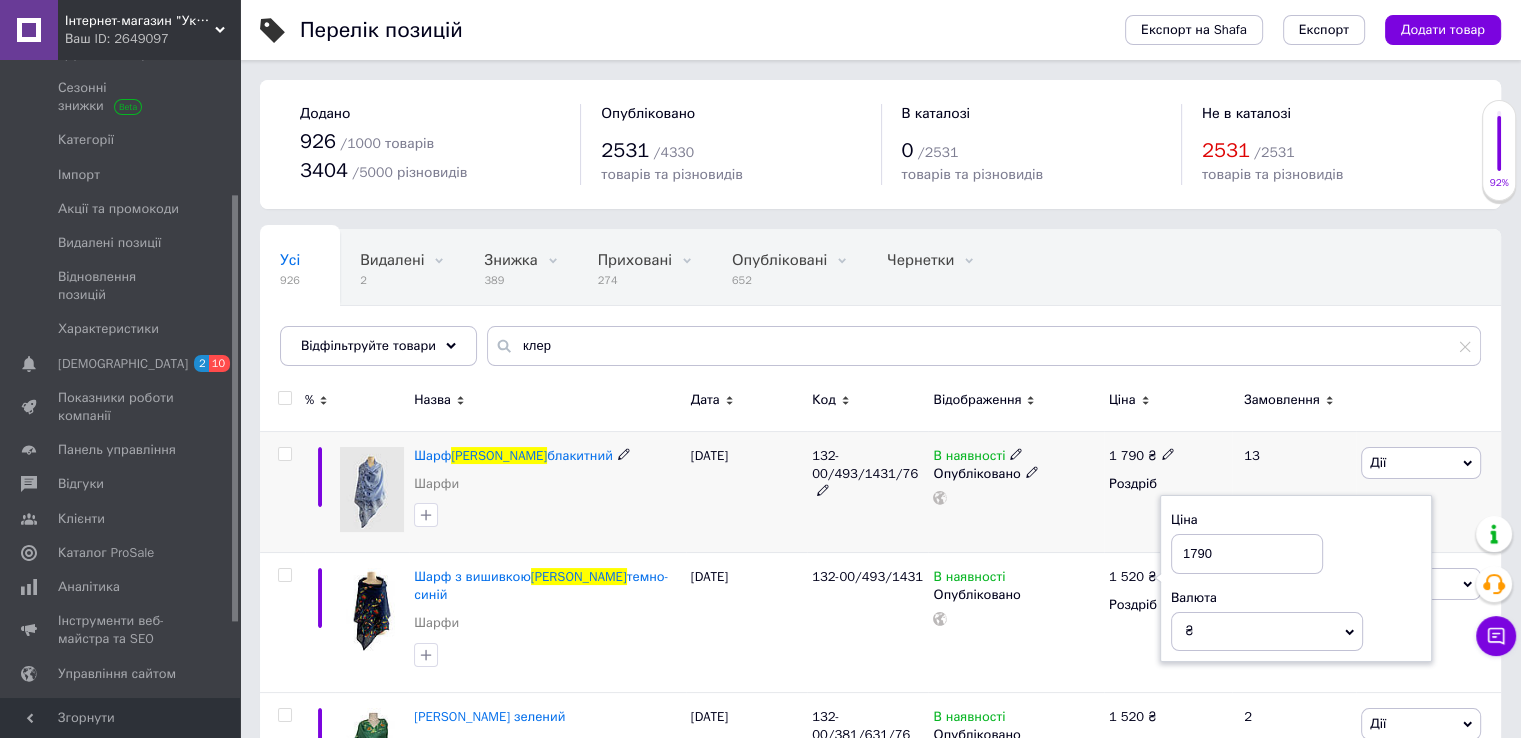 click on "В наявності Опубліковано" at bounding box center (1015, 491) 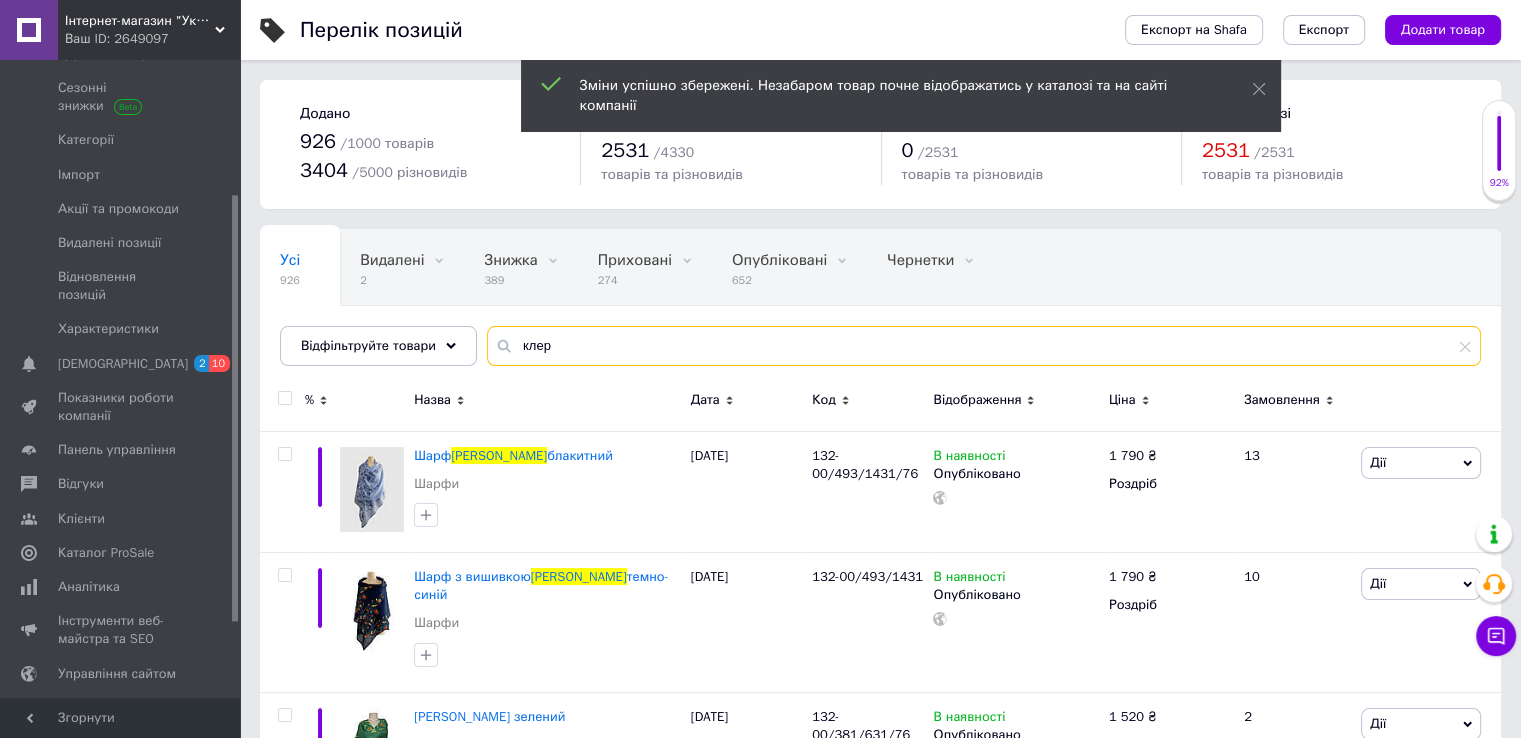 drag, startPoint x: 557, startPoint y: 345, endPoint x: 496, endPoint y: 353, distance: 61.522354 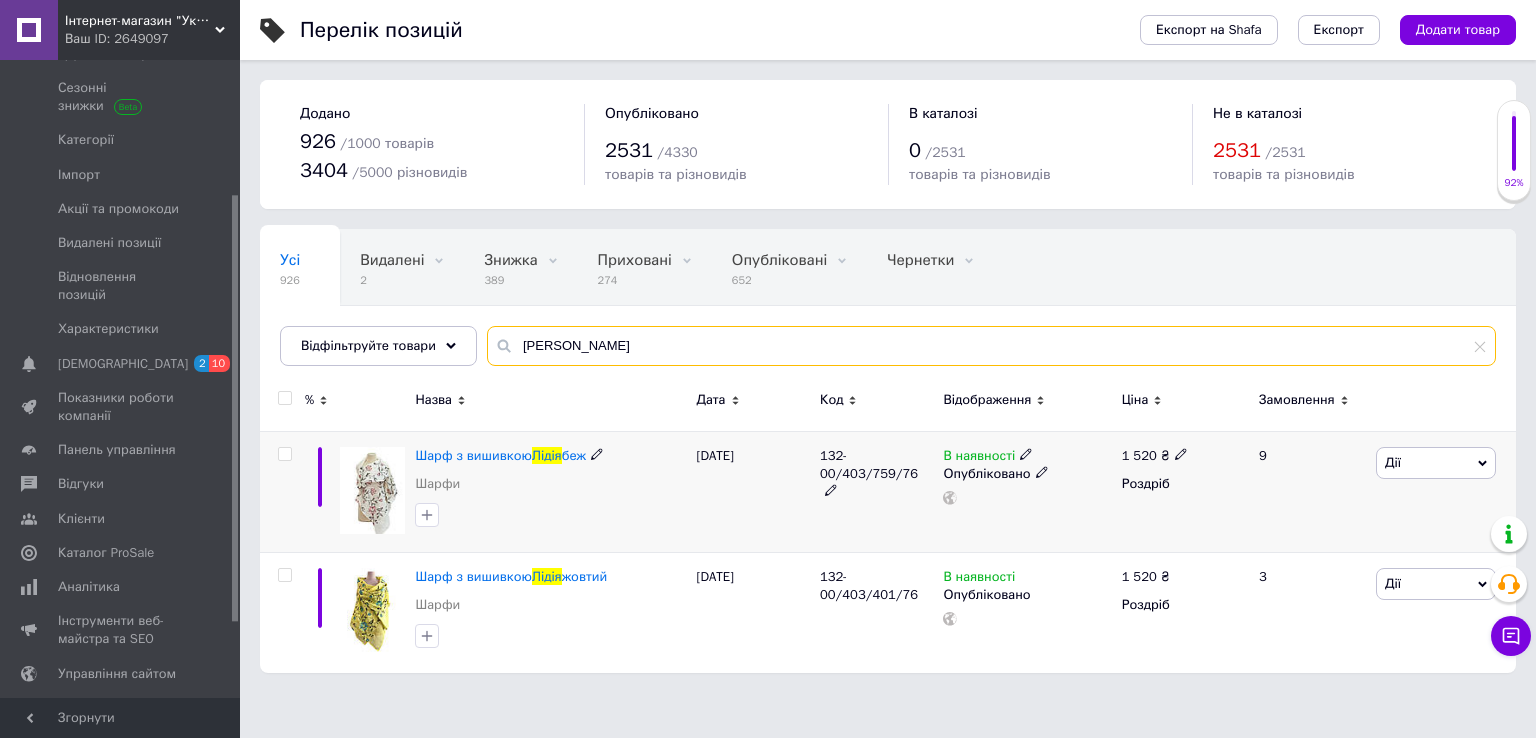 type on "[PERSON_NAME]" 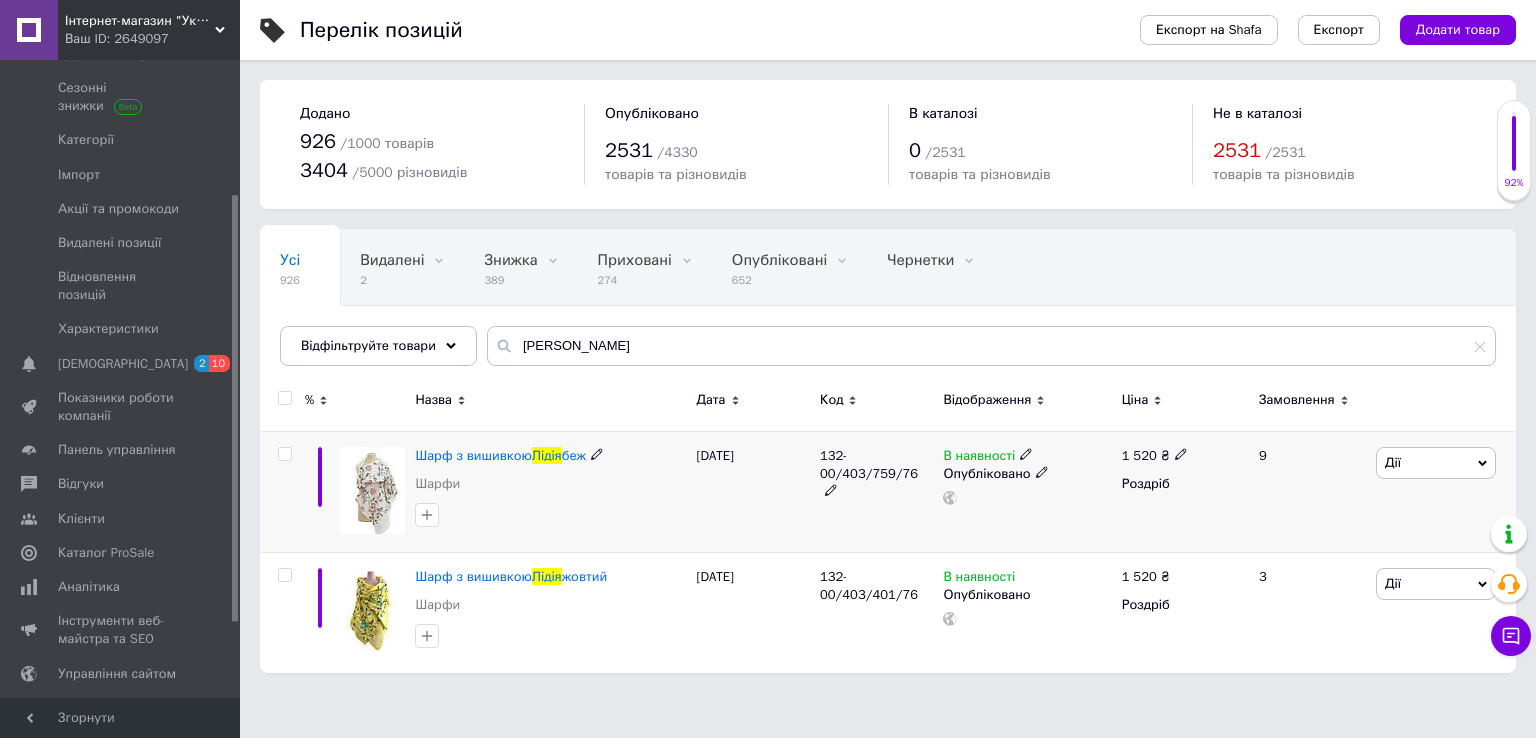 click 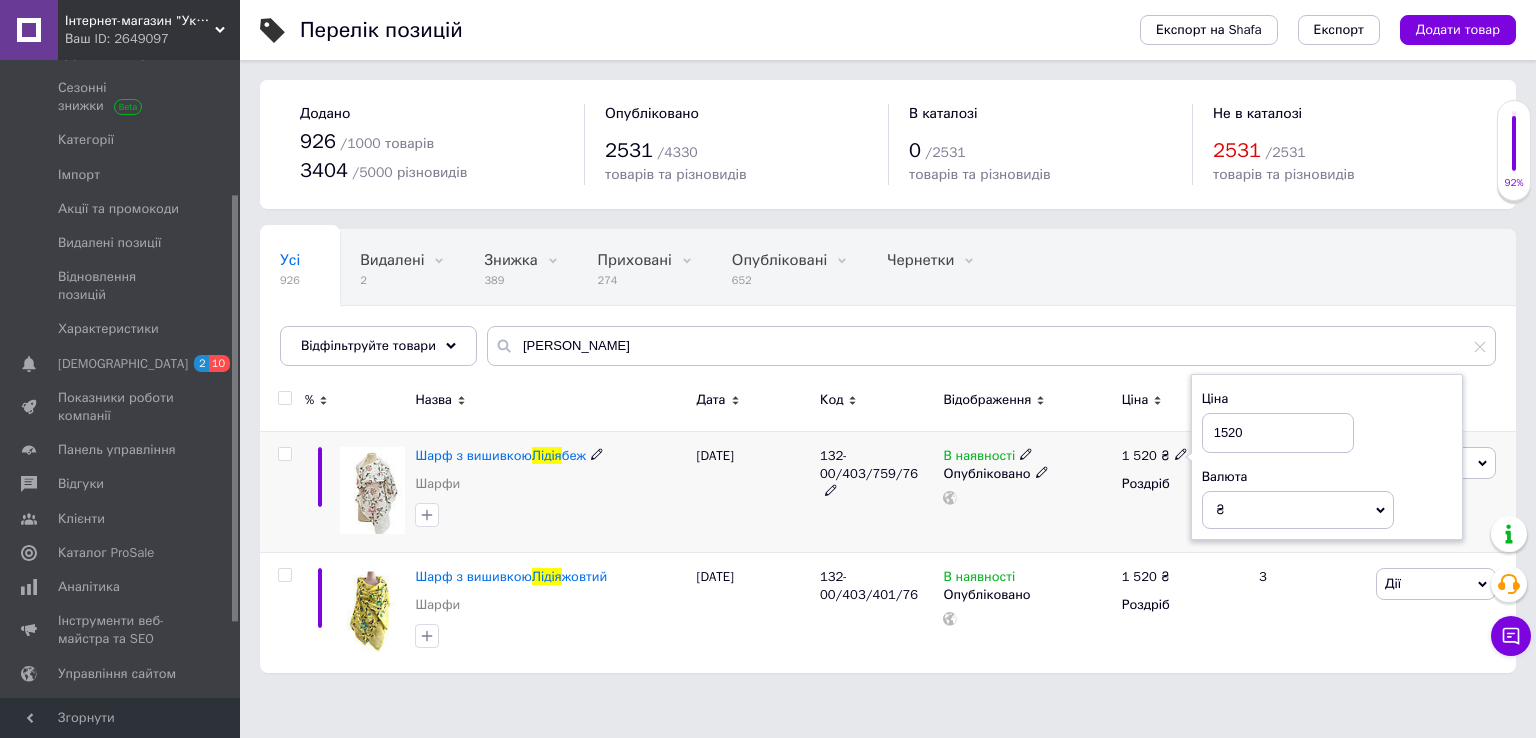 drag, startPoint x: 1240, startPoint y: 429, endPoint x: 1184, endPoint y: 429, distance: 56 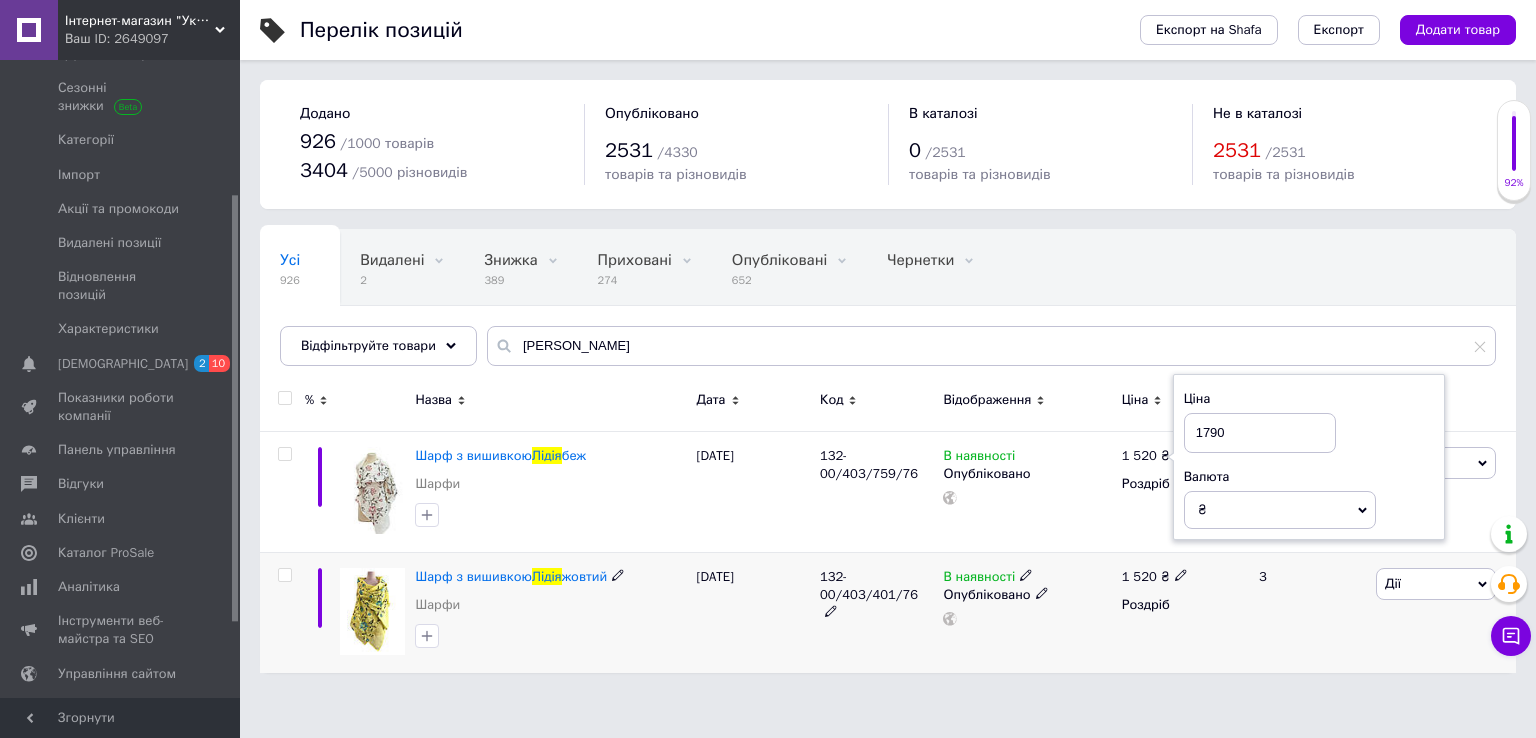 type on "1790" 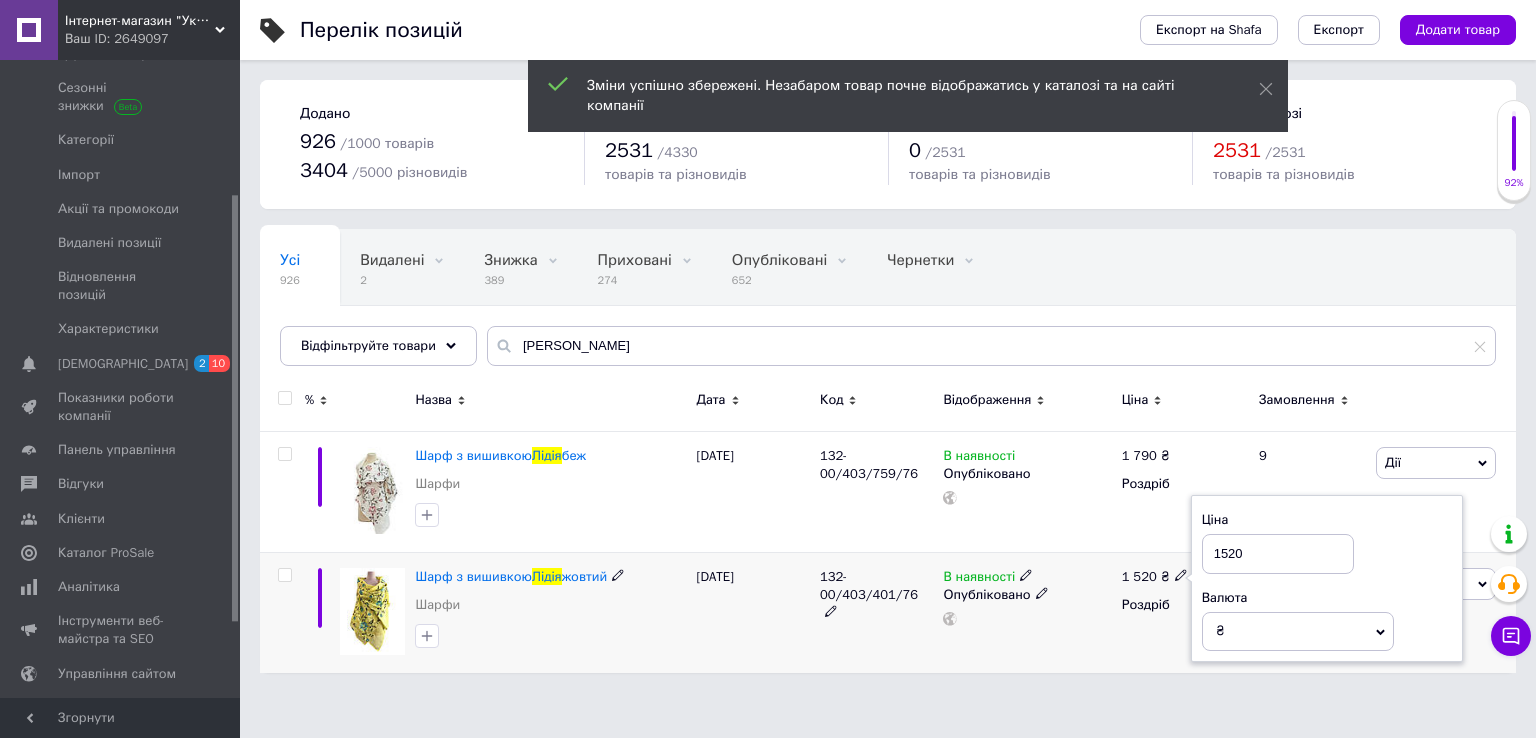 drag, startPoint x: 1252, startPoint y: 555, endPoint x: 1175, endPoint y: 555, distance: 77 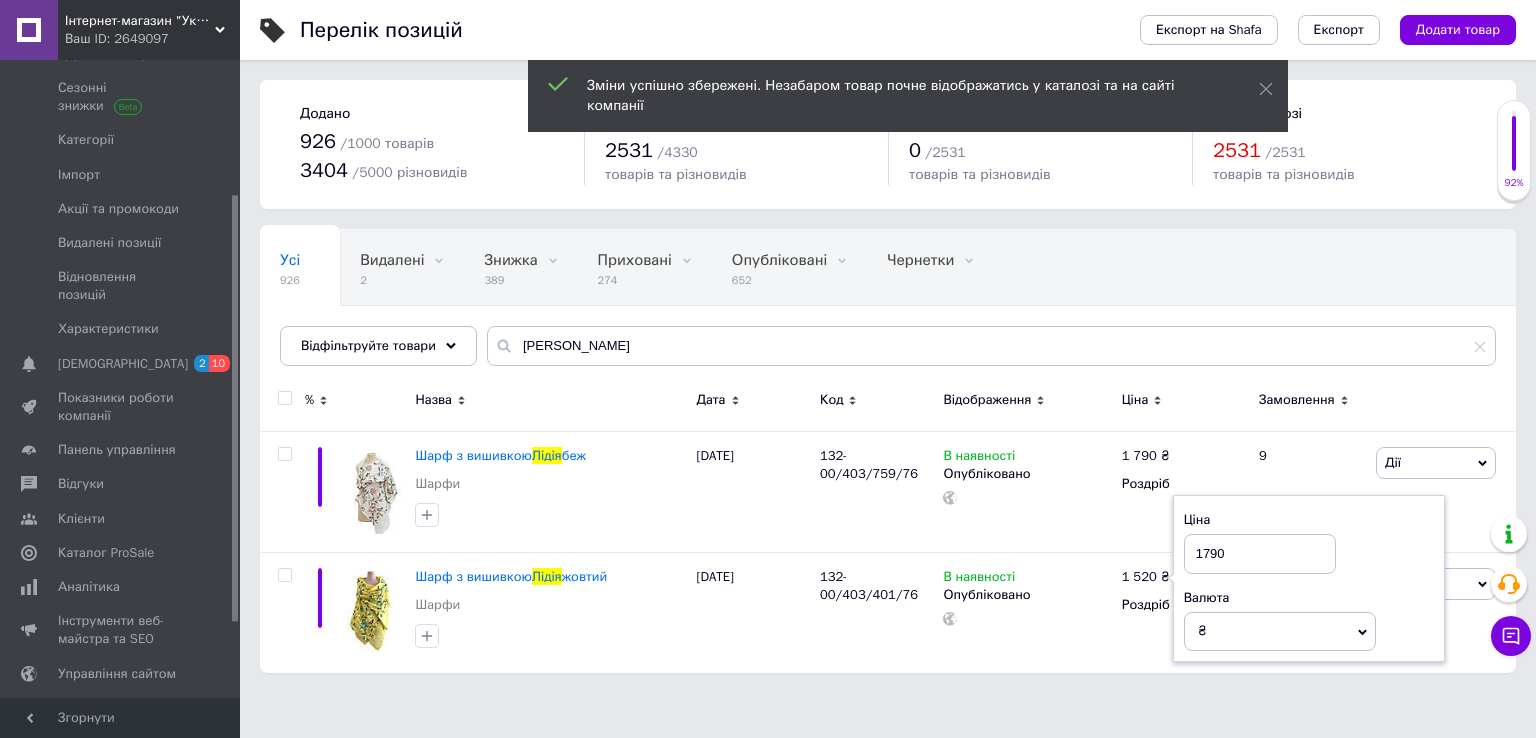 type on "1790" 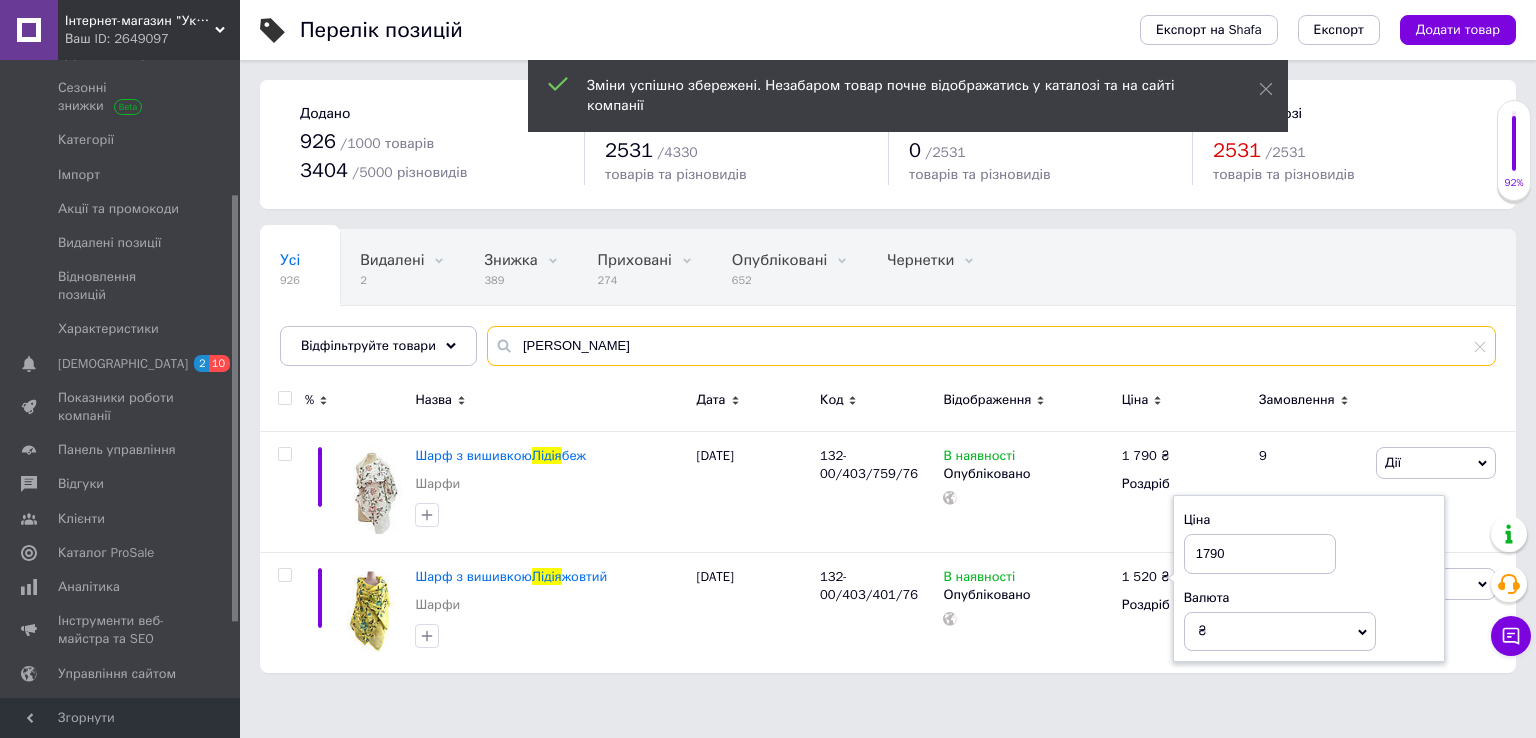 click on "[PERSON_NAME]" at bounding box center [991, 346] 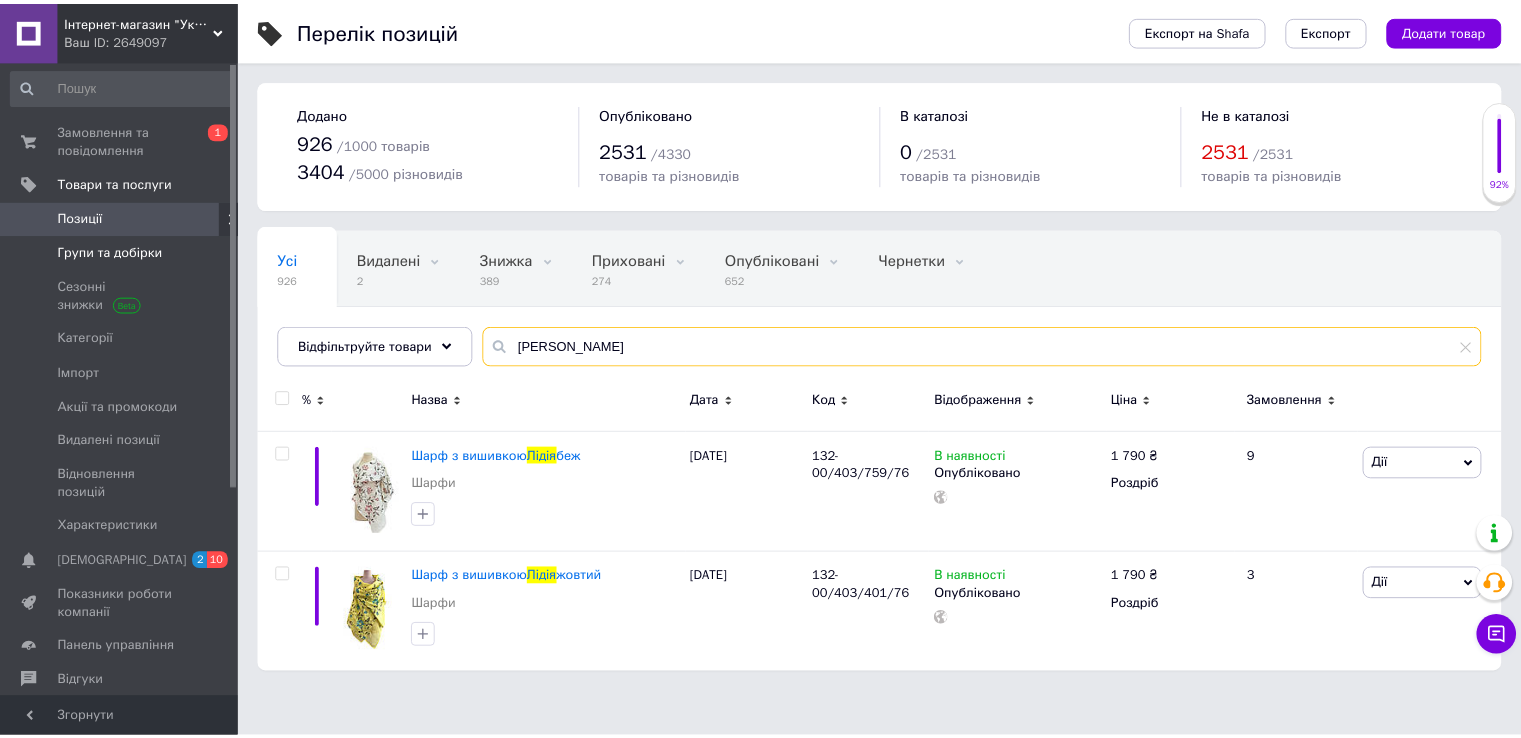scroll, scrollTop: 0, scrollLeft: 0, axis: both 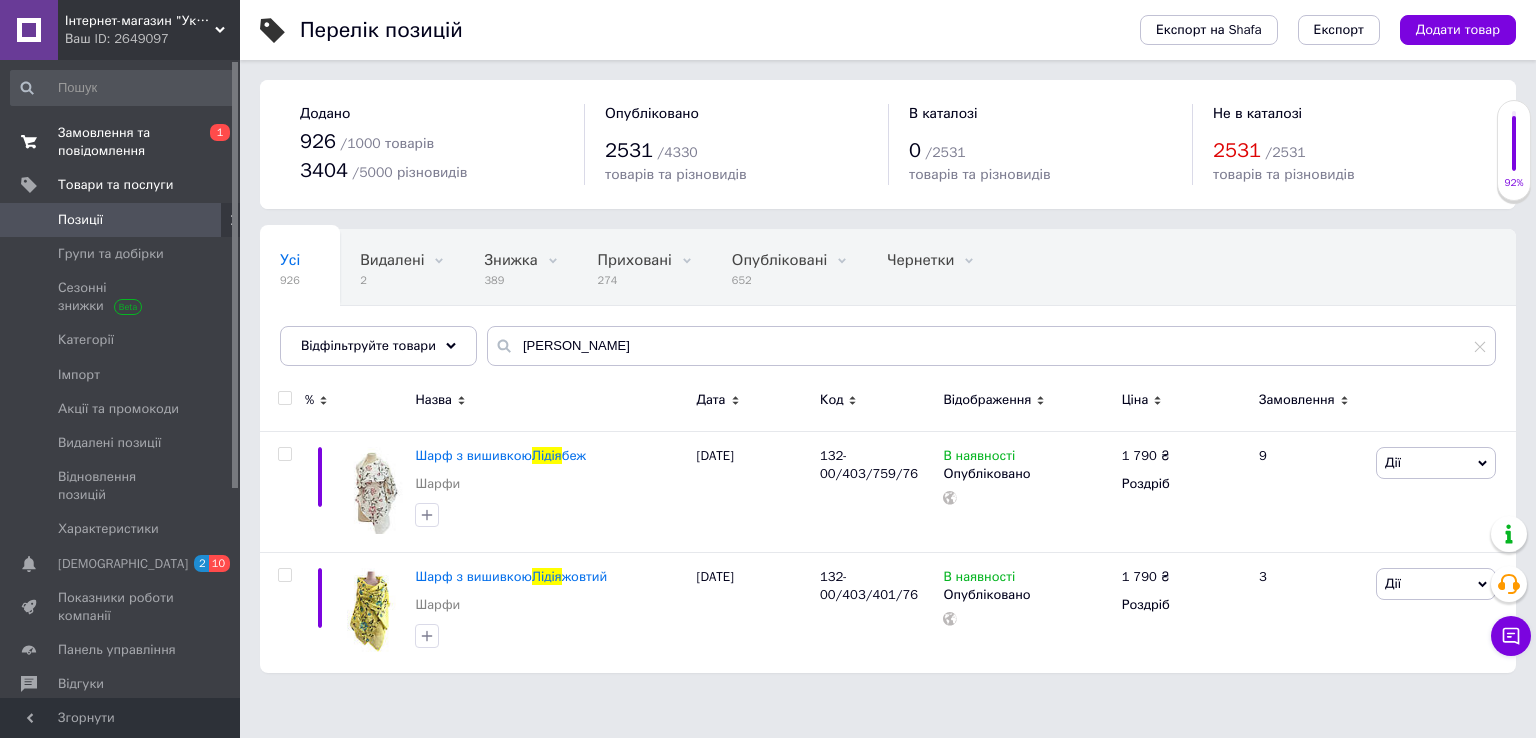 click on "Замовлення та повідомлення" at bounding box center [121, 142] 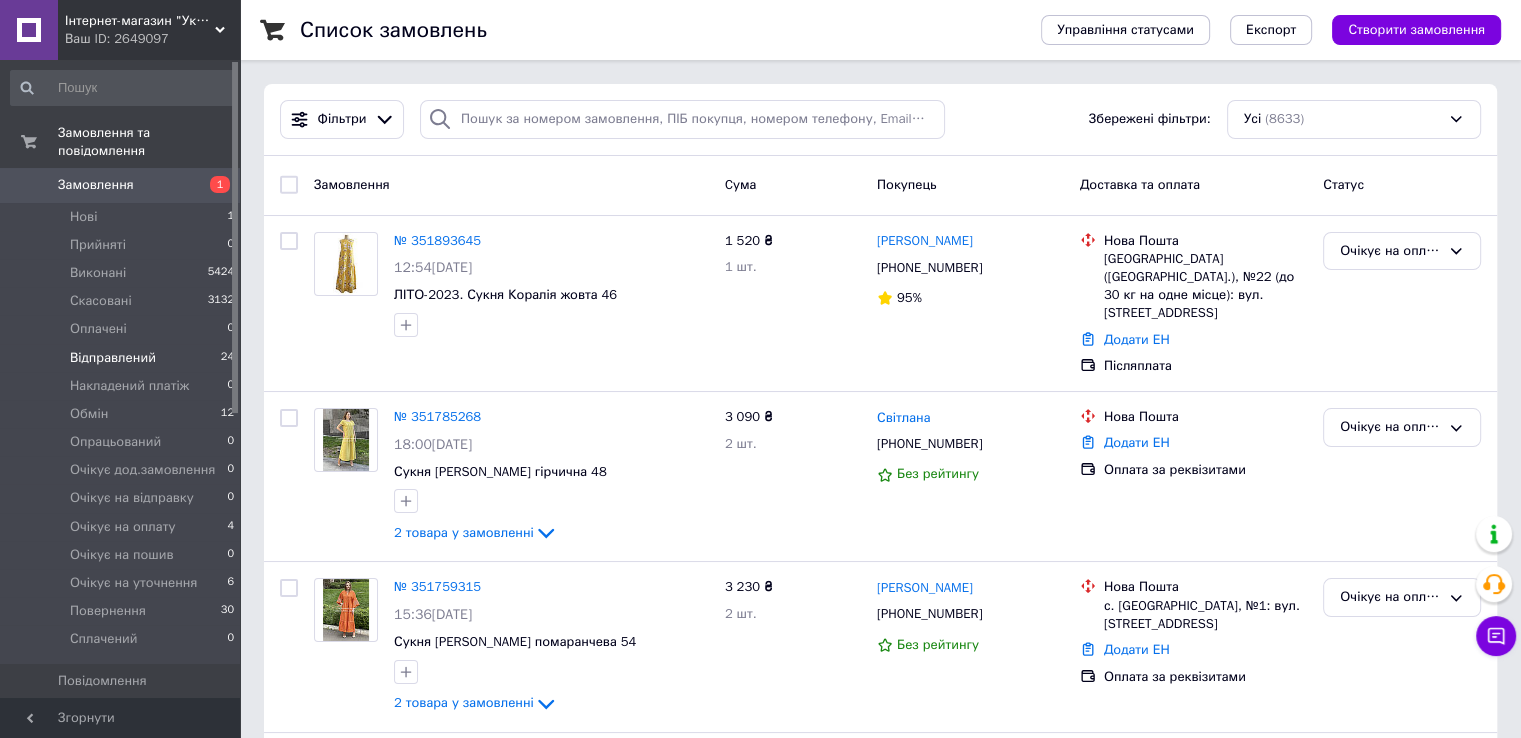 click on "Відправлений" at bounding box center (113, 358) 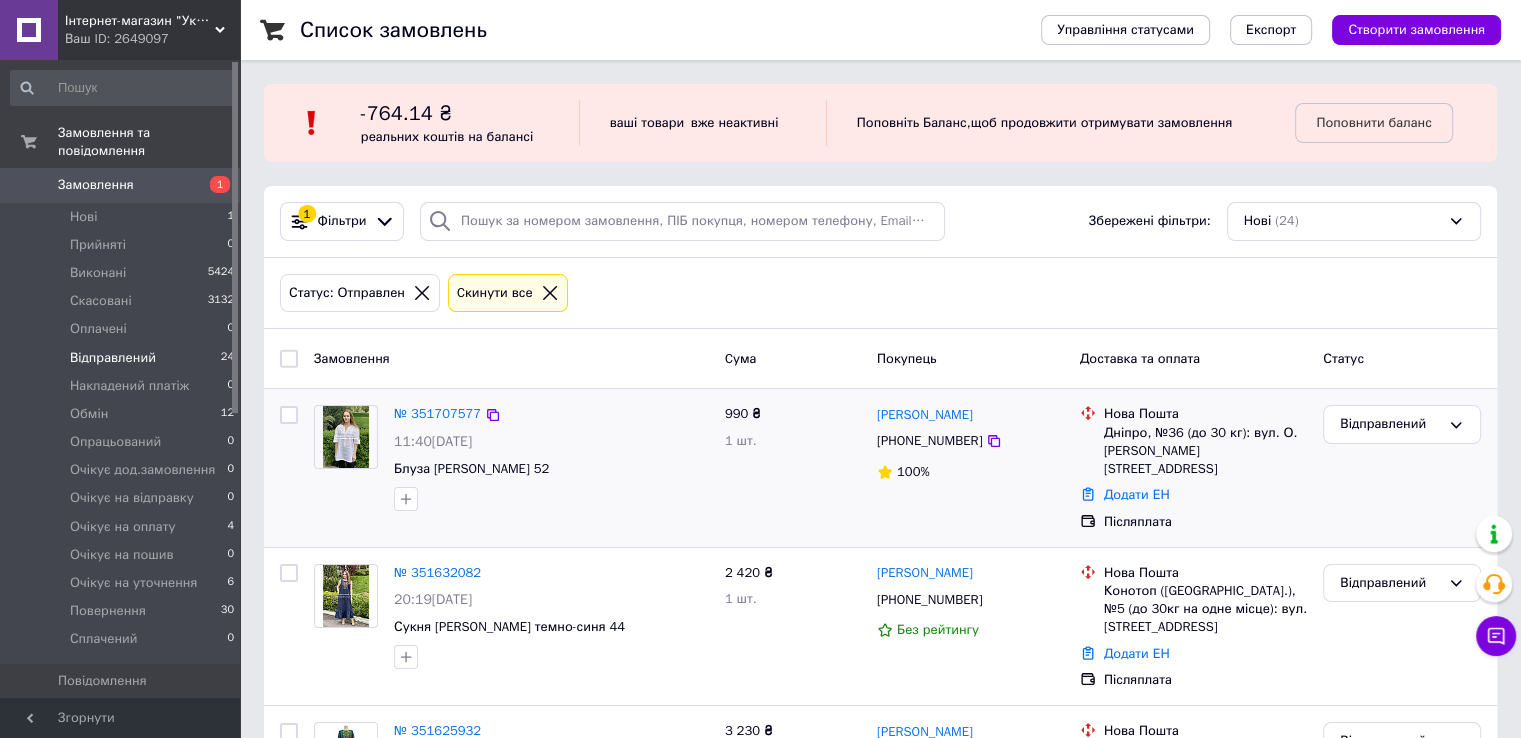 click at bounding box center [289, 415] 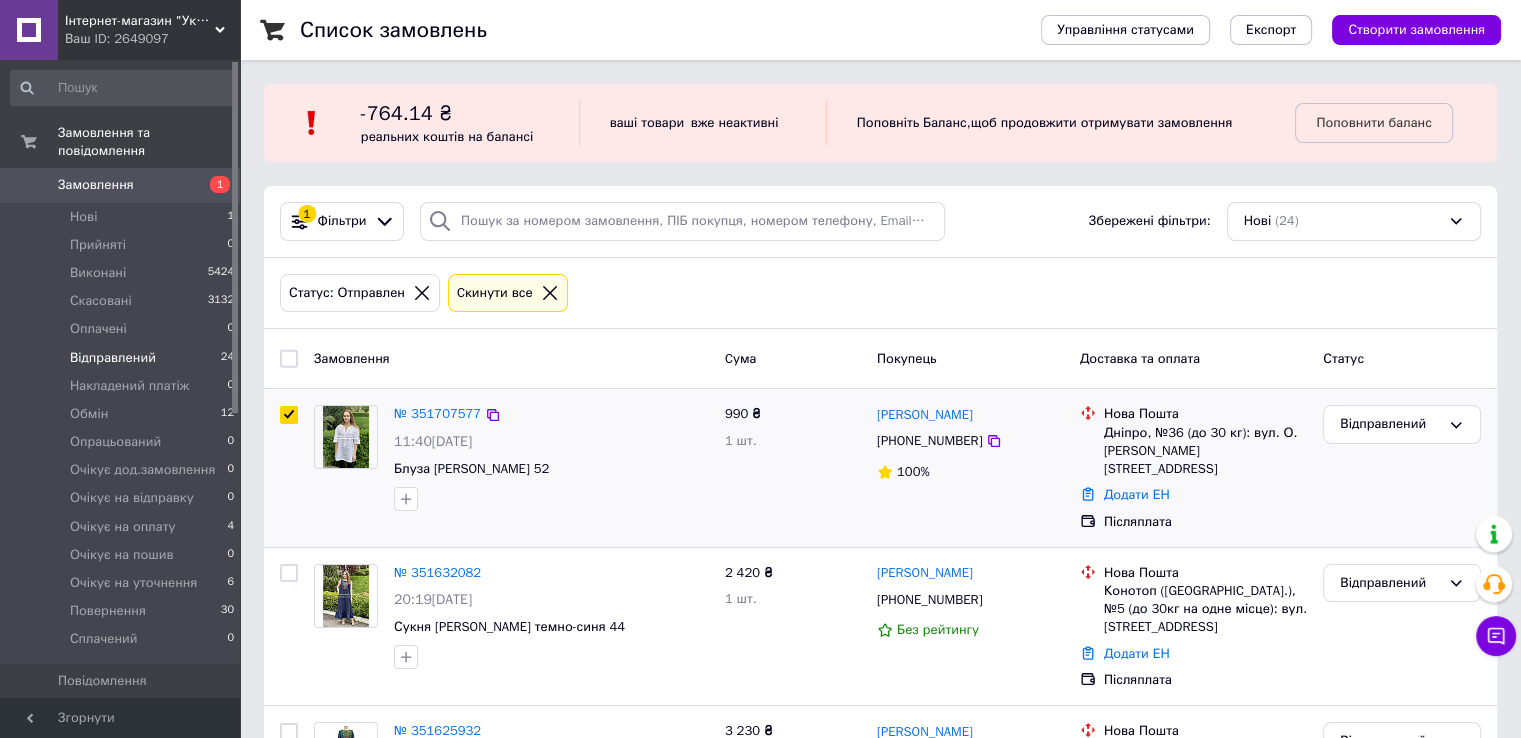 checkbox on "true" 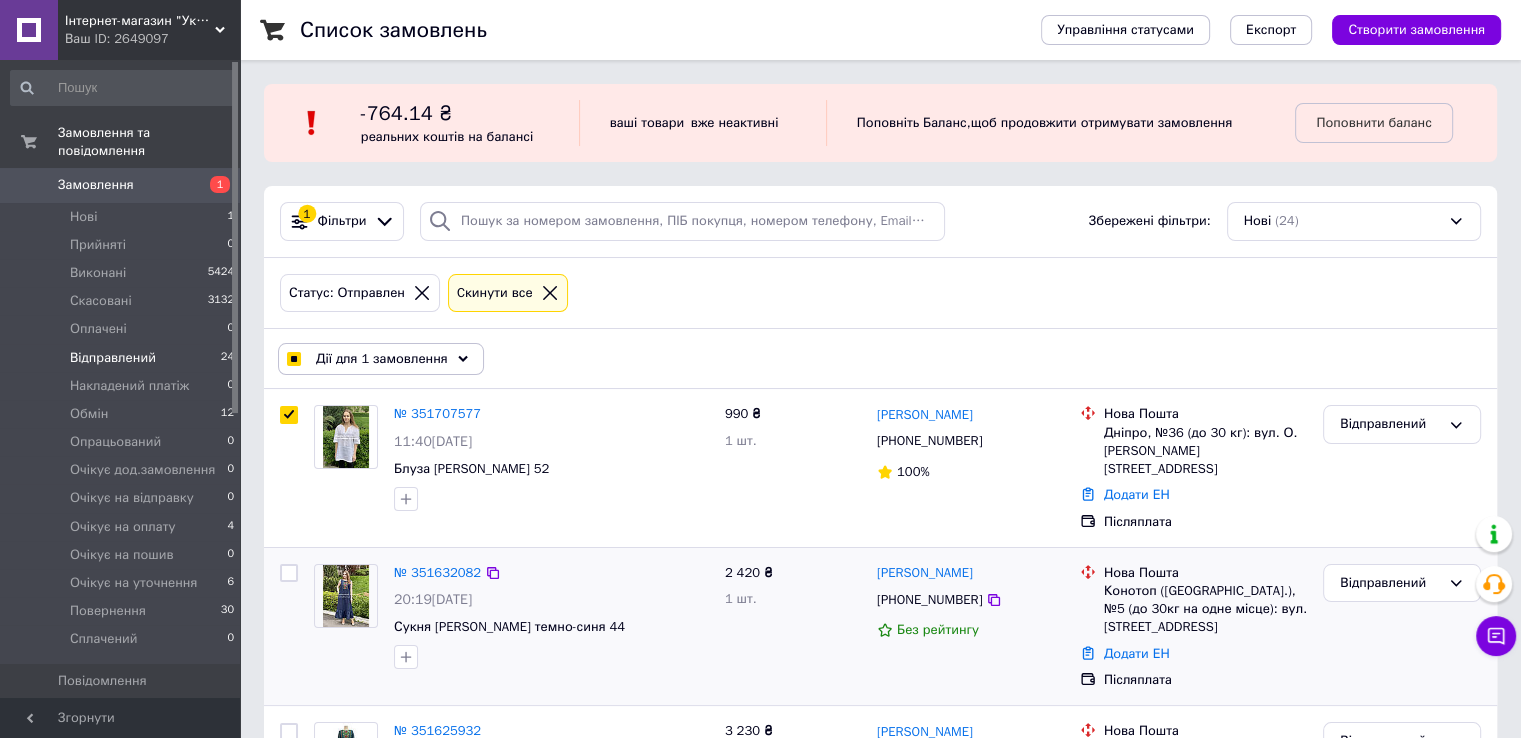 click at bounding box center [289, 573] 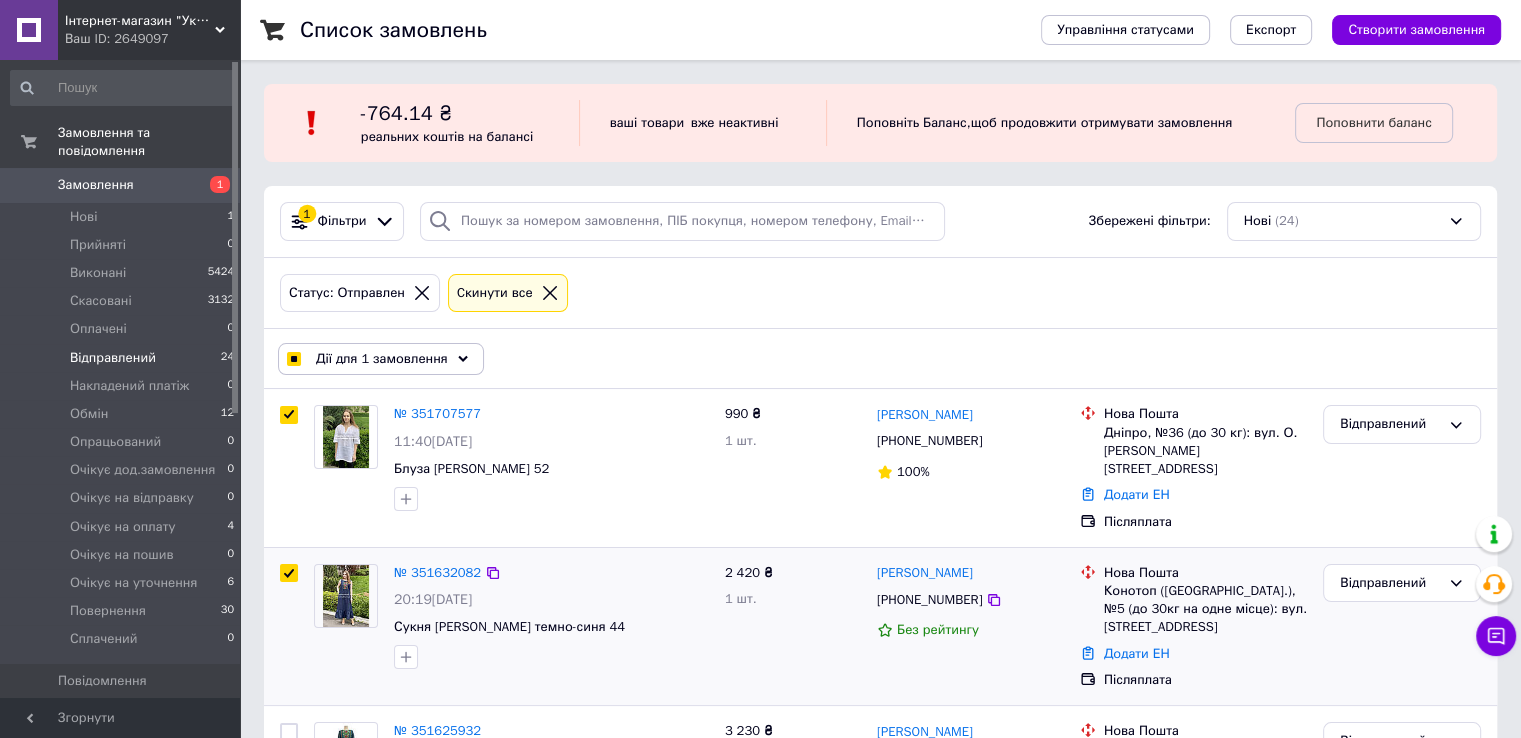 checkbox on "true" 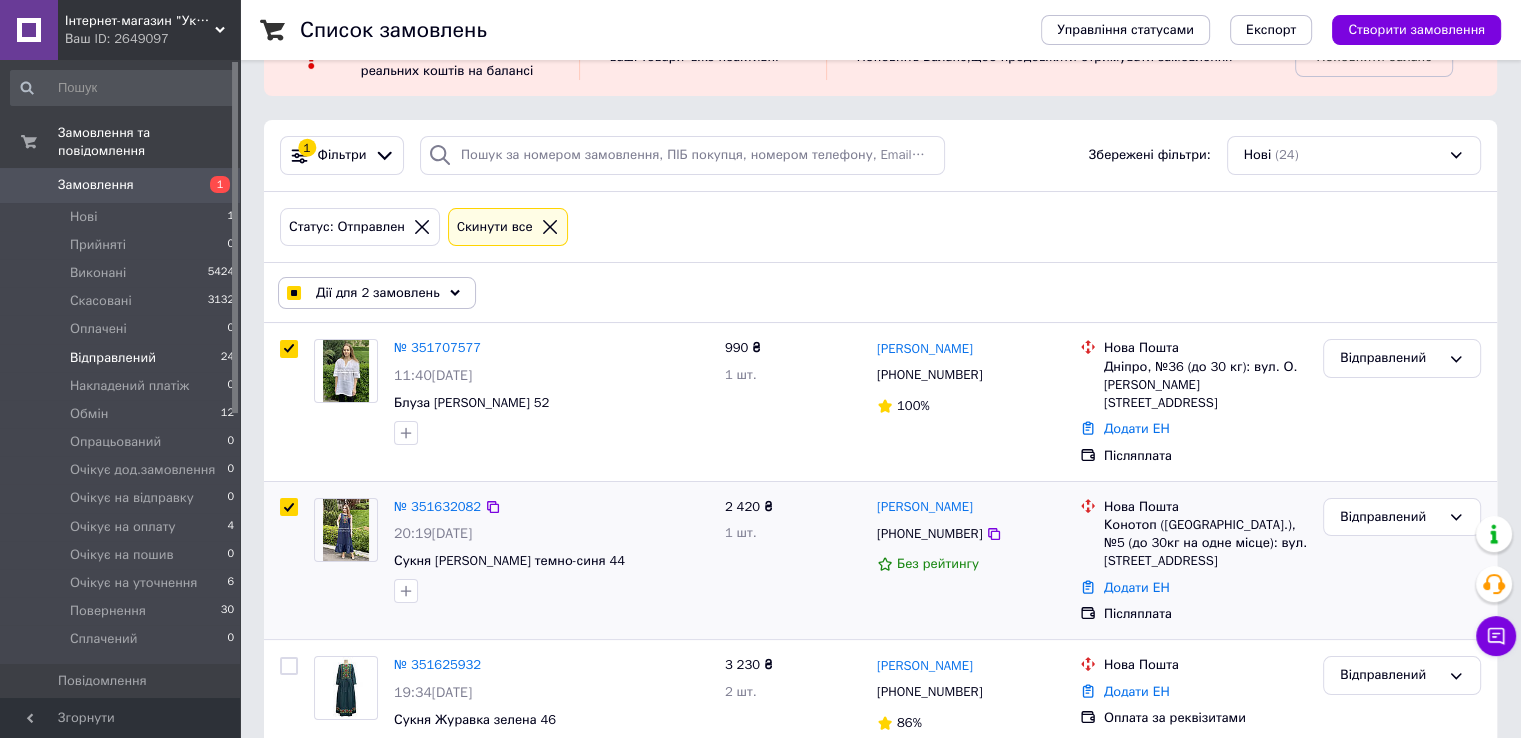 scroll, scrollTop: 200, scrollLeft: 0, axis: vertical 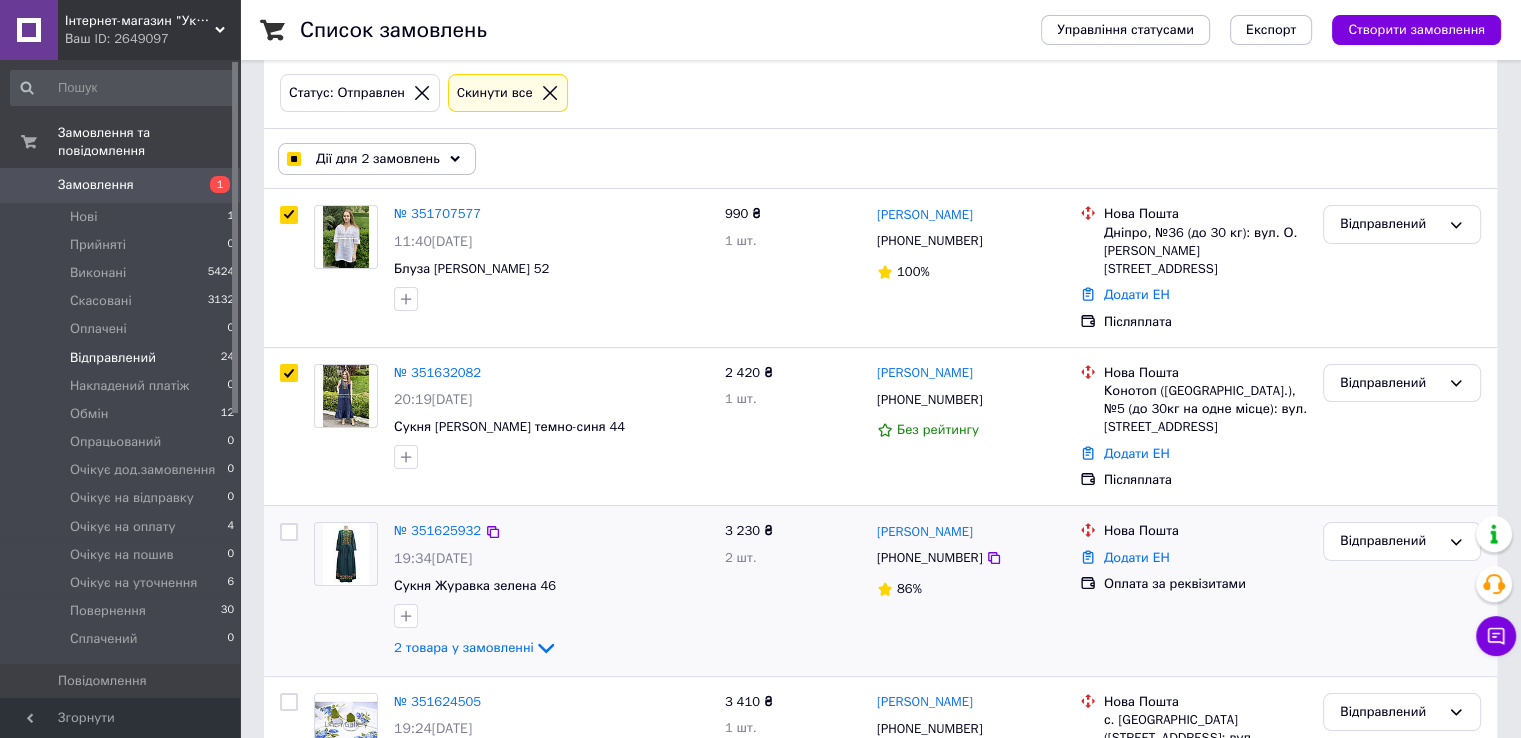 click at bounding box center [289, 532] 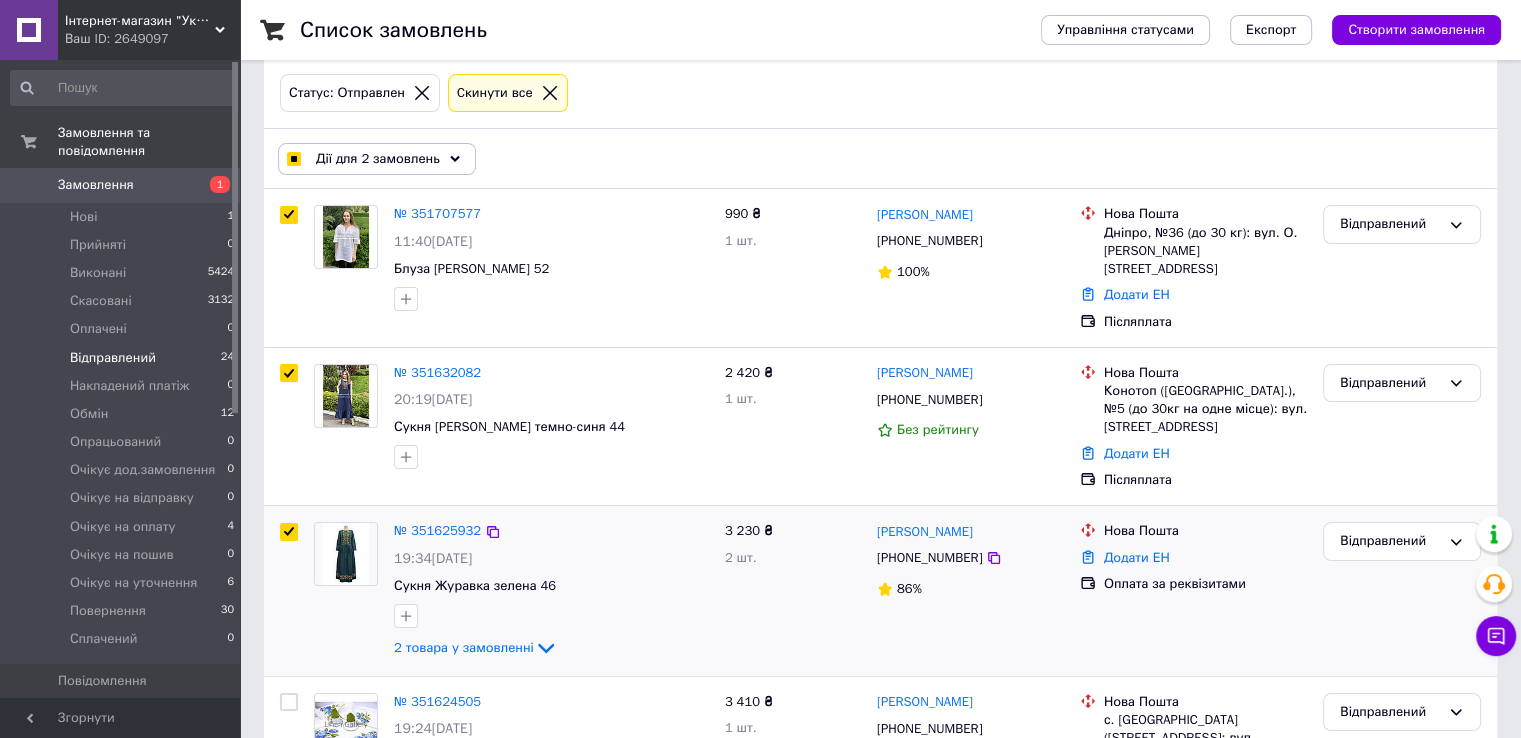 checkbox on "true" 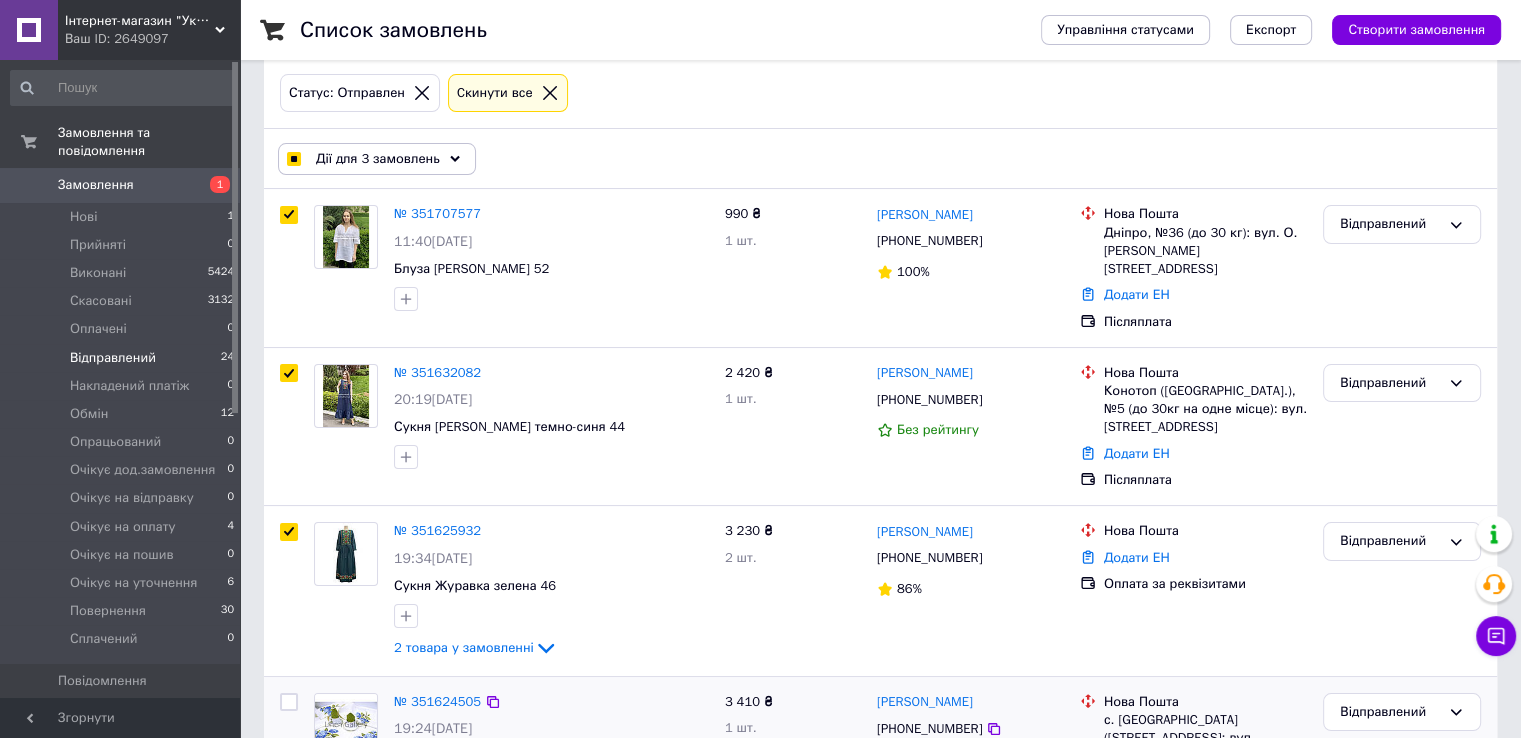 click at bounding box center (289, 702) 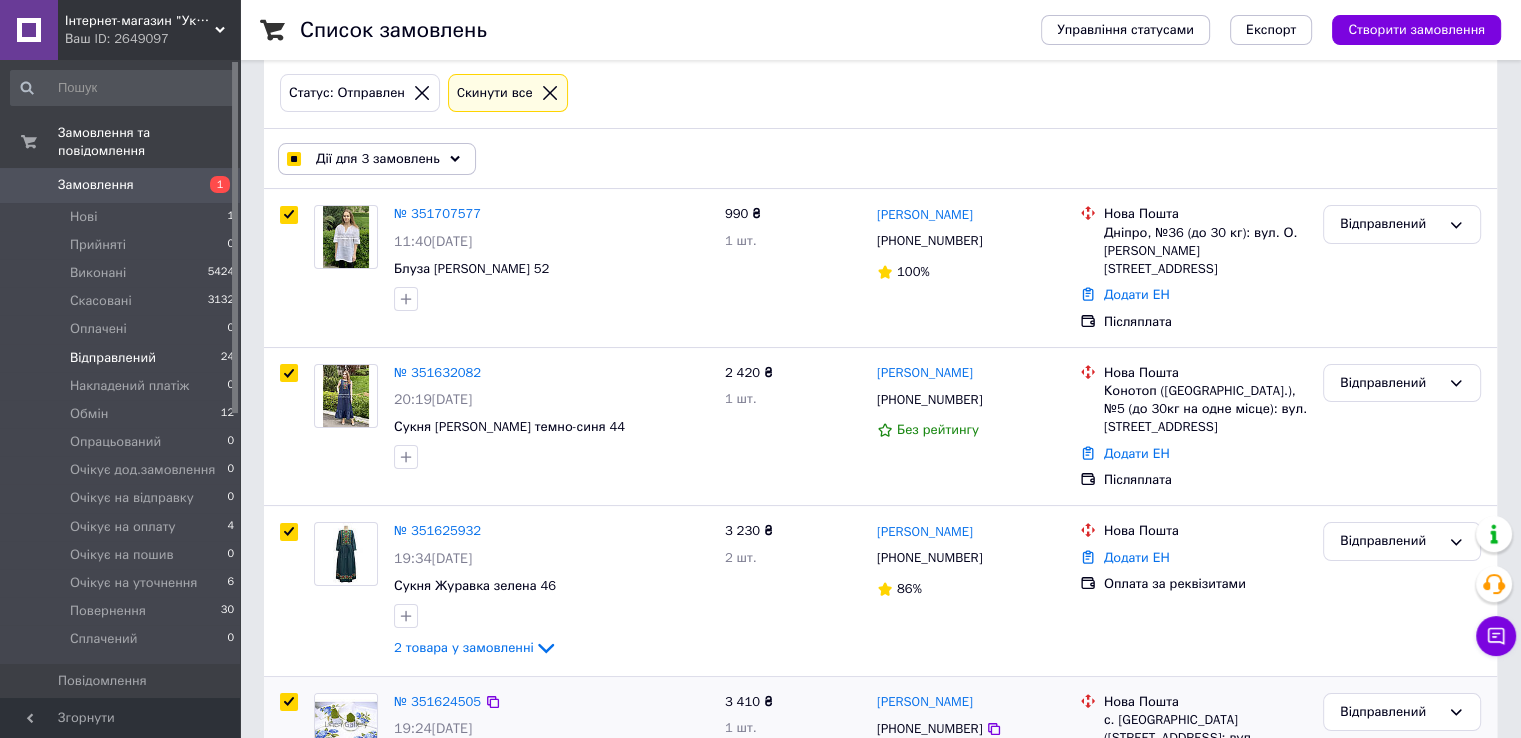 checkbox on "true" 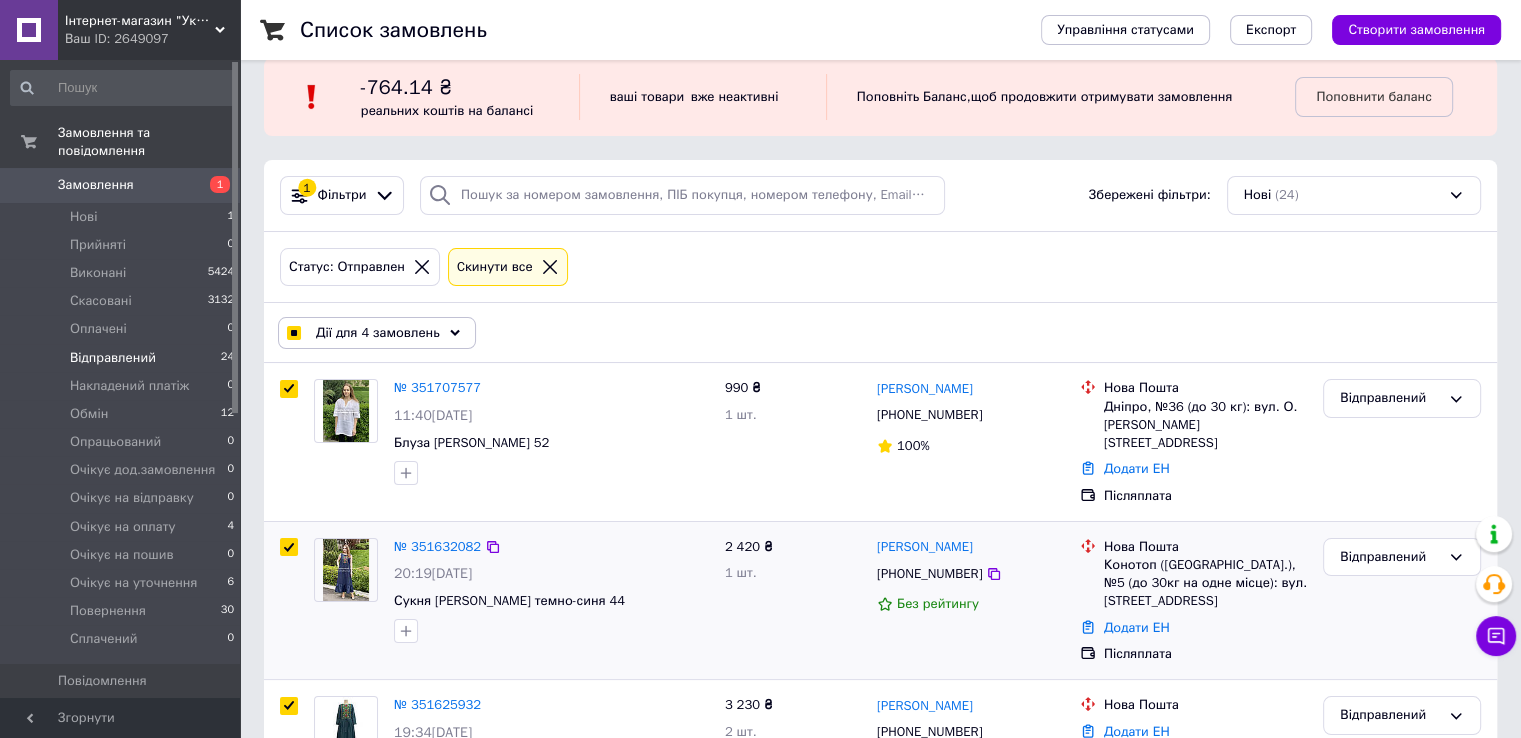 scroll, scrollTop: 0, scrollLeft: 0, axis: both 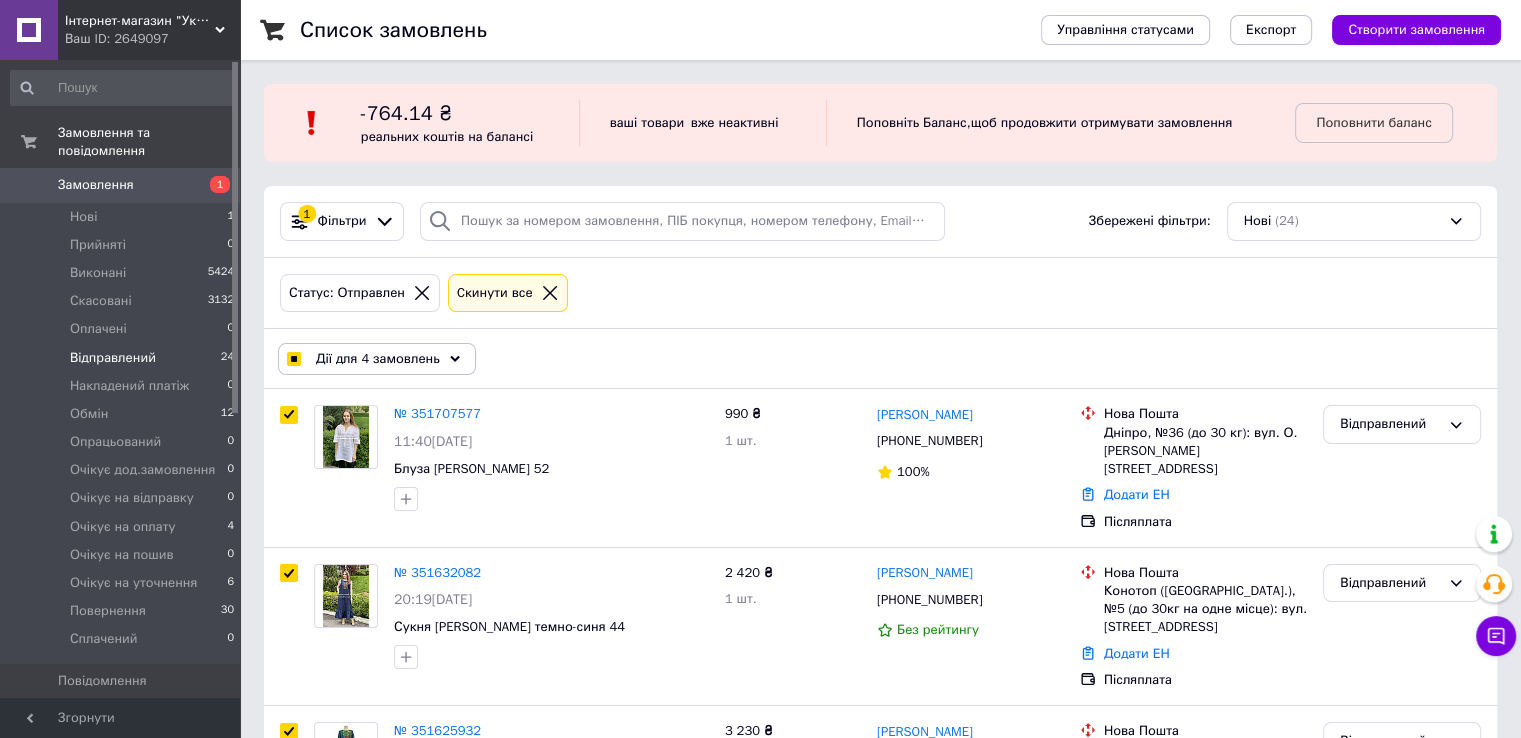 click on "Дії для 4 замовлень" at bounding box center [377, 359] 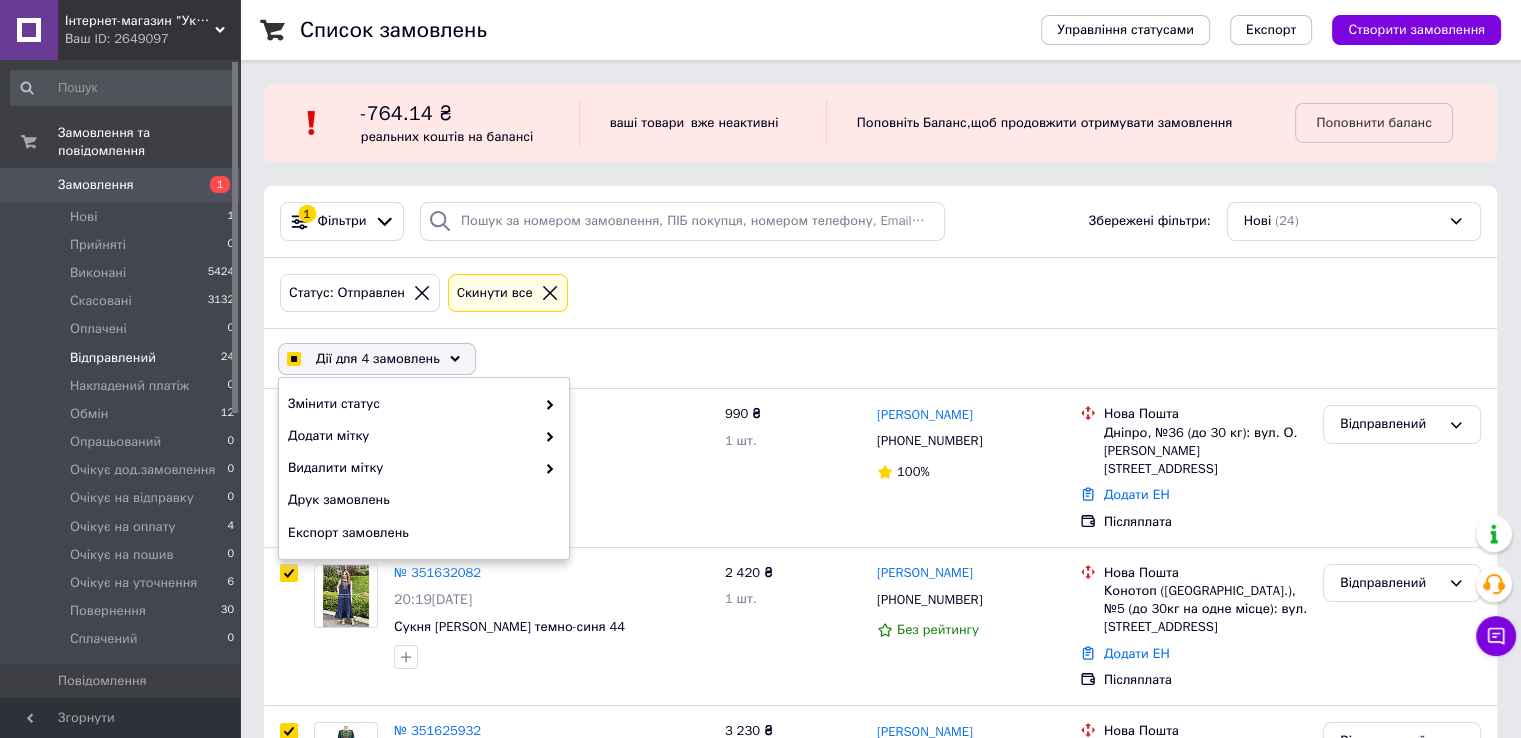 click at bounding box center (293, 359) 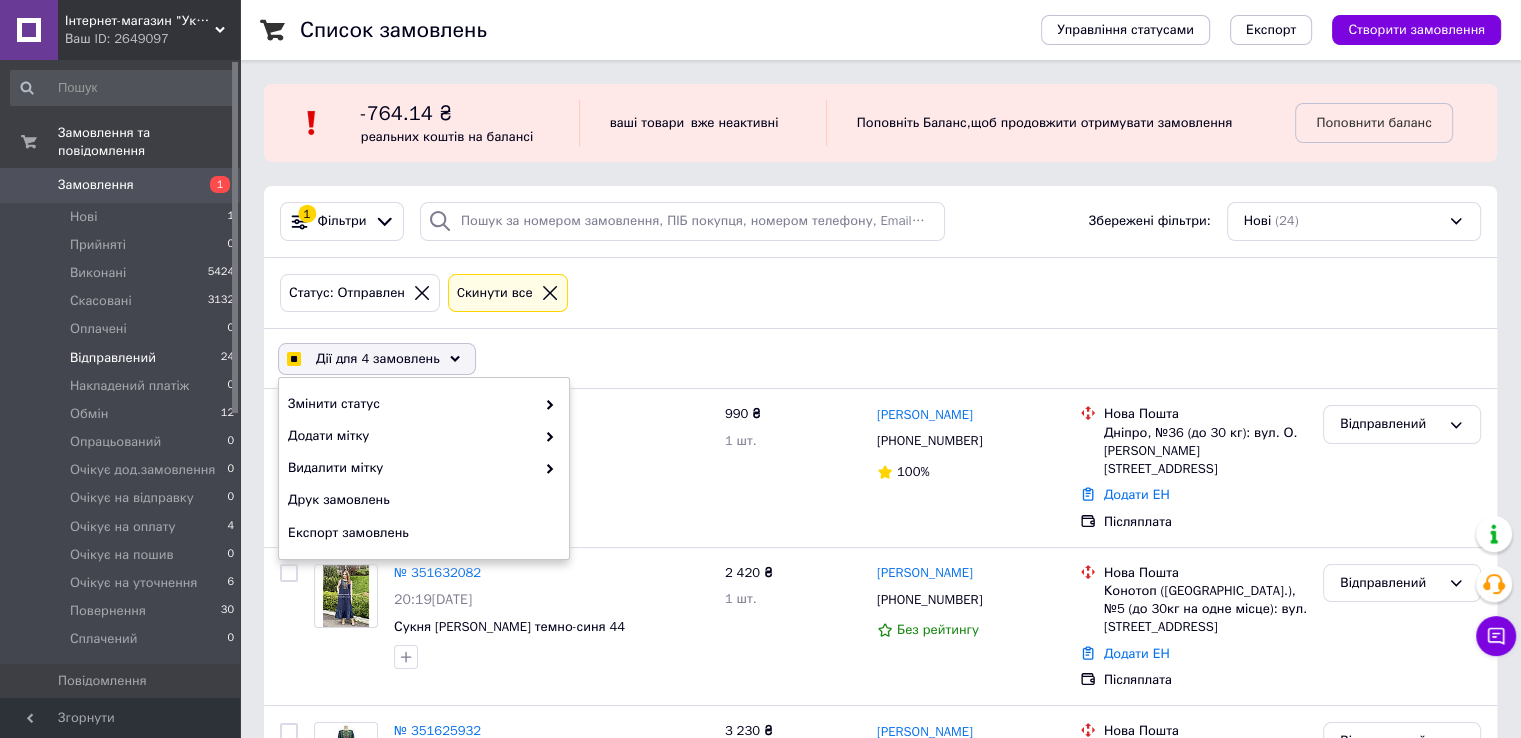 checkbox on "false" 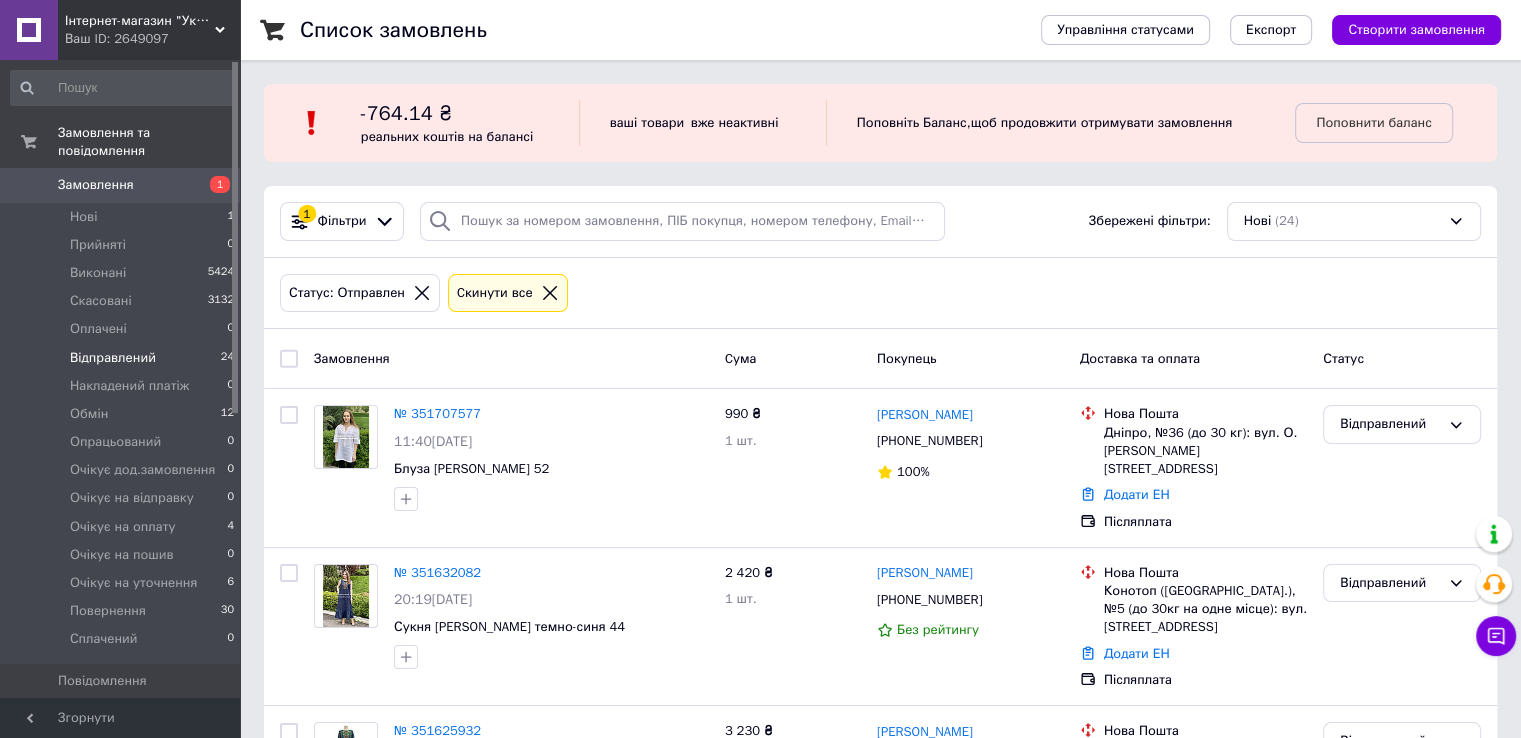click at bounding box center (289, 359) 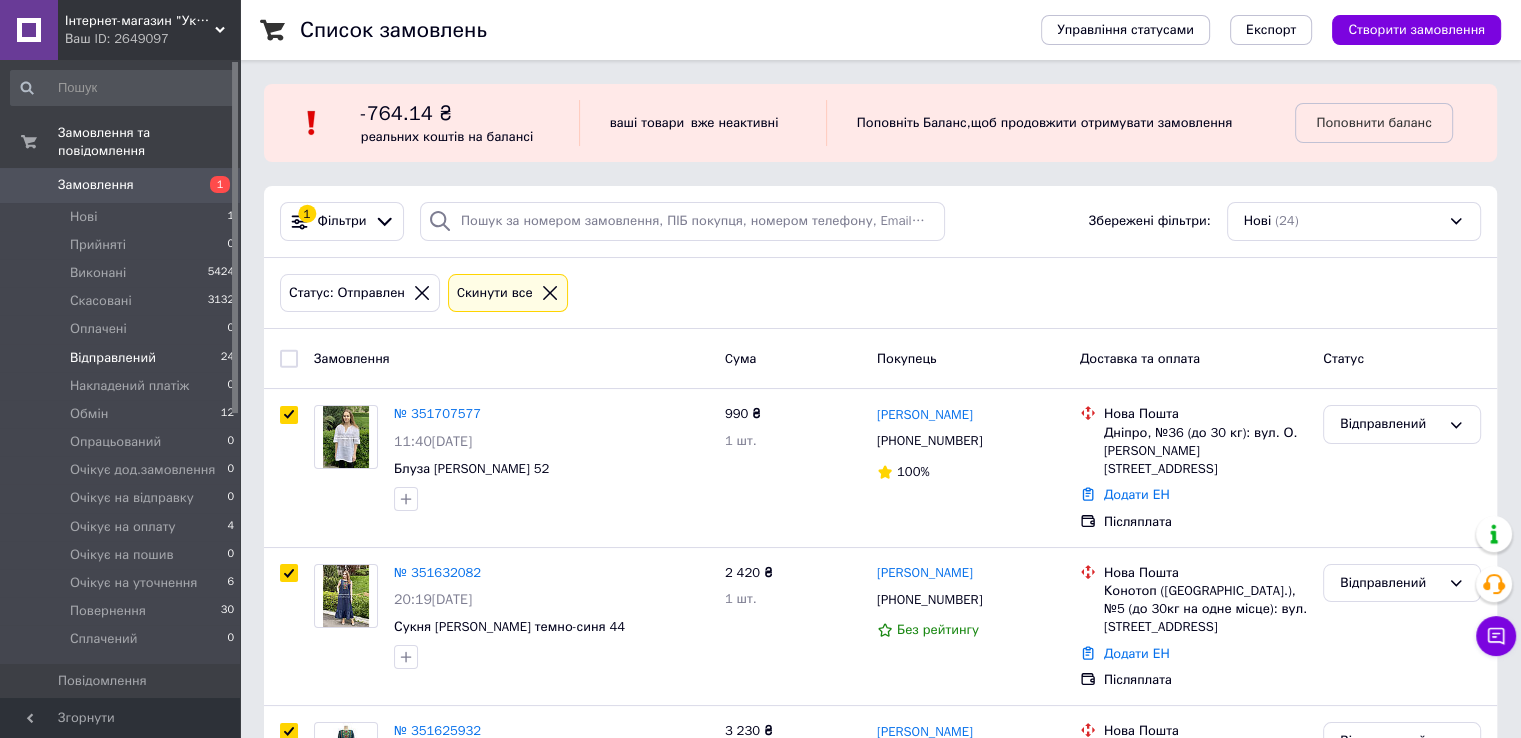 checkbox on "true" 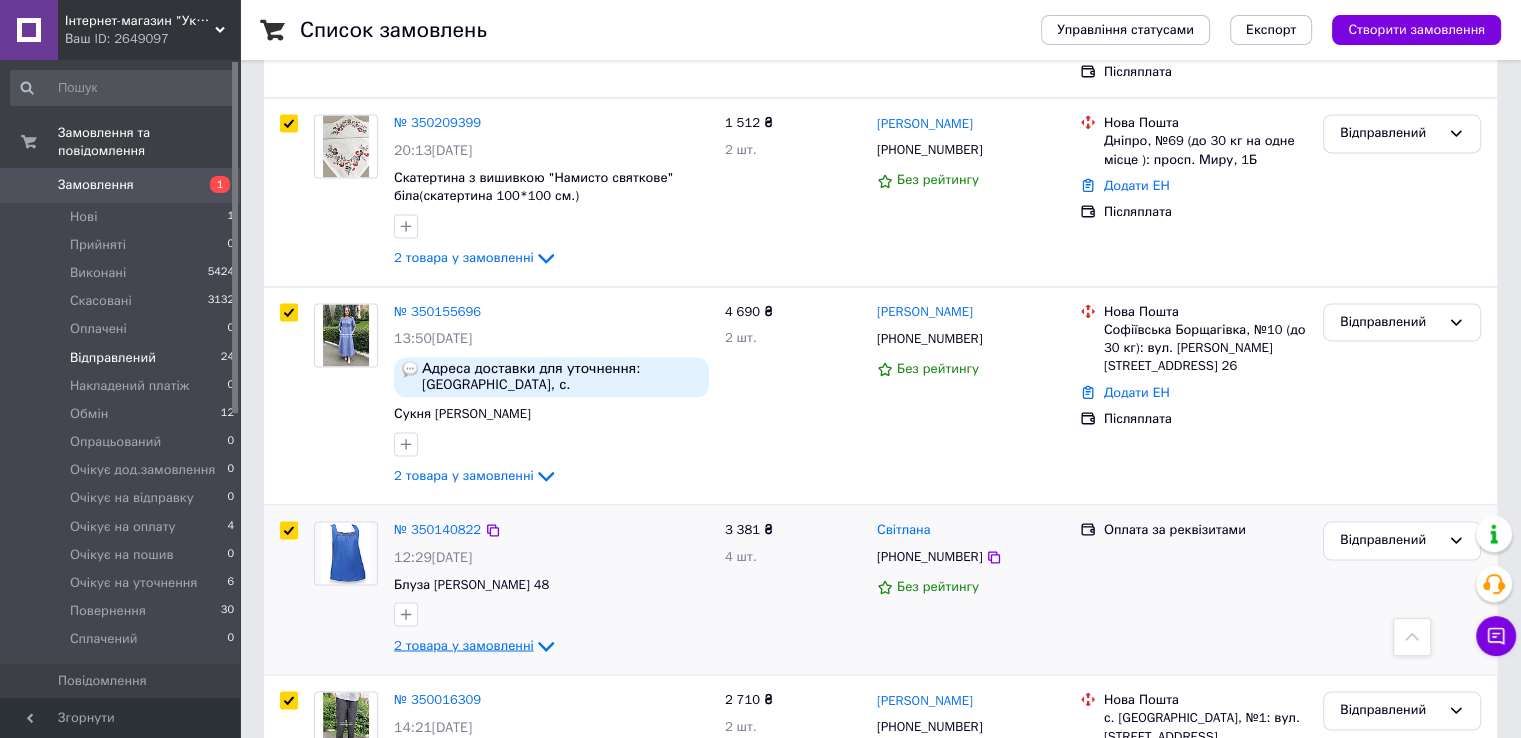scroll, scrollTop: 3043, scrollLeft: 0, axis: vertical 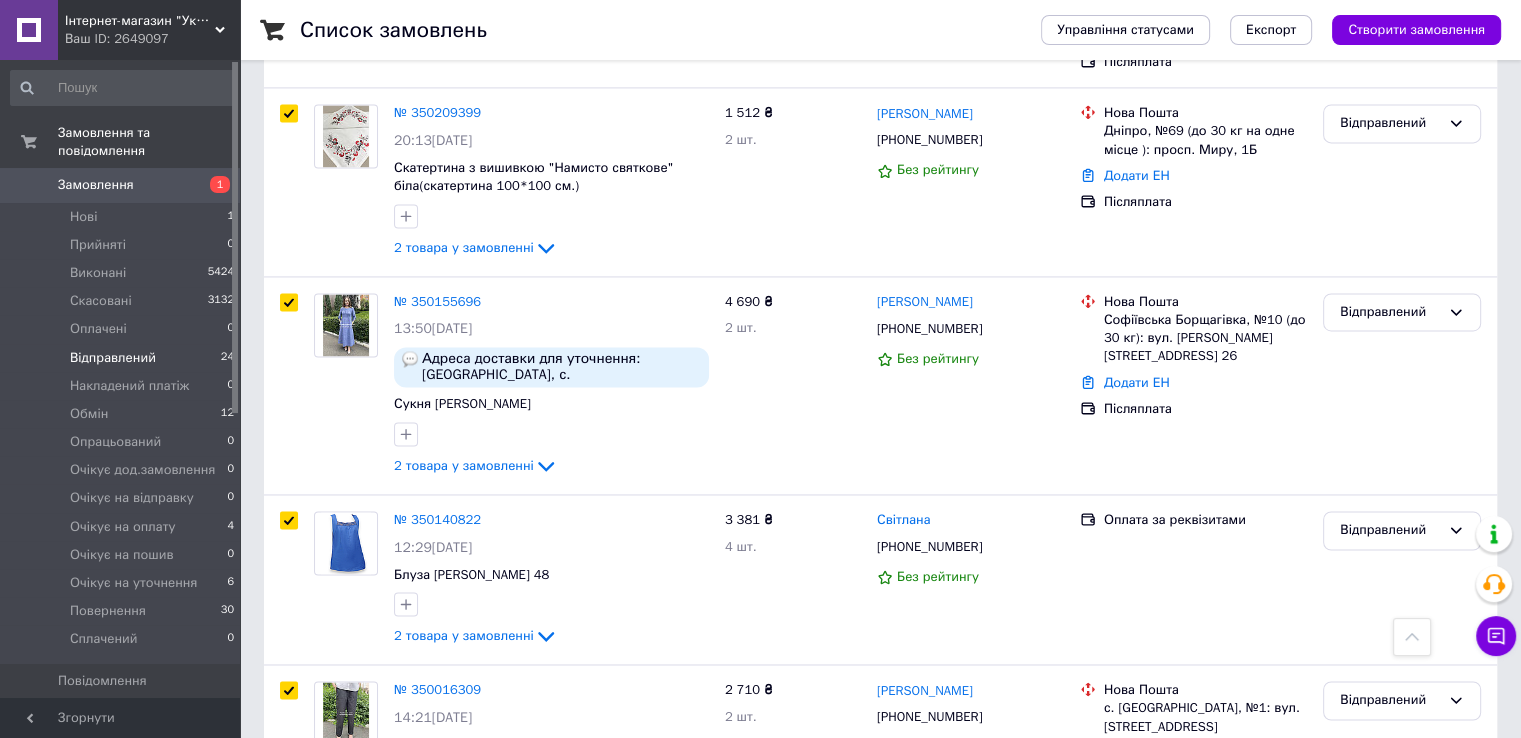 click on "по 20 позицій" at bounding box center [552, 879] 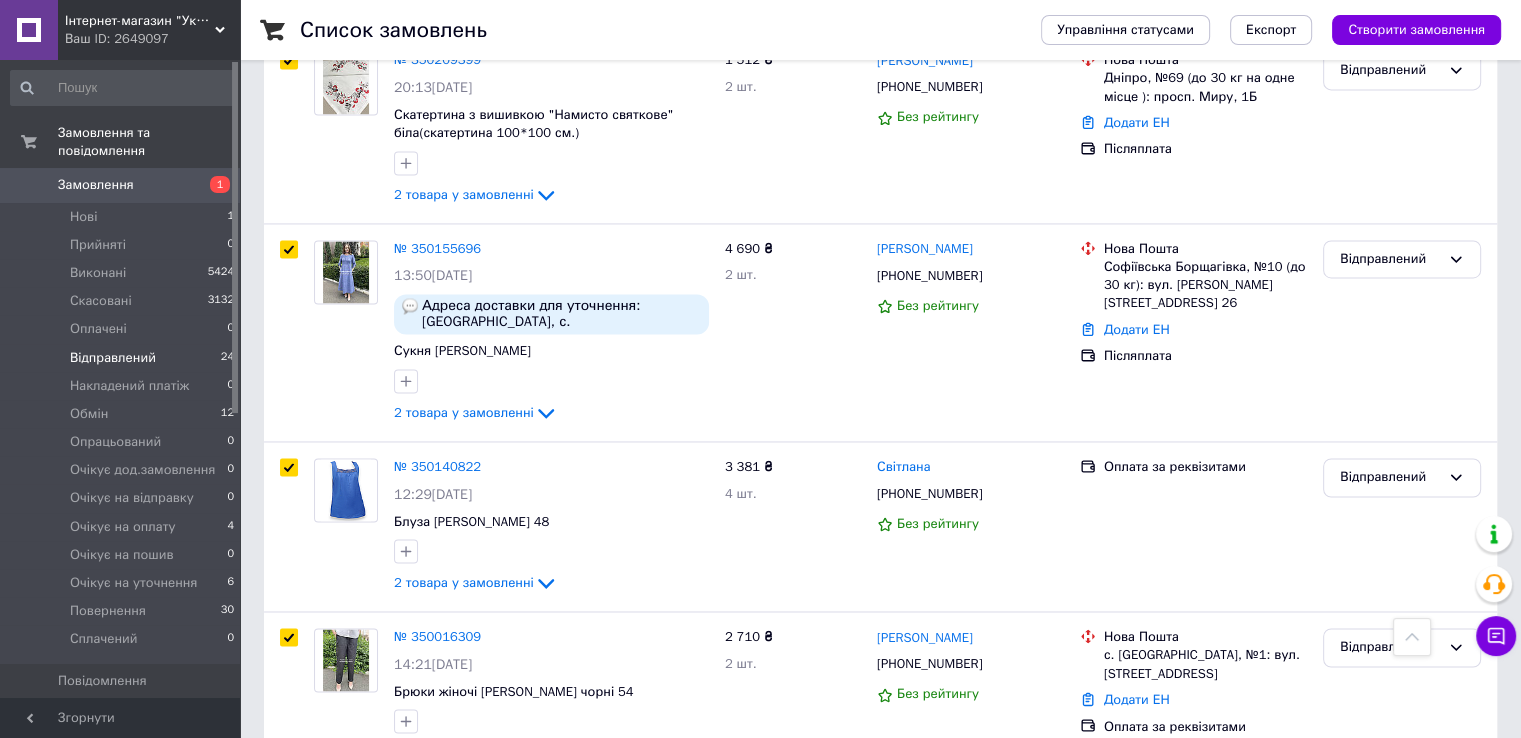 scroll, scrollTop: 3122, scrollLeft: 0, axis: vertical 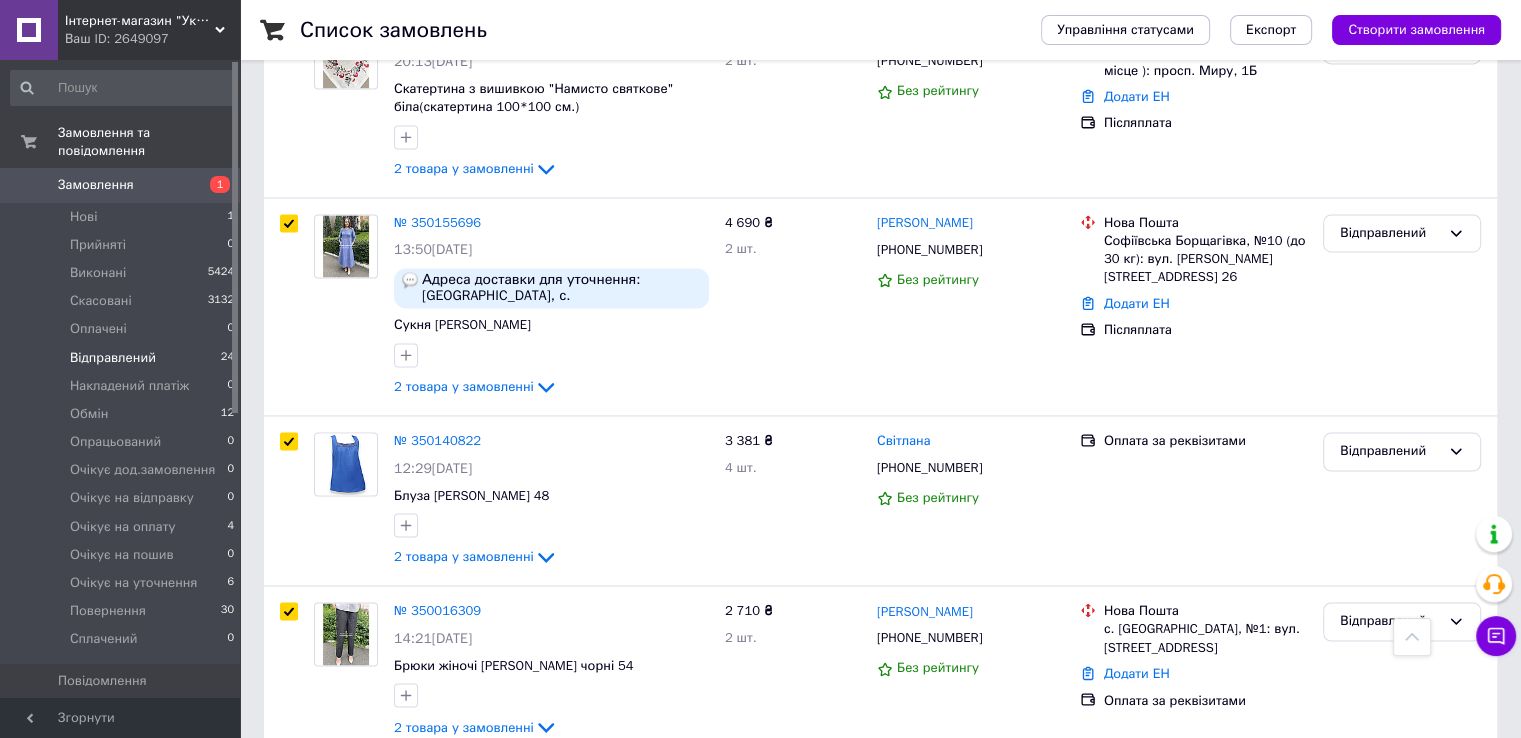 click on "по 50 позицій" at bounding box center [552, 873] 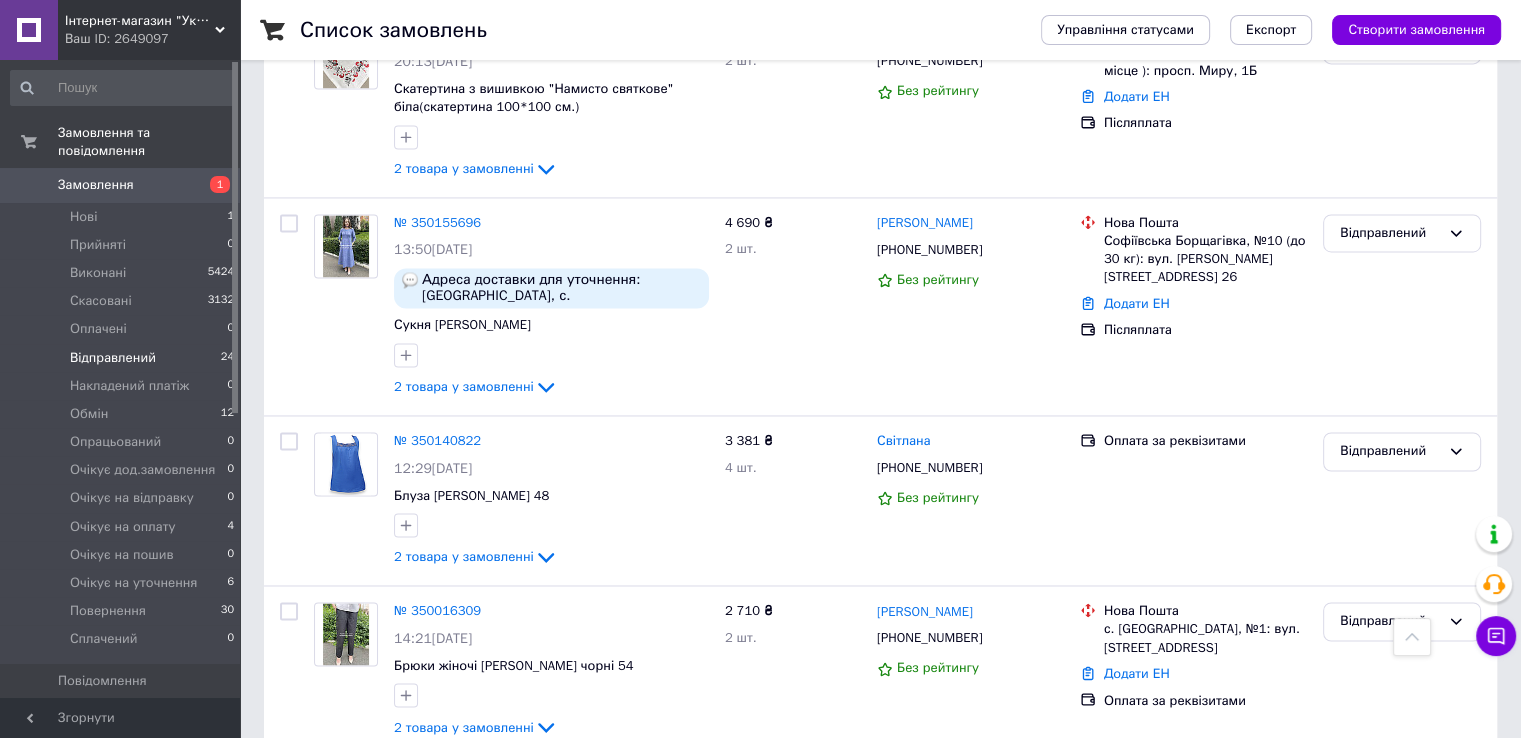 checkbox on "false" 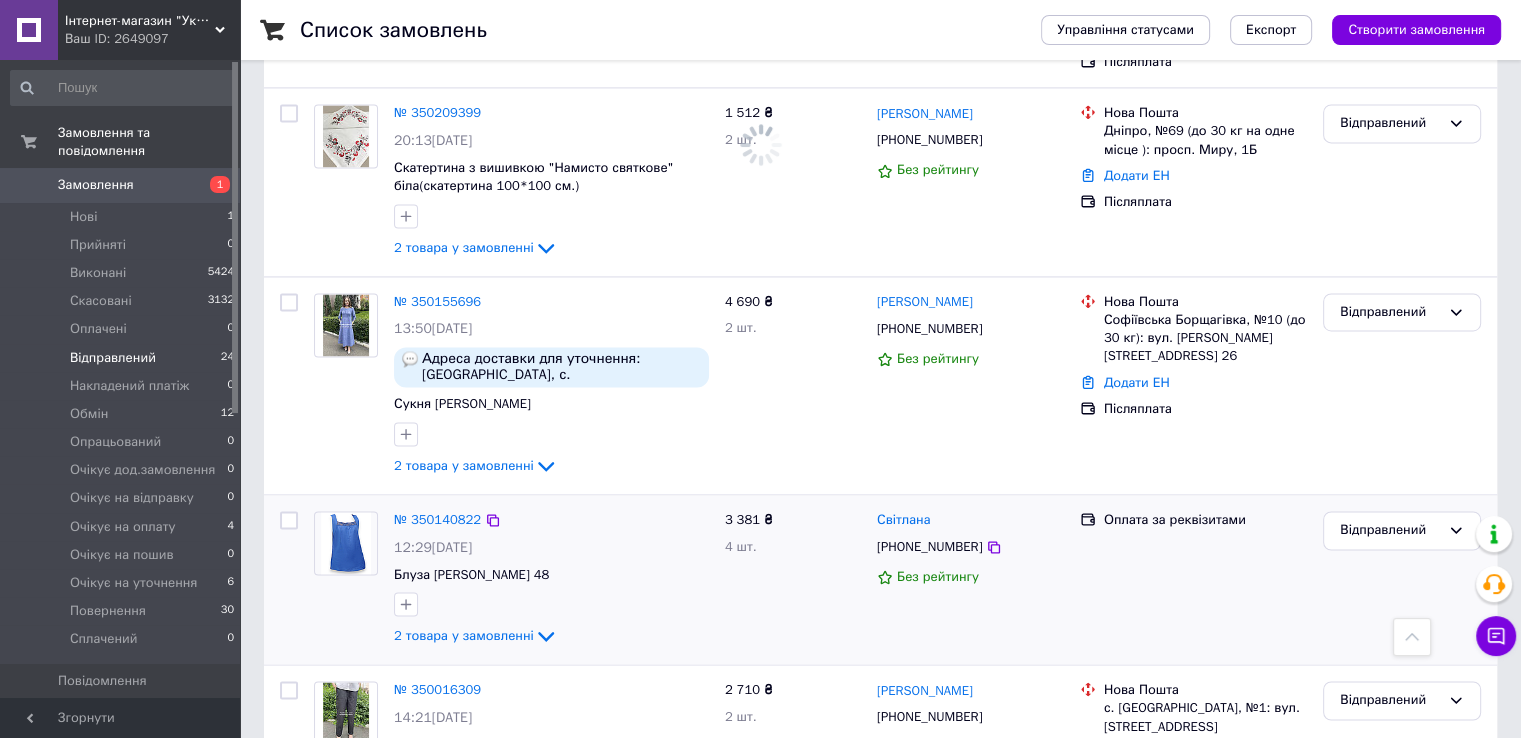 scroll, scrollTop: 0, scrollLeft: 0, axis: both 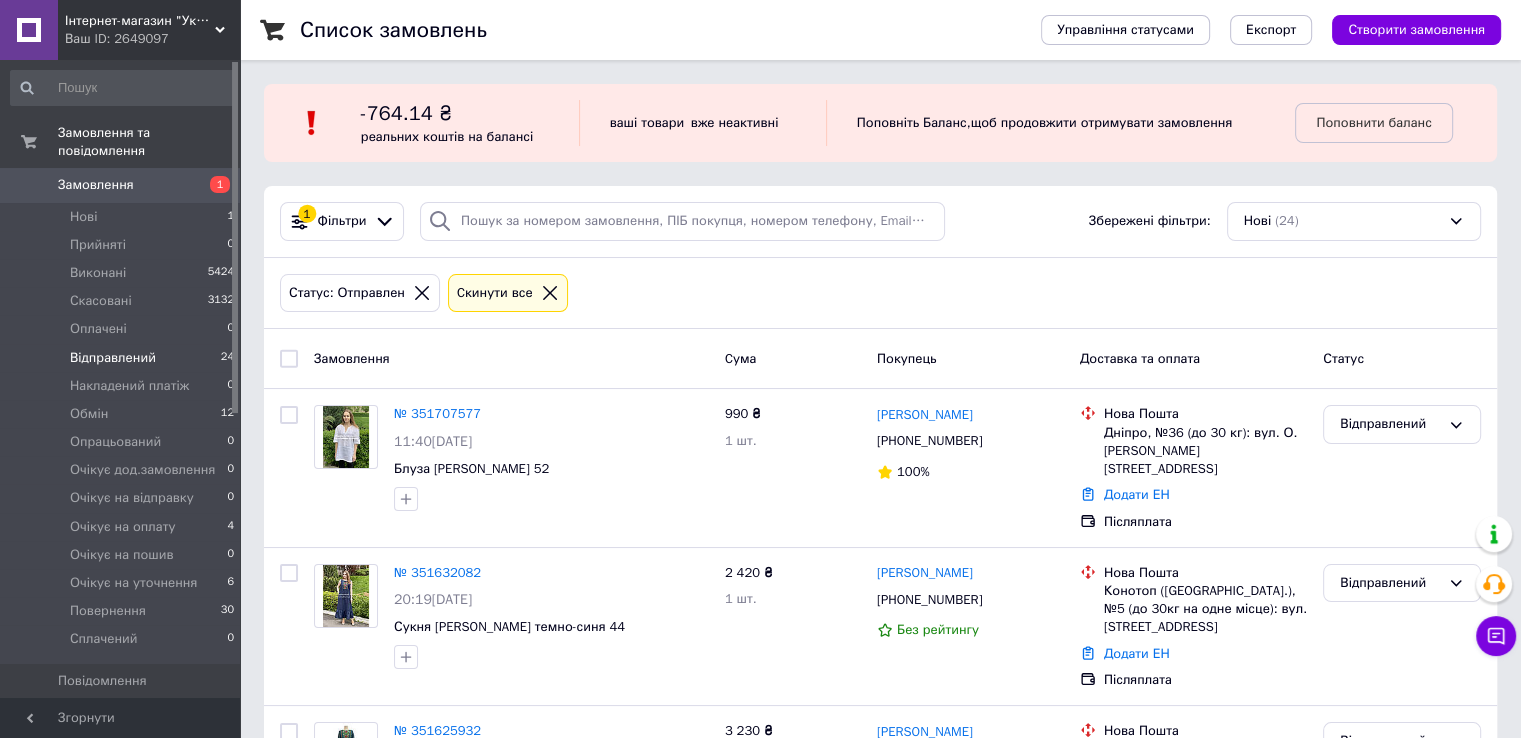 click at bounding box center (289, 359) 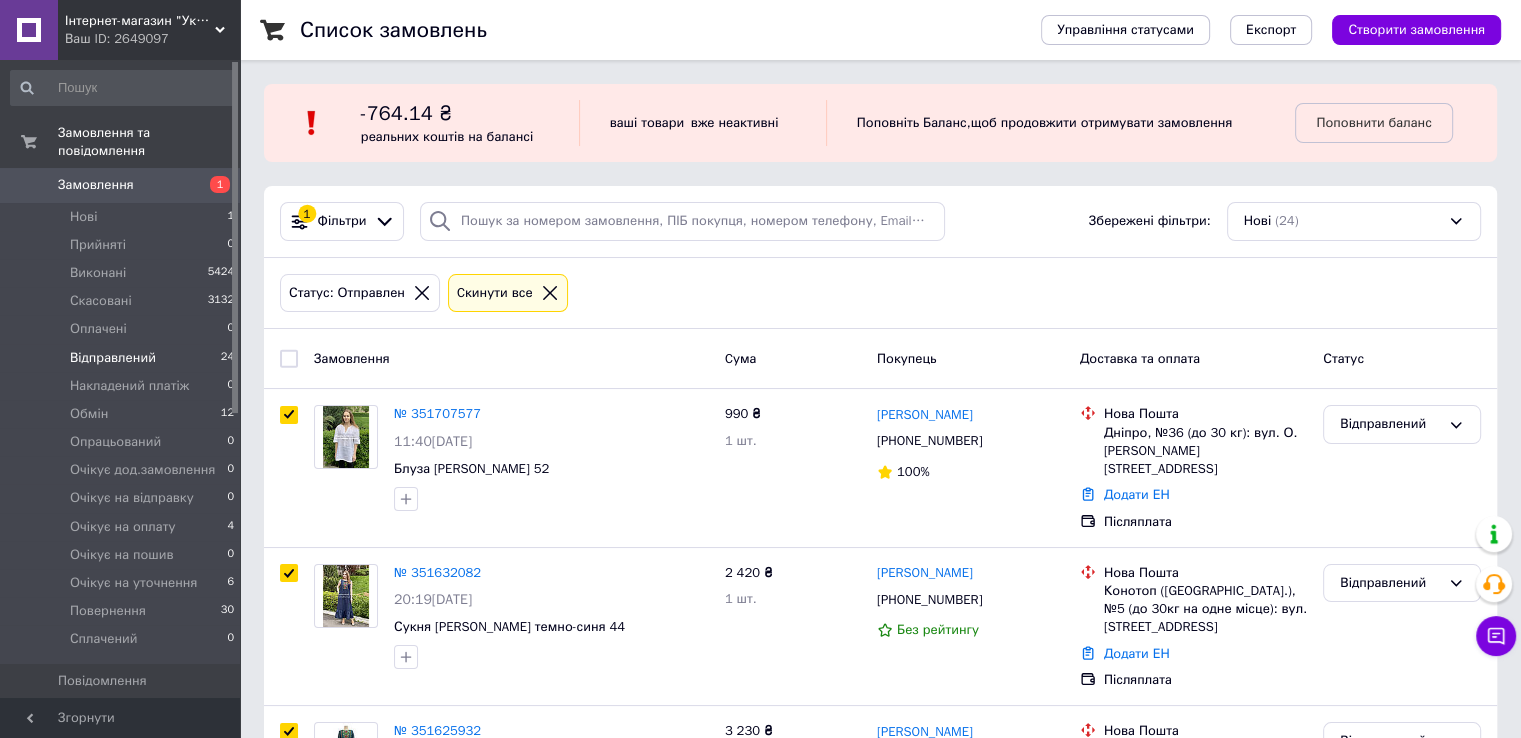checkbox on "true" 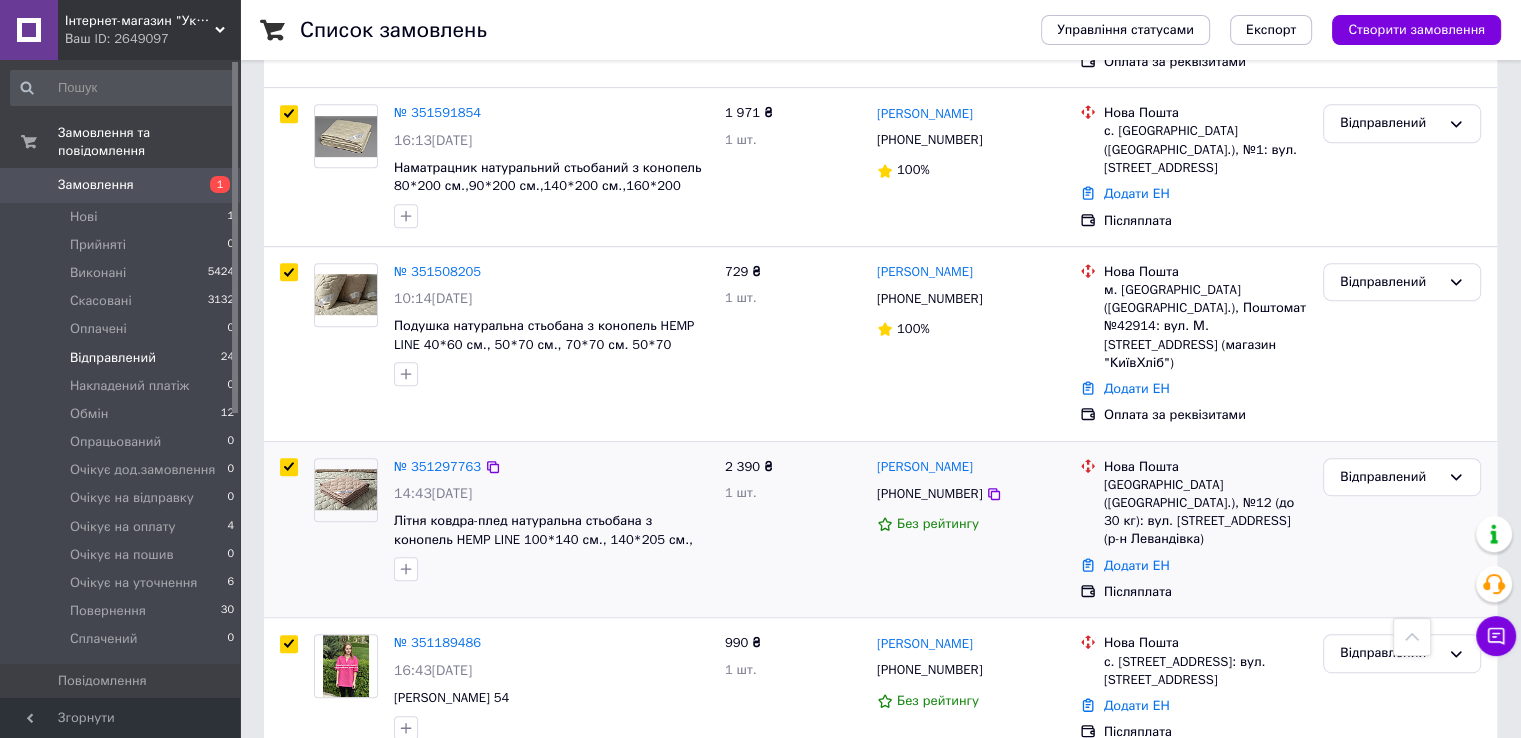 scroll, scrollTop: 1000, scrollLeft: 0, axis: vertical 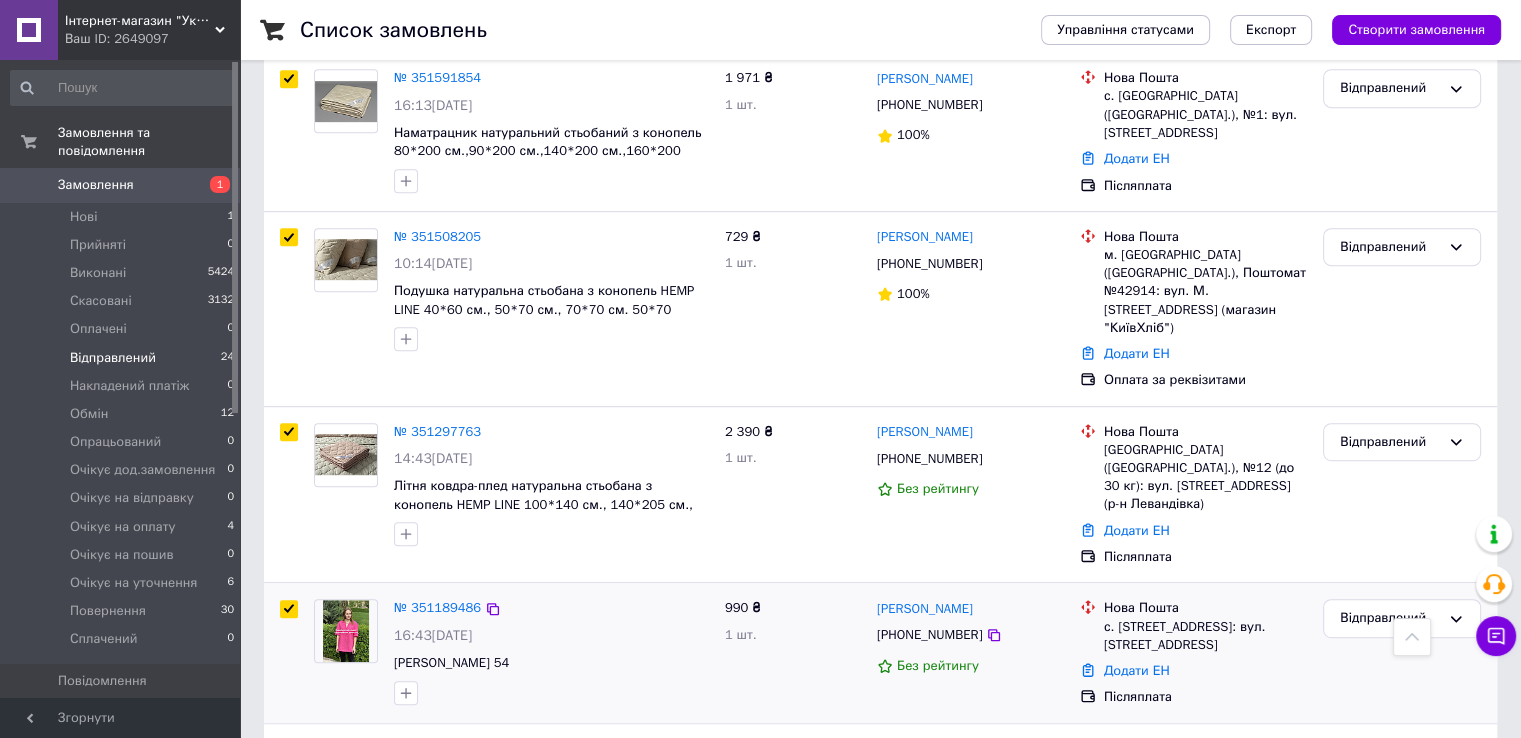 click at bounding box center (289, 609) 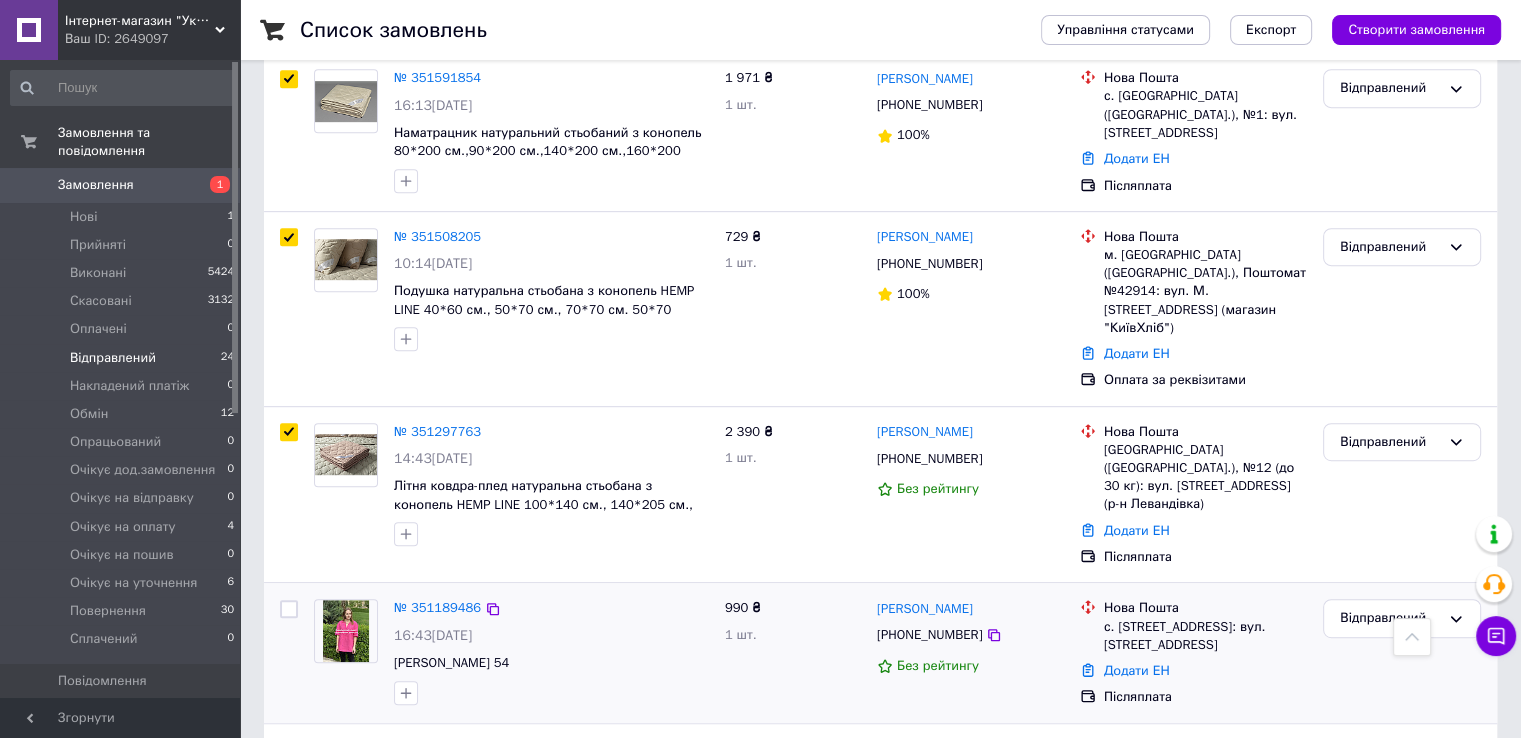 checkbox on "false" 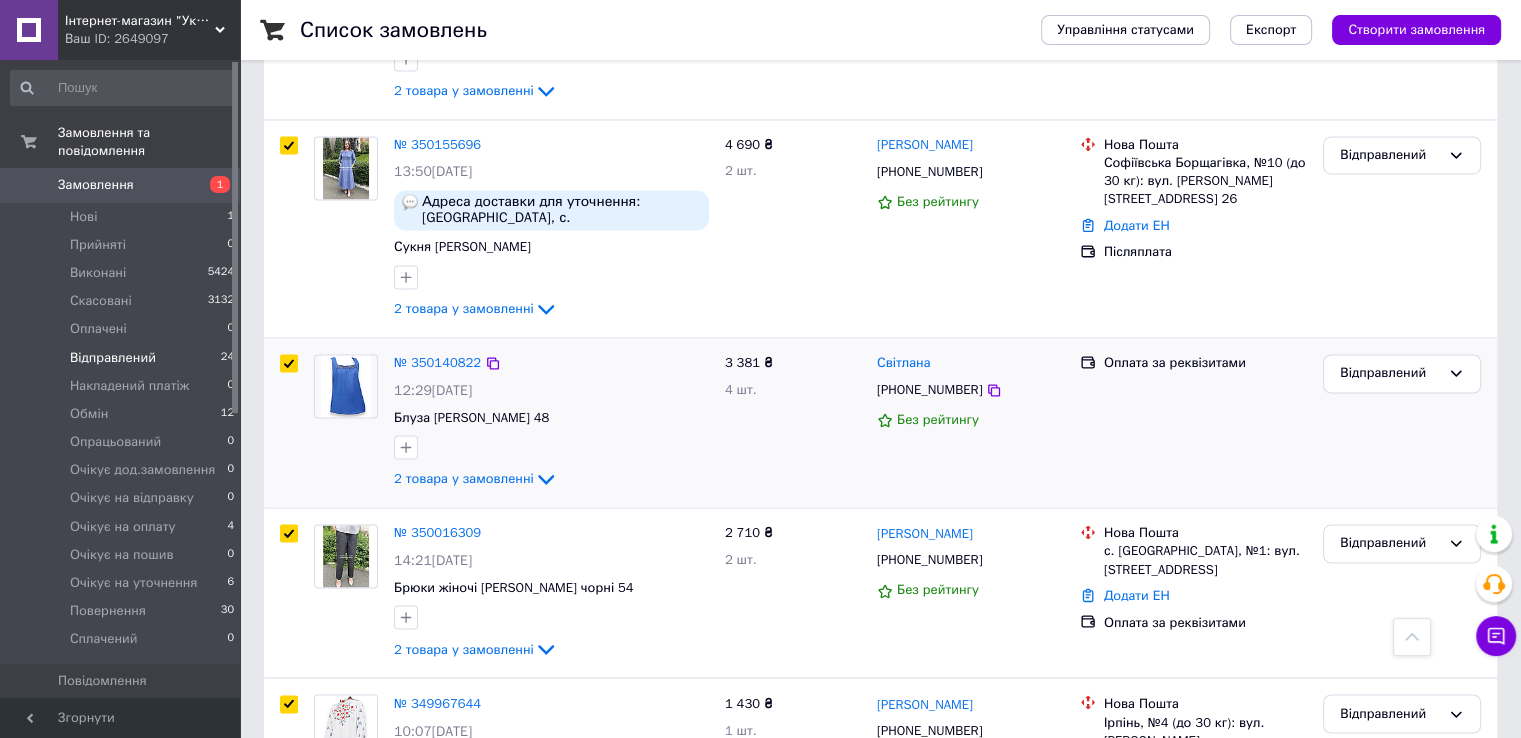 scroll, scrollTop: 3400, scrollLeft: 0, axis: vertical 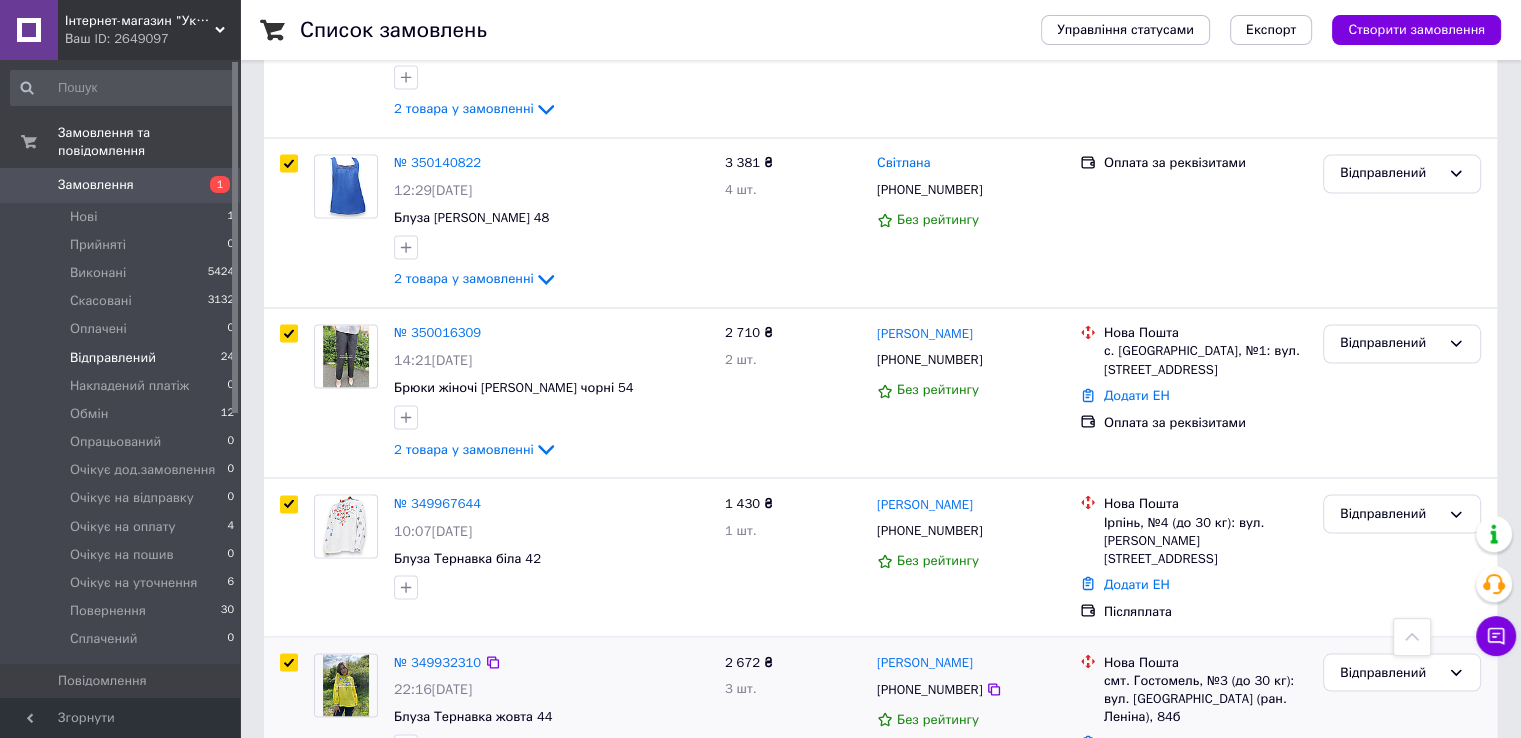 click at bounding box center [289, 662] 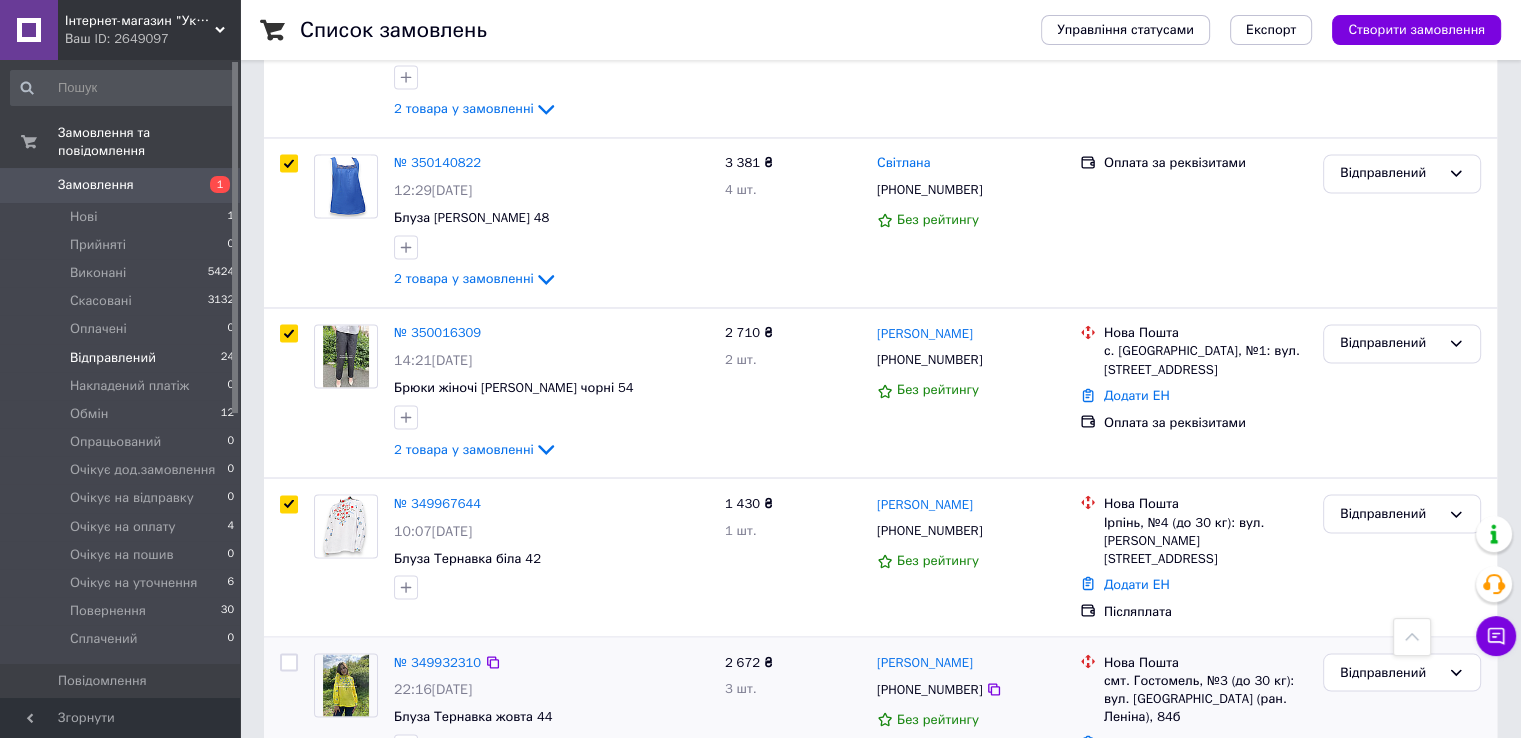 checkbox on "false" 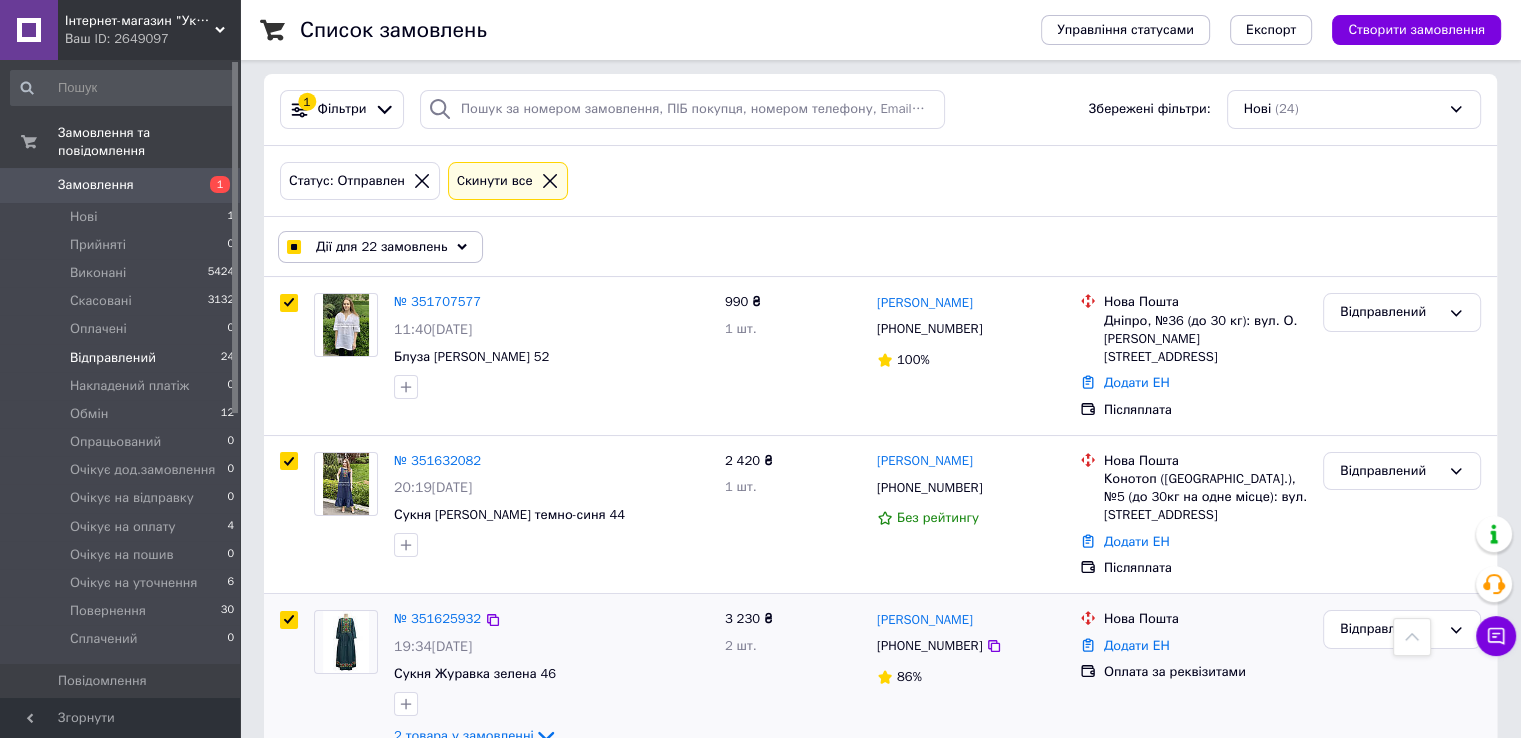 scroll, scrollTop: 0, scrollLeft: 0, axis: both 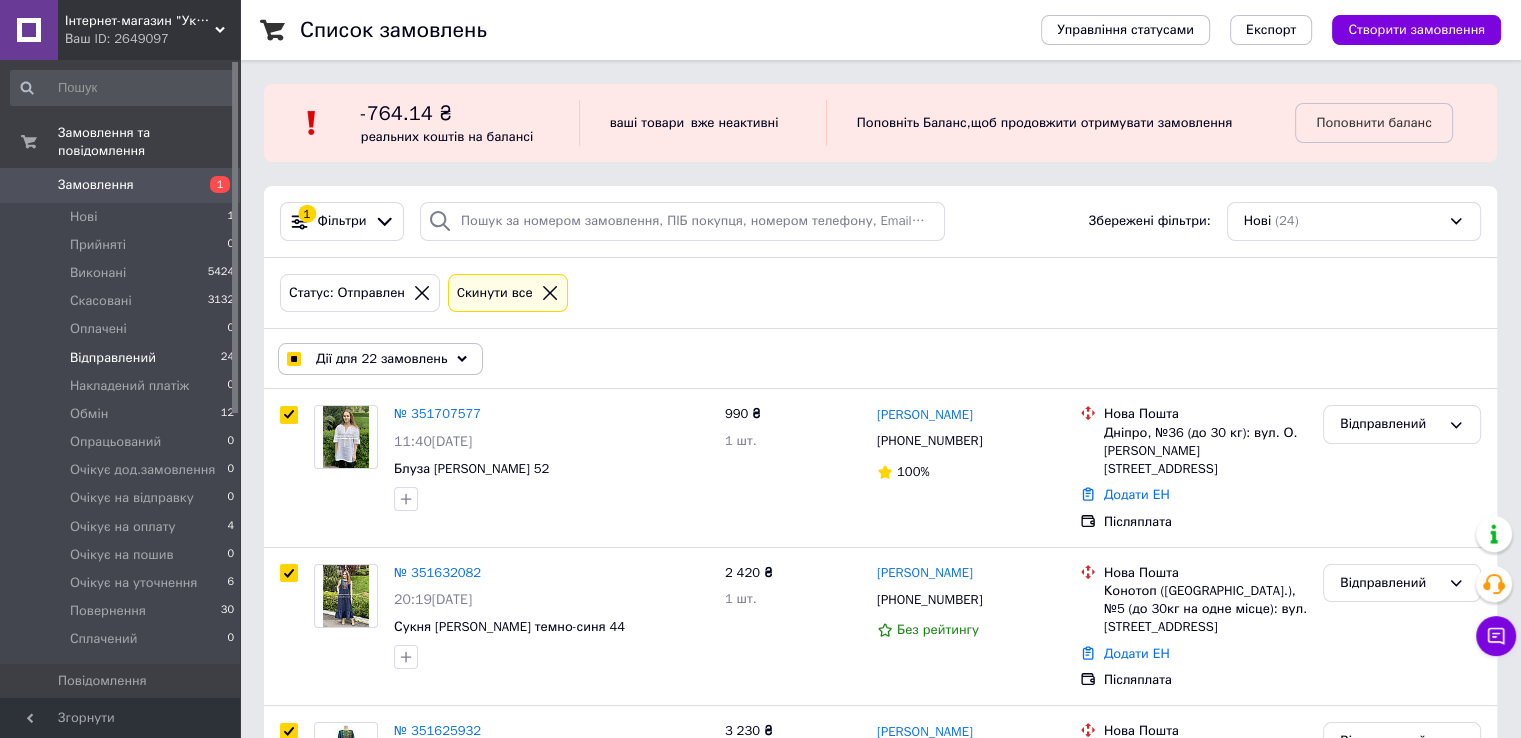 click 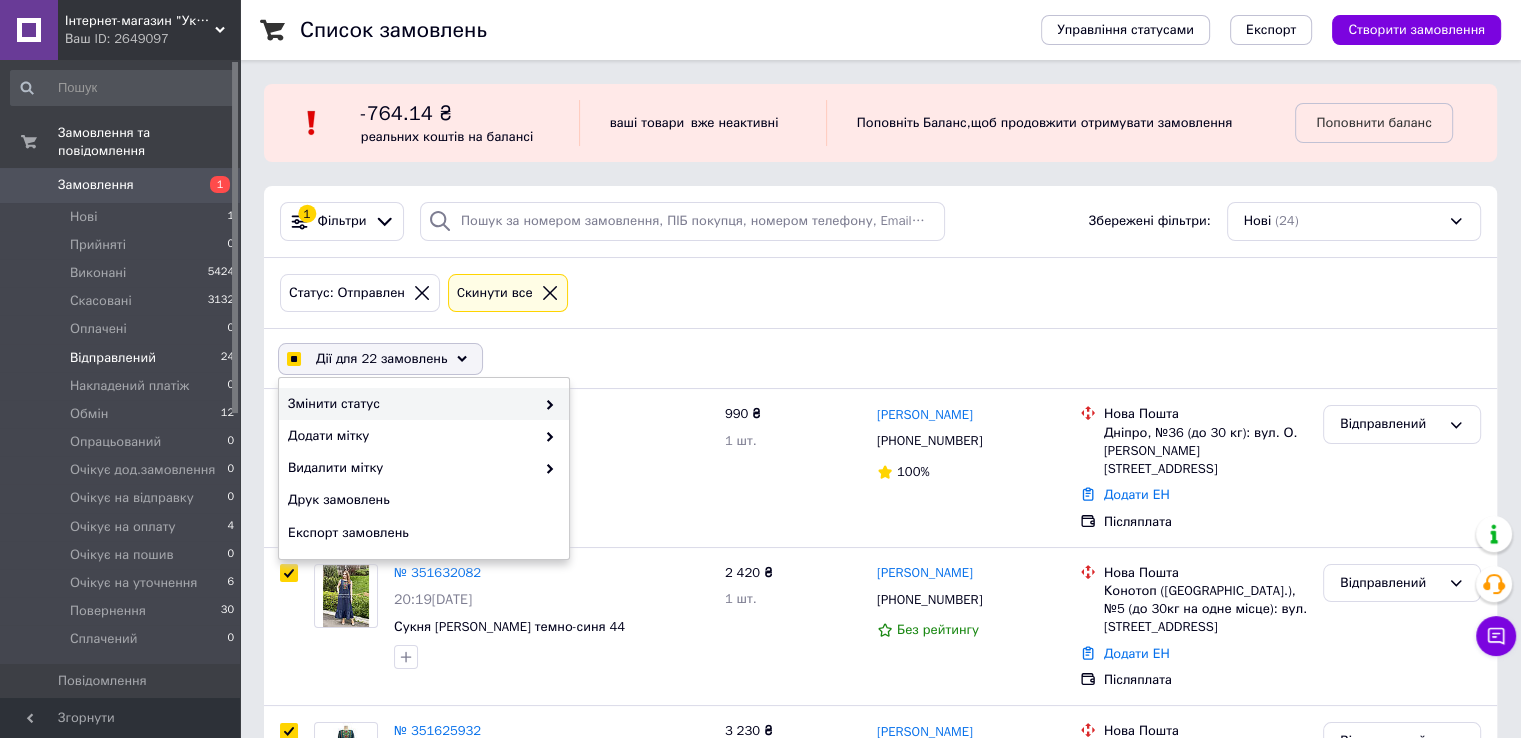 checkbox on "true" 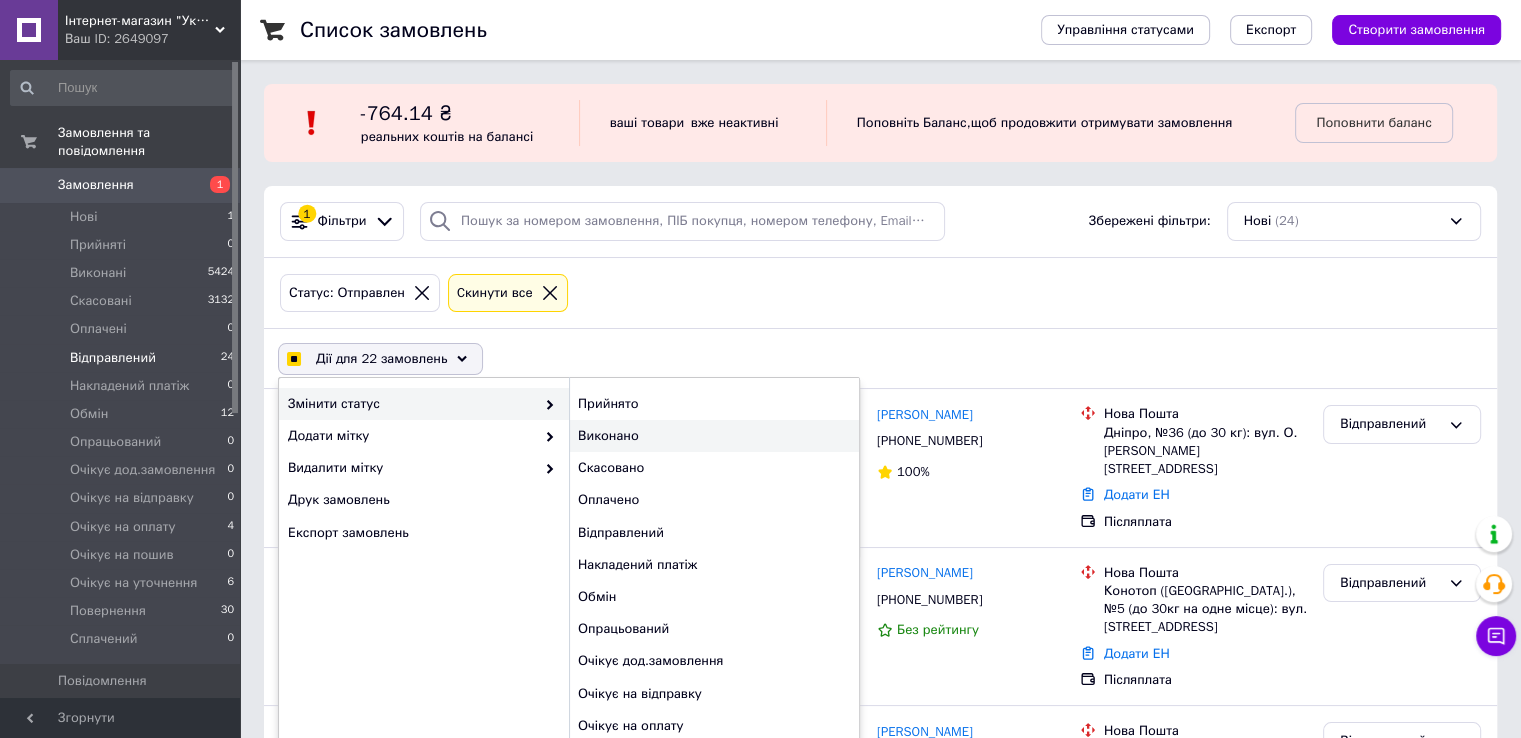 click on "Виконано" at bounding box center [714, 436] 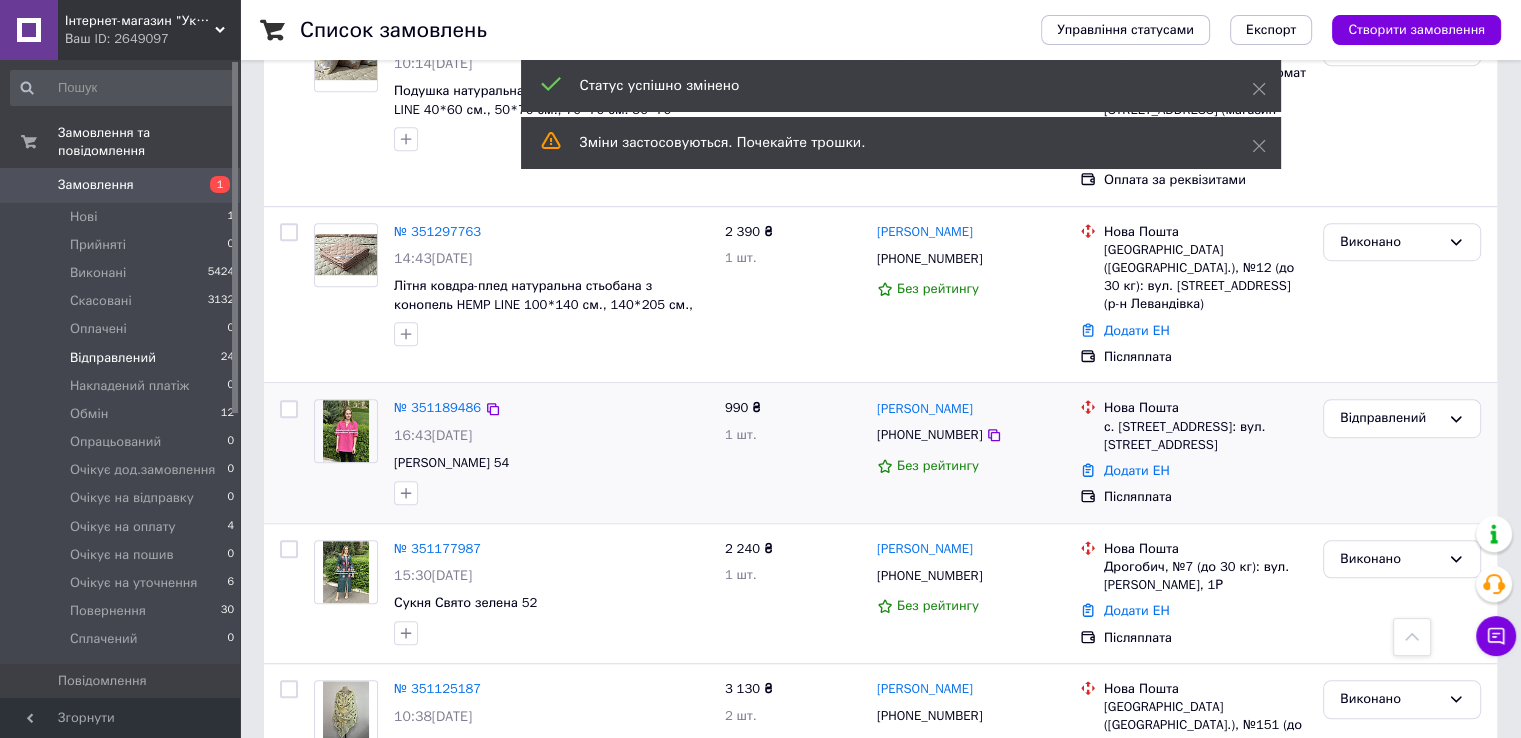 scroll, scrollTop: 1175, scrollLeft: 0, axis: vertical 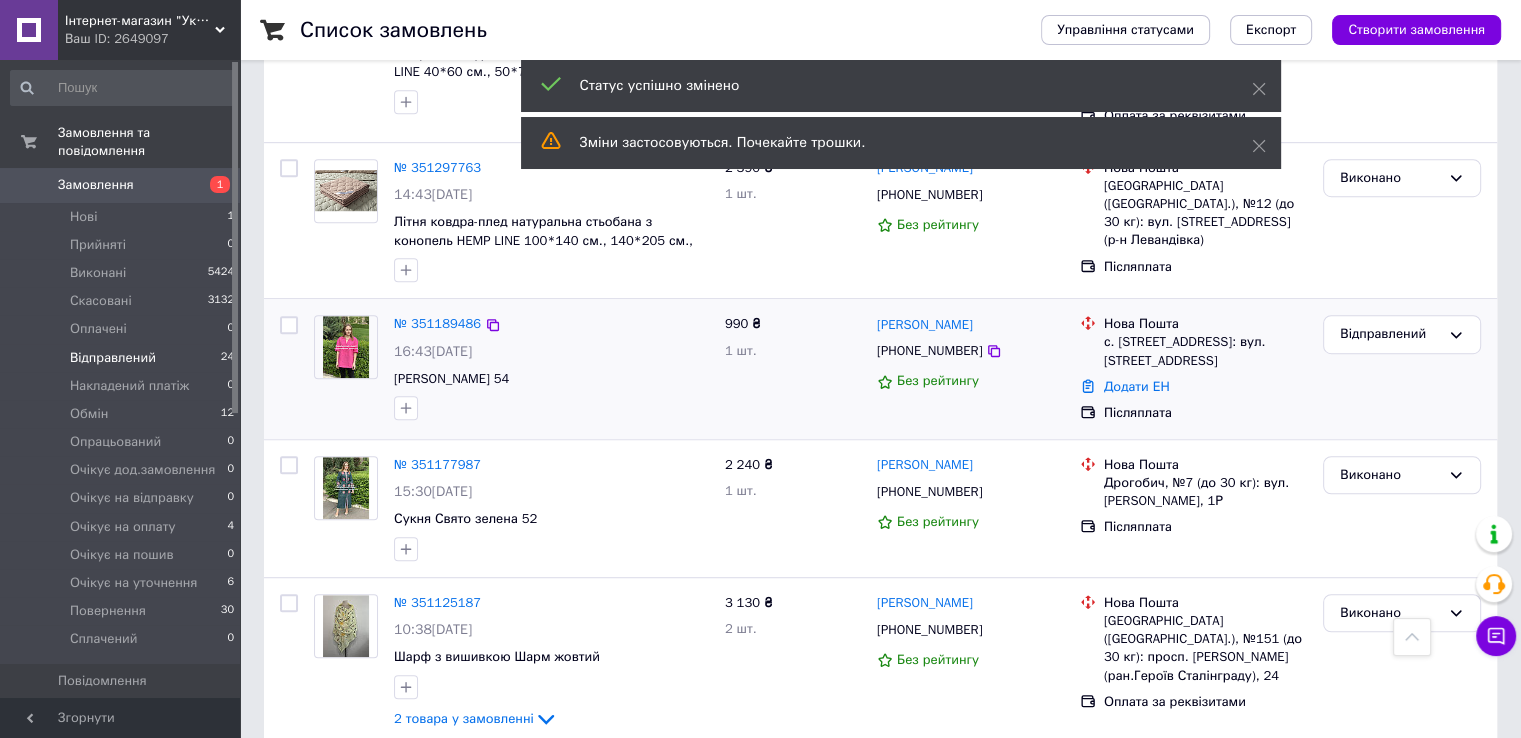 click at bounding box center (289, 325) 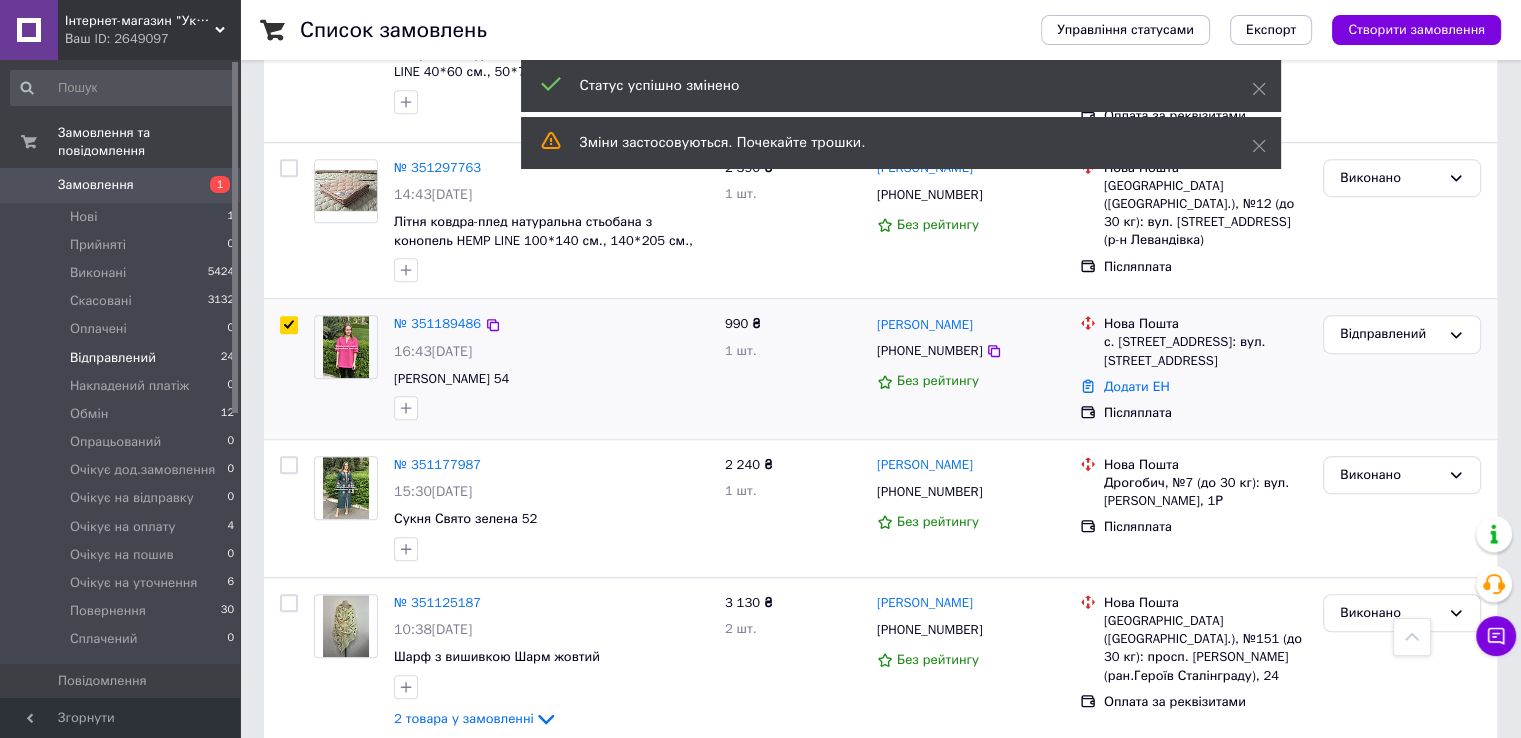 checkbox on "true" 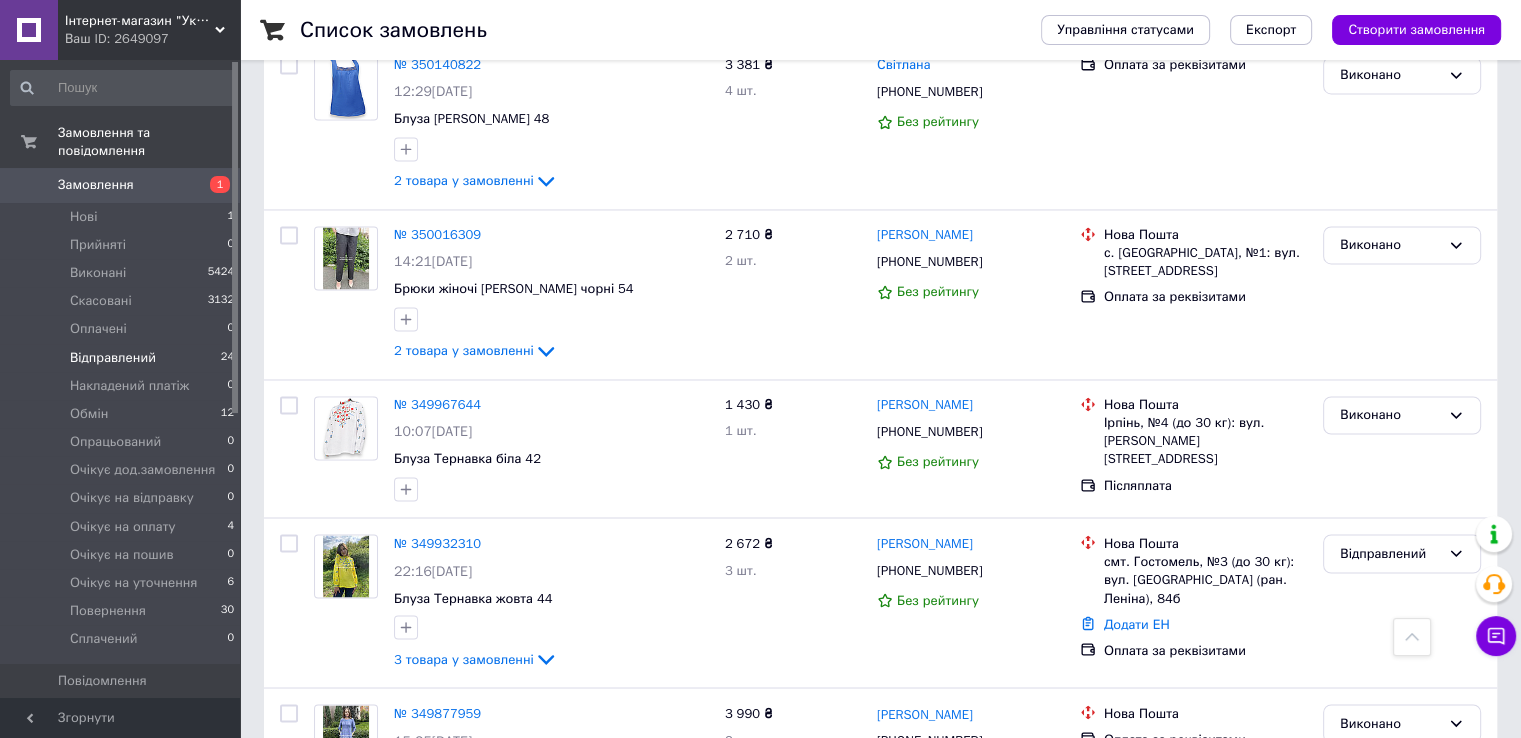 scroll, scrollTop: 3275, scrollLeft: 0, axis: vertical 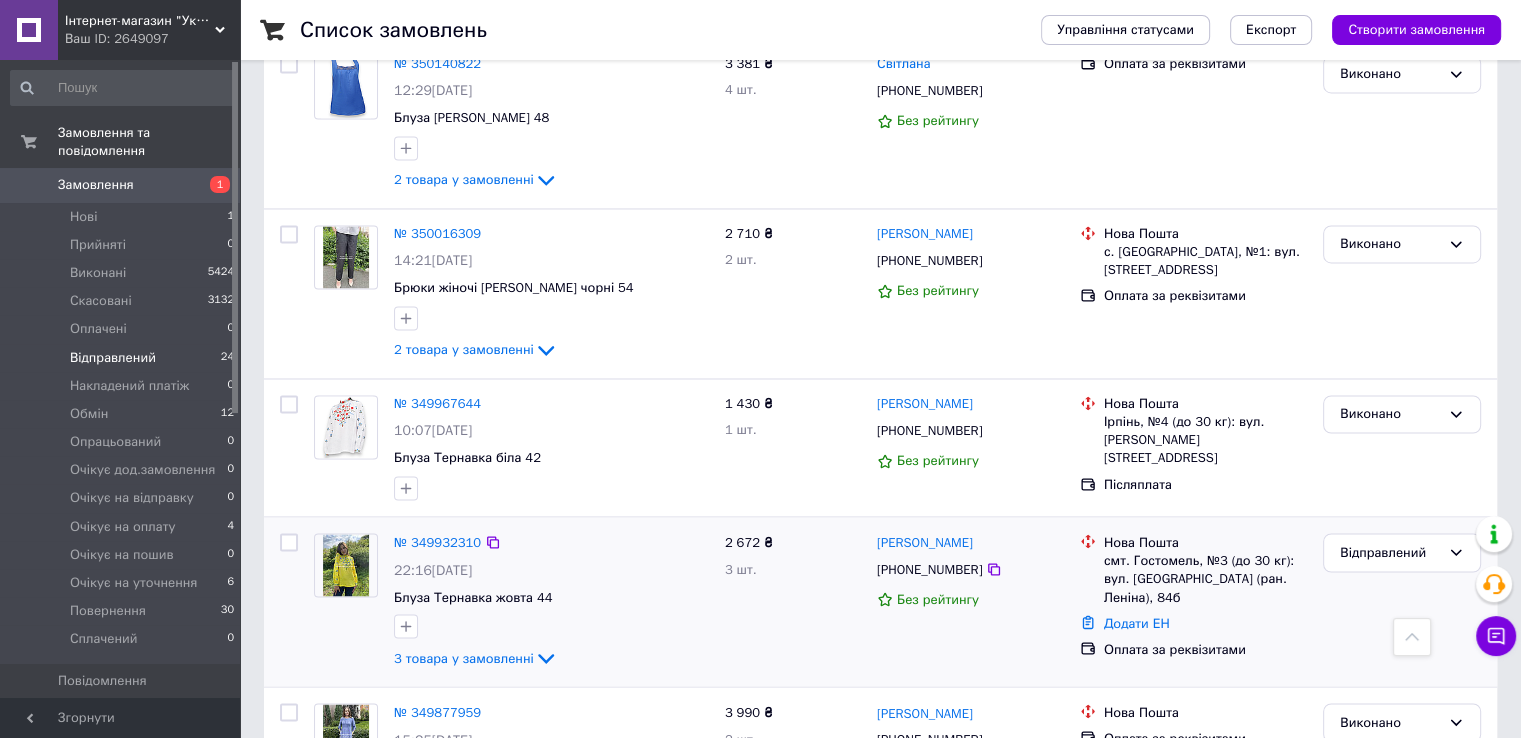 click at bounding box center [289, 542] 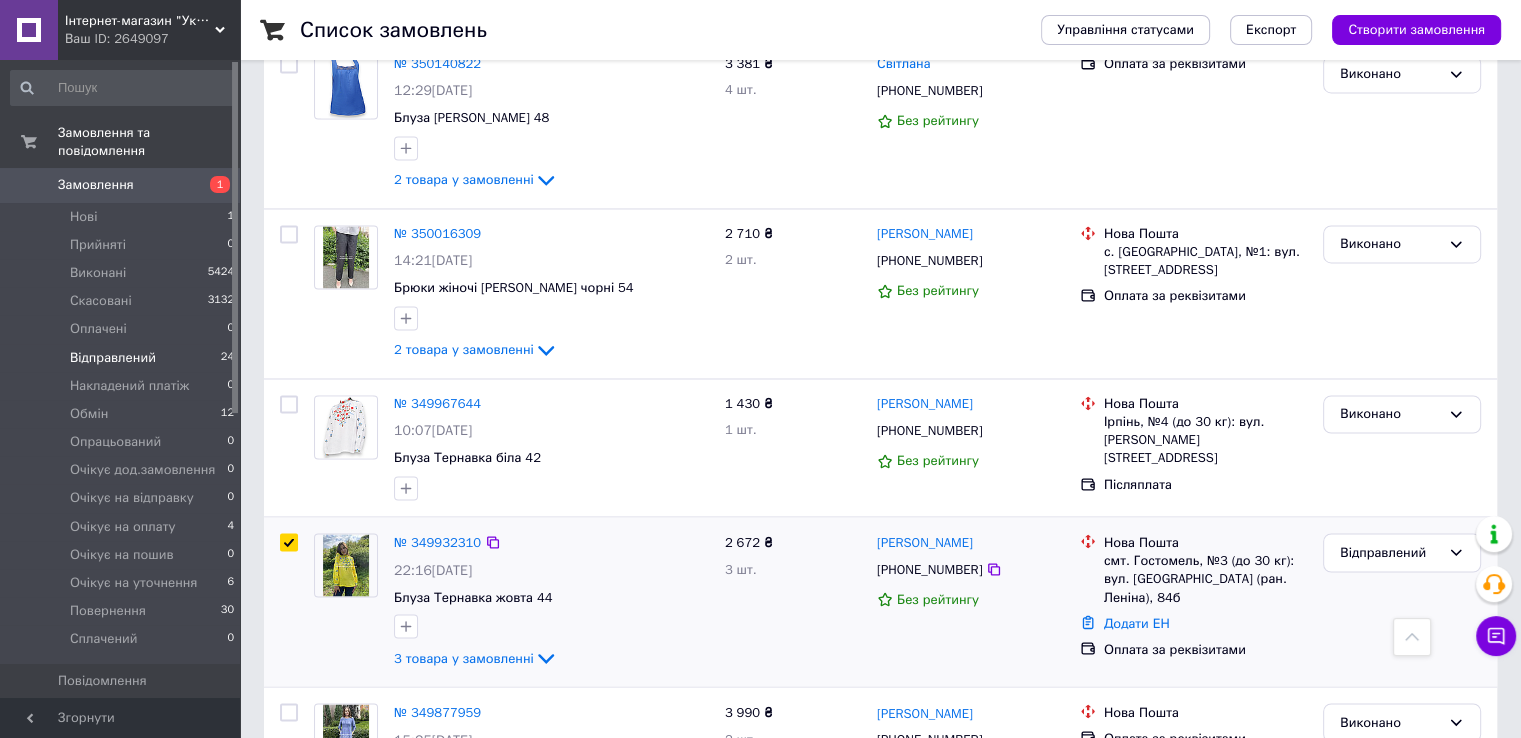 checkbox on "true" 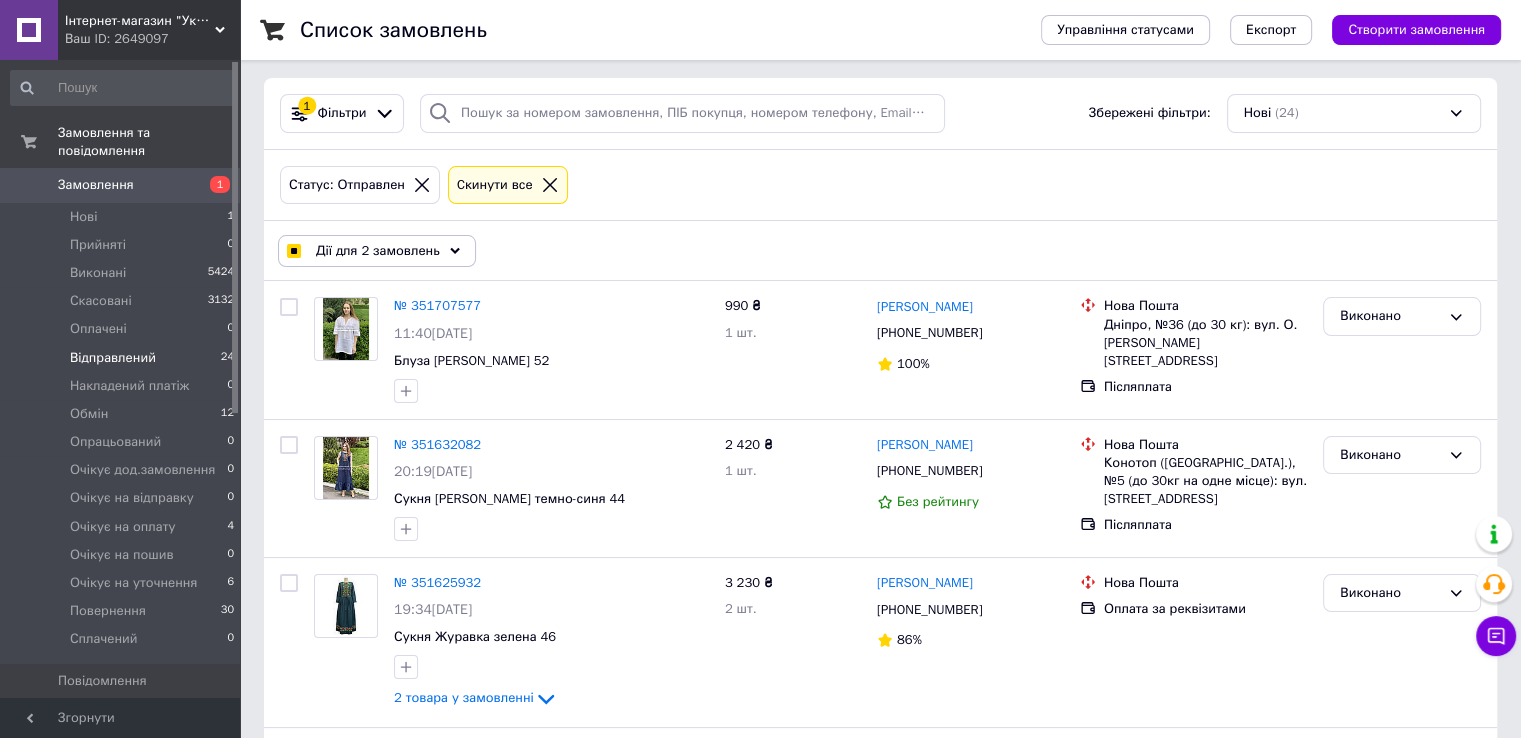 scroll, scrollTop: 0, scrollLeft: 0, axis: both 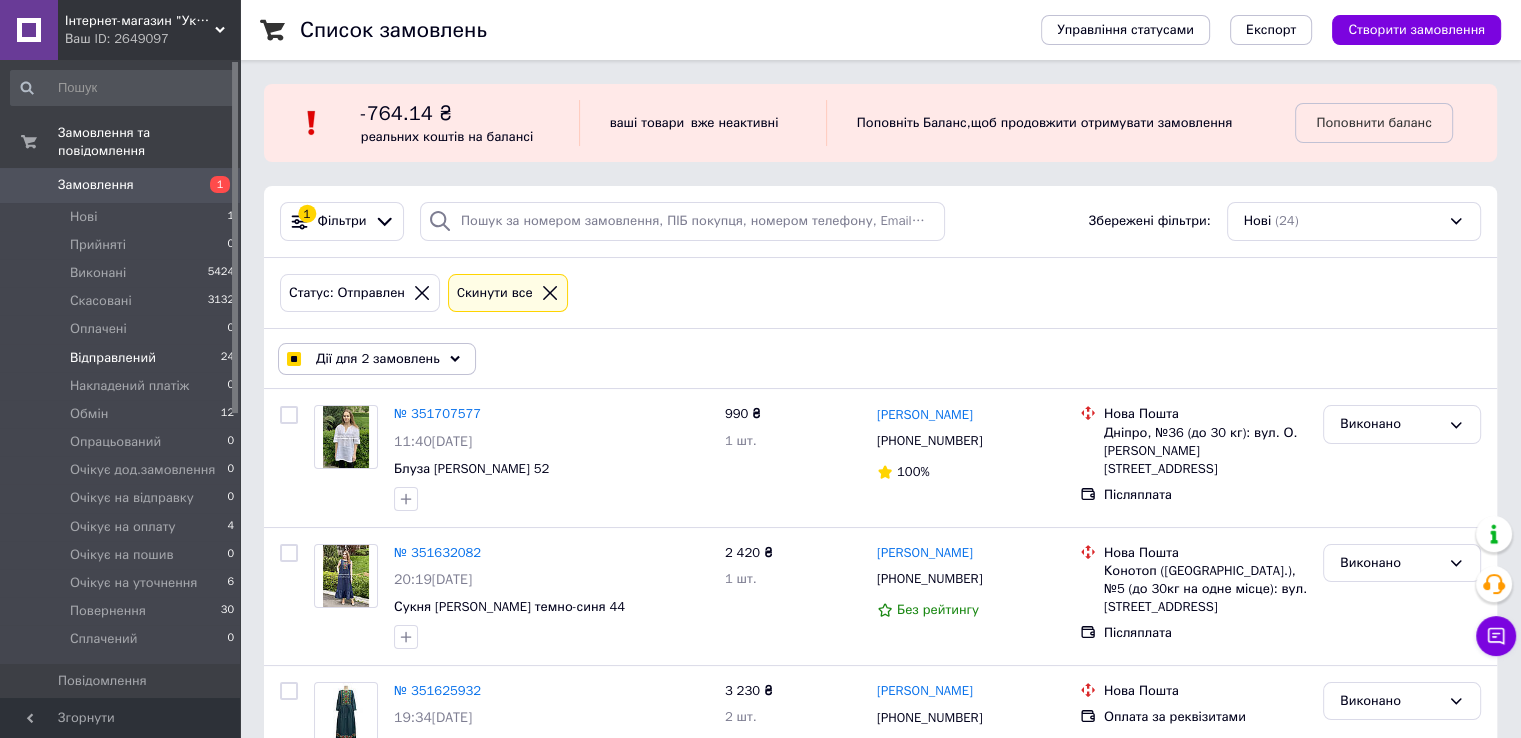 click on "Дії для 2 замовлень" at bounding box center [377, 359] 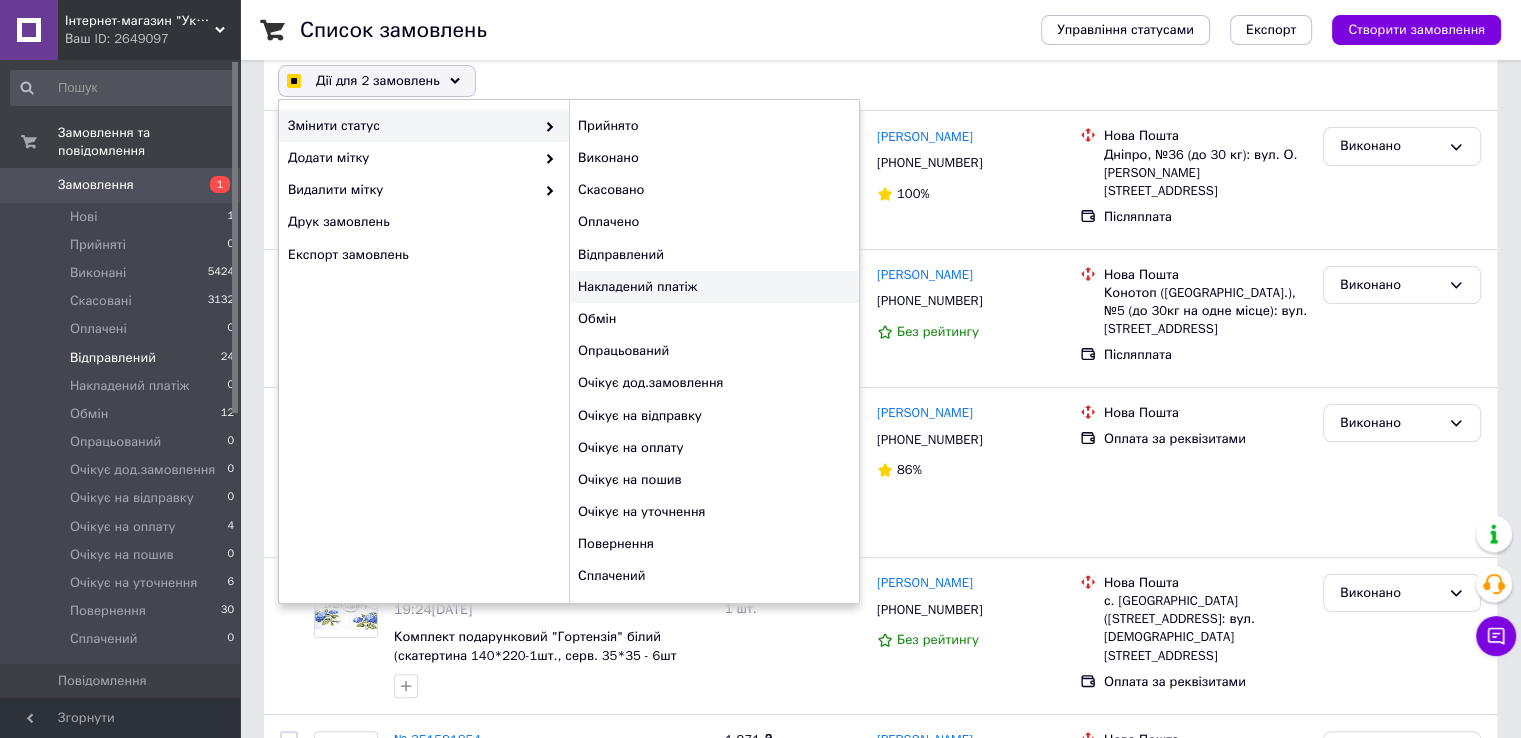 scroll, scrollTop: 300, scrollLeft: 0, axis: vertical 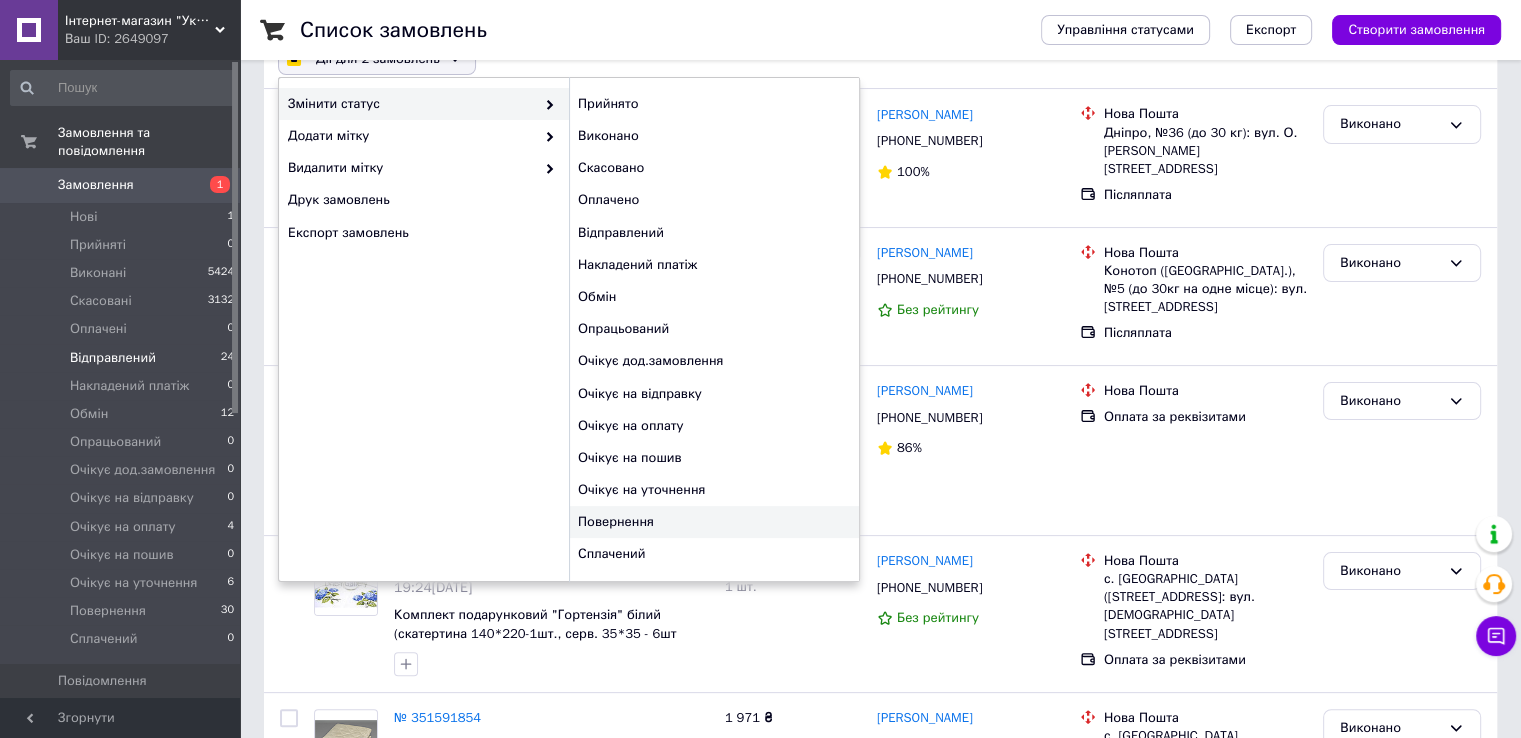 checkbox on "true" 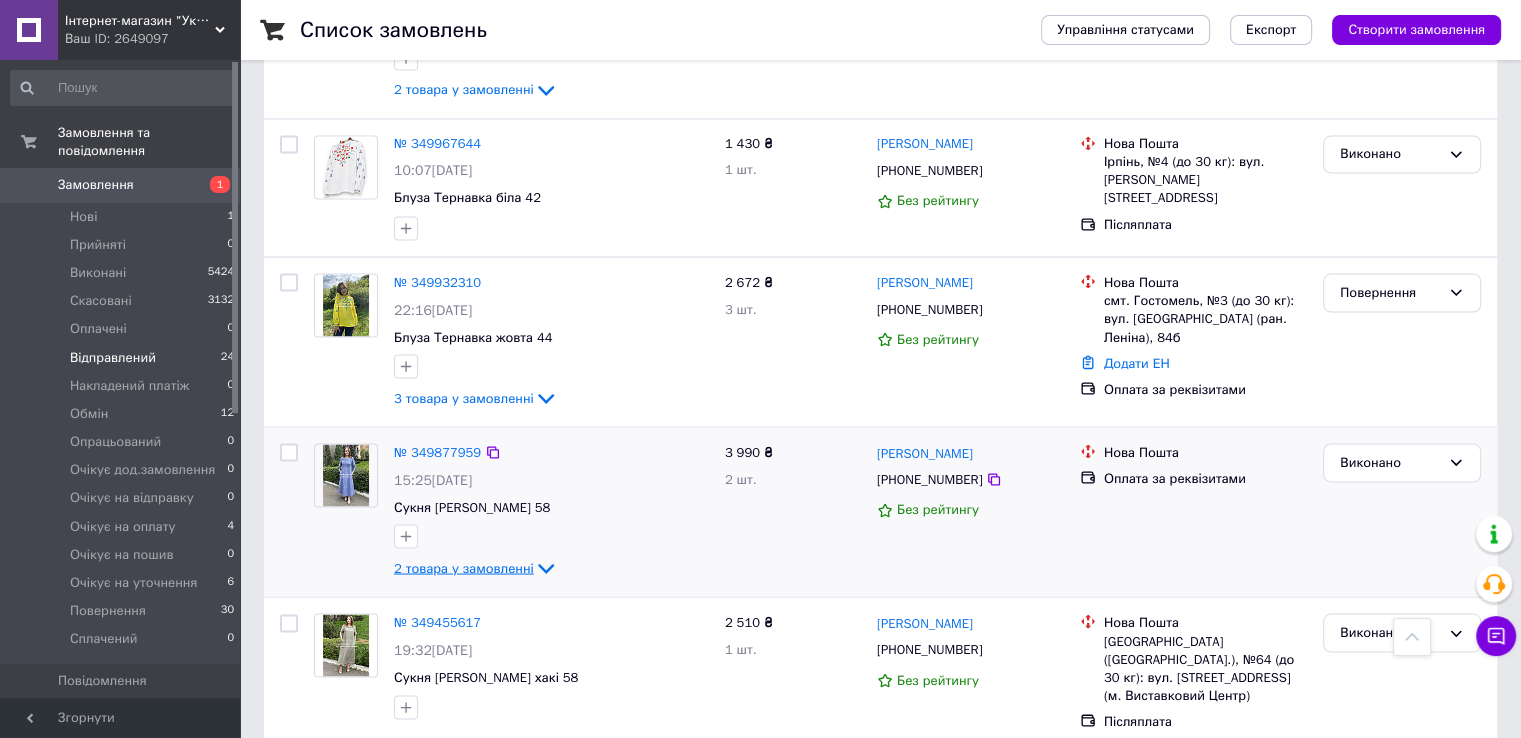 scroll, scrollTop: 3568, scrollLeft: 0, axis: vertical 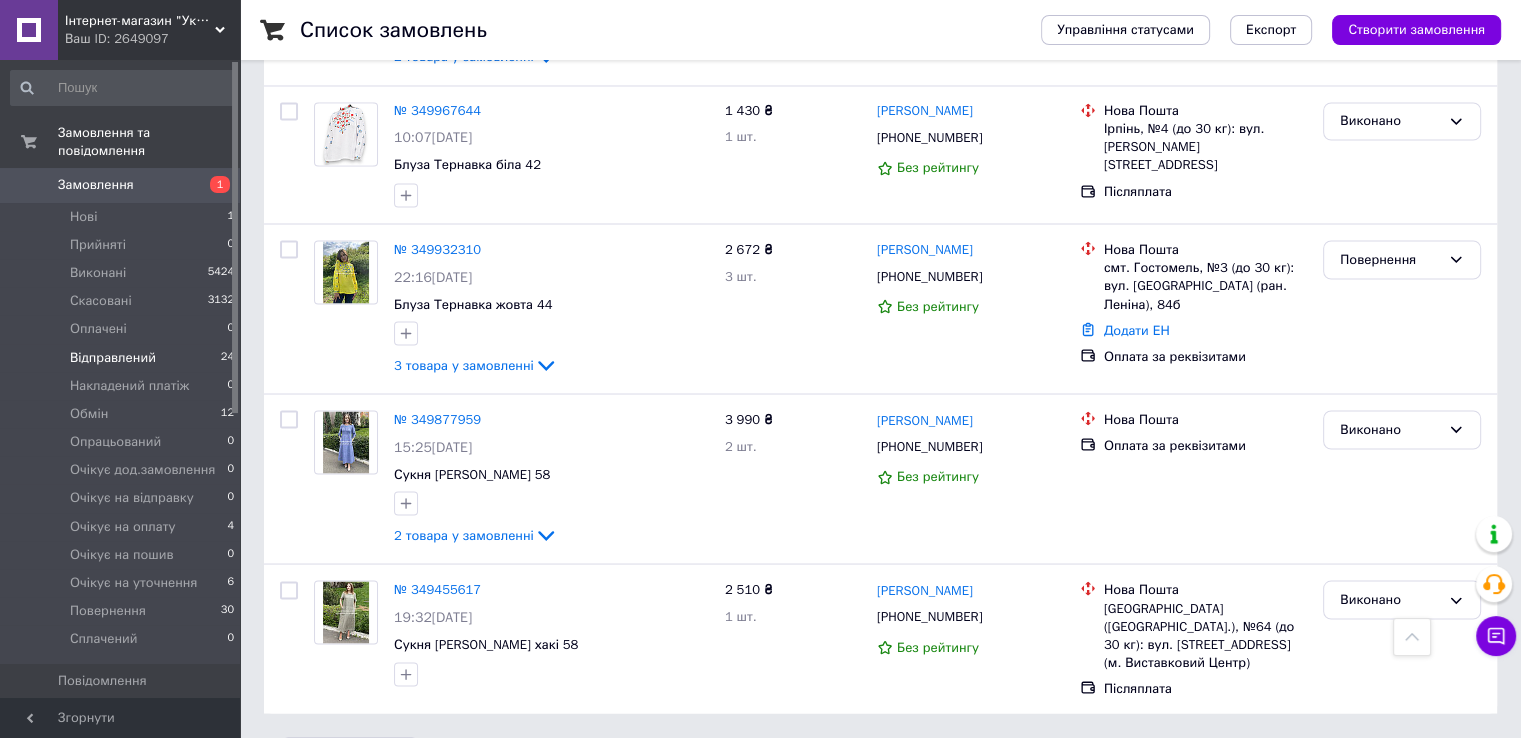 click on "Замовлення" at bounding box center (96, 185) 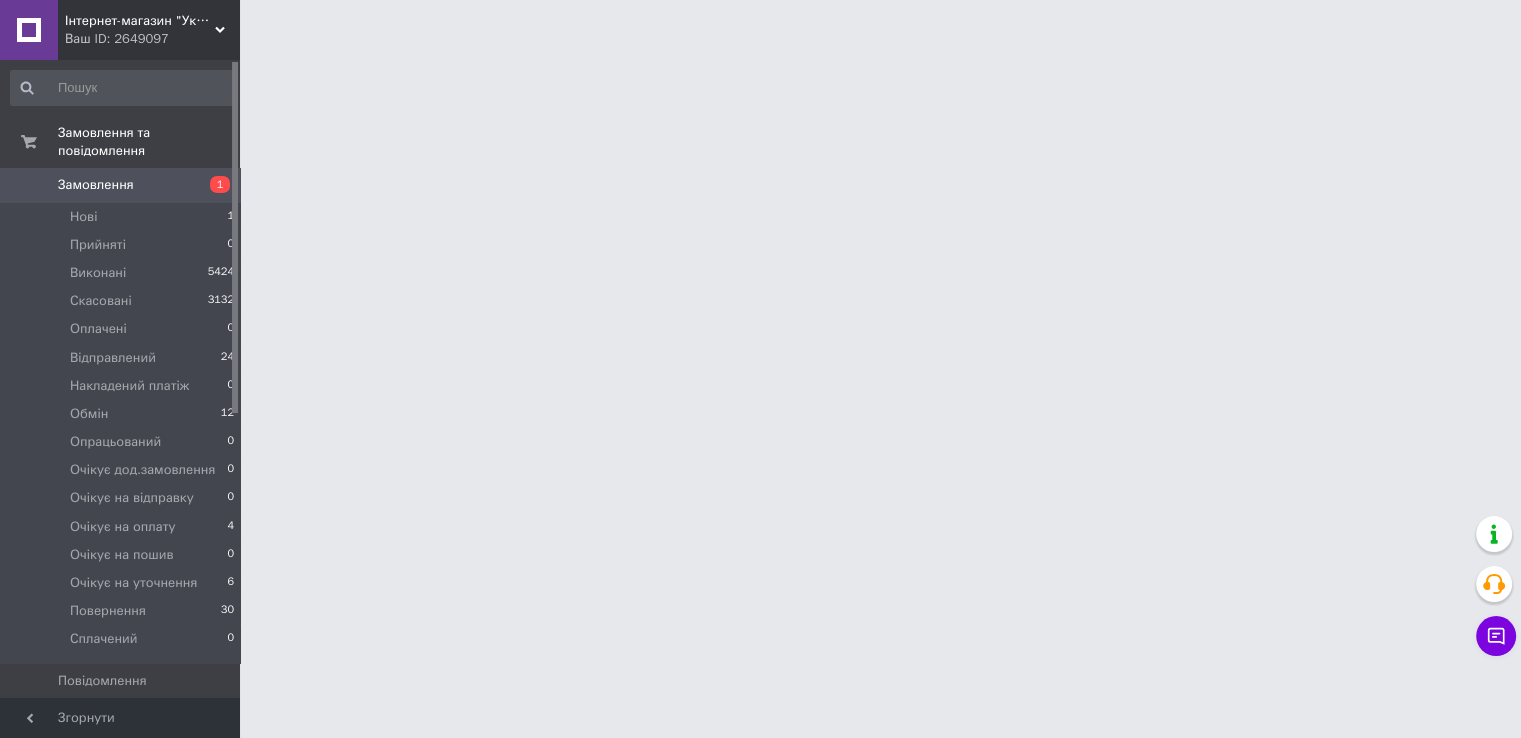 scroll, scrollTop: 0, scrollLeft: 0, axis: both 